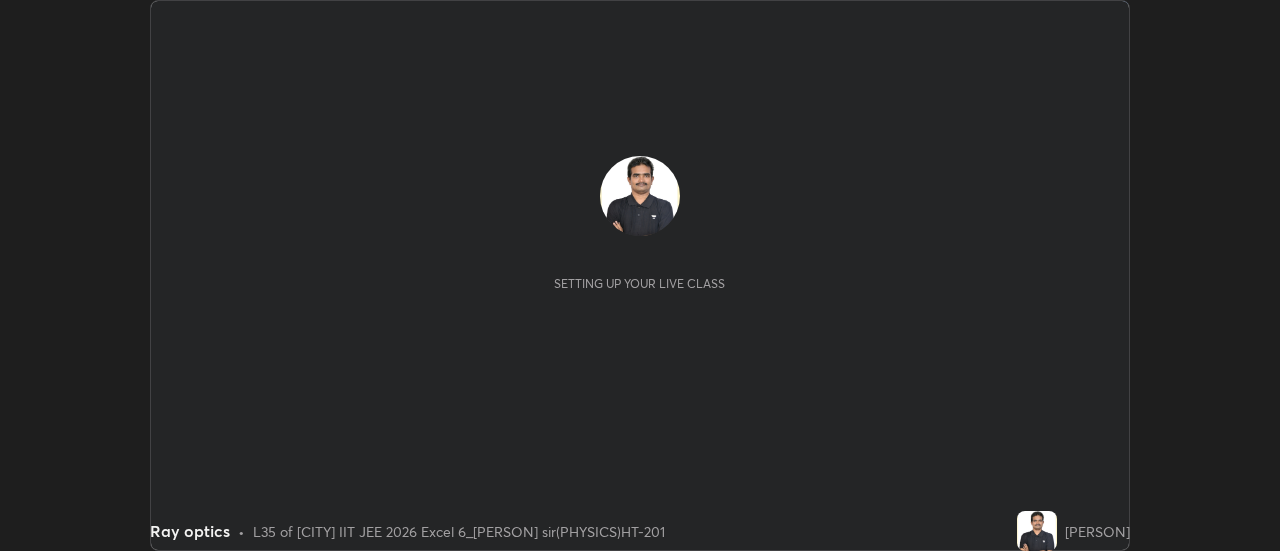 scroll, scrollTop: 0, scrollLeft: 0, axis: both 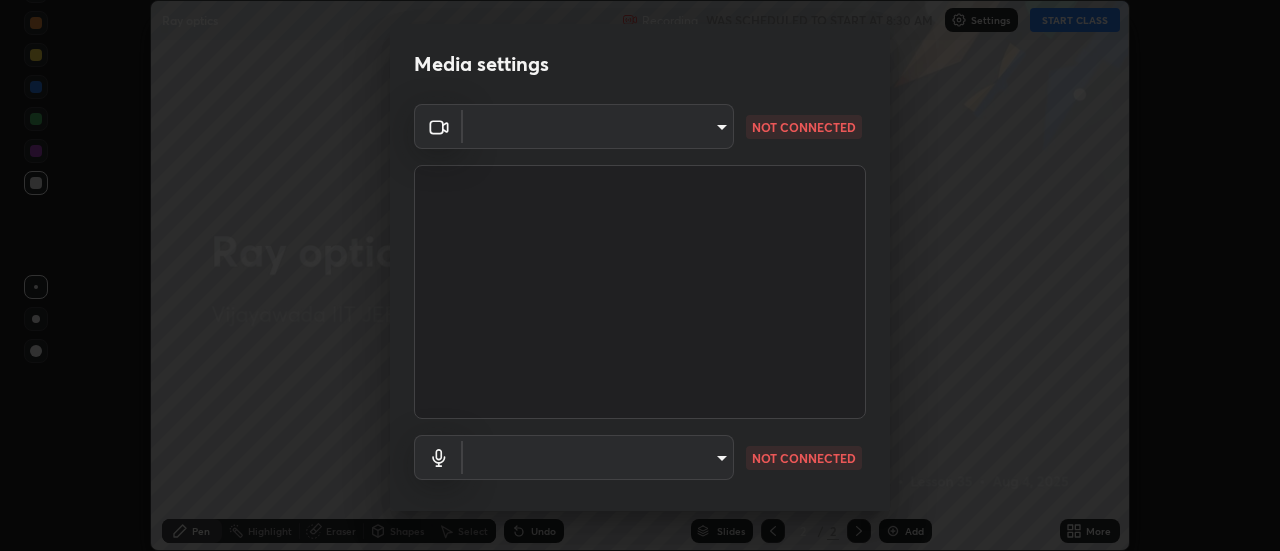 type on "f580de2411f358d745f26f557b4bea4d2d7bab2088973edf1df0885cb7114986" 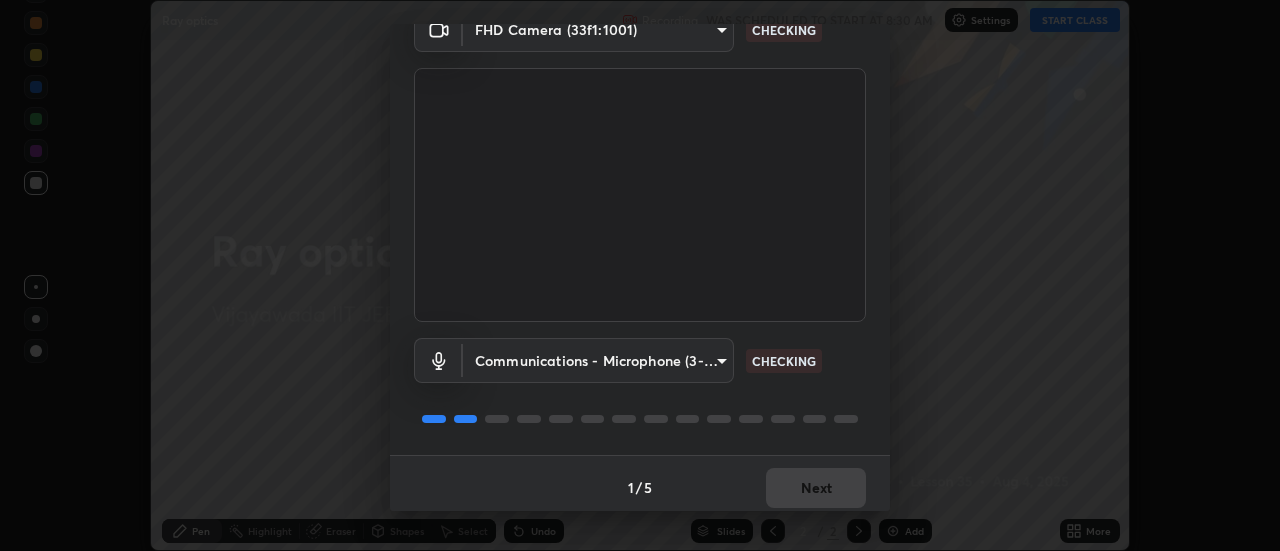 scroll, scrollTop: 105, scrollLeft: 0, axis: vertical 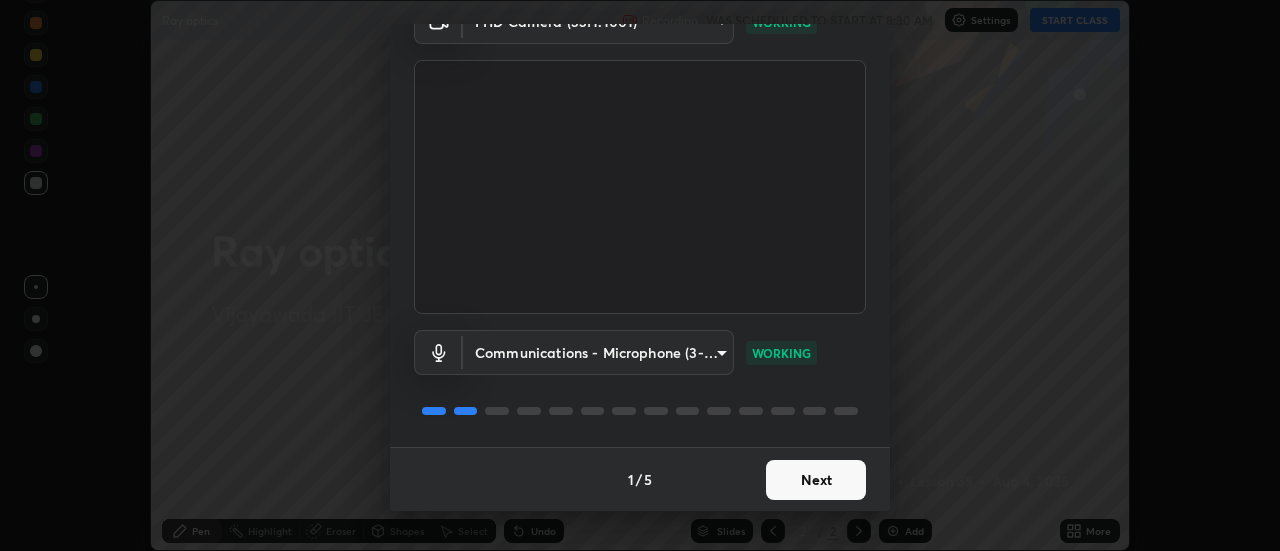 click on "Next" at bounding box center (816, 480) 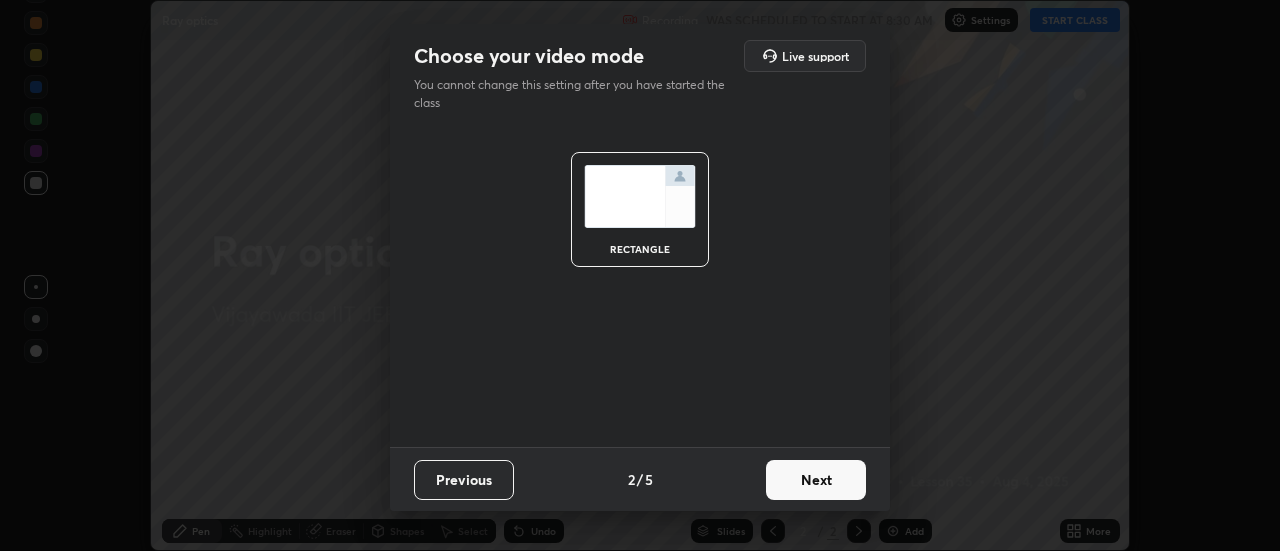 click on "Next" at bounding box center [816, 480] 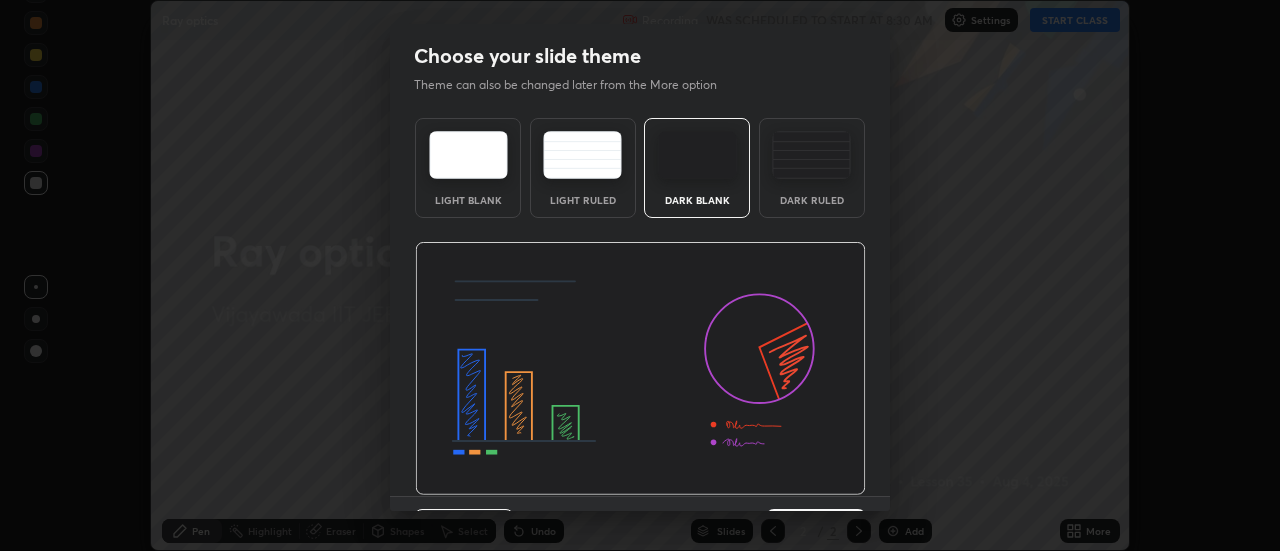 scroll, scrollTop: 49, scrollLeft: 0, axis: vertical 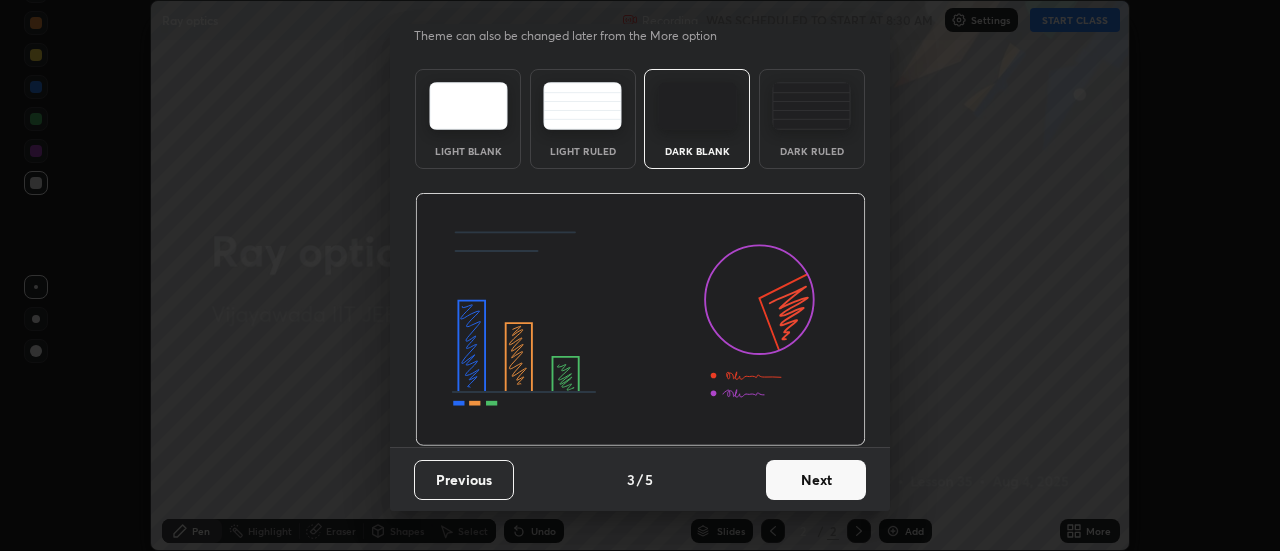 click on "Next" at bounding box center (816, 480) 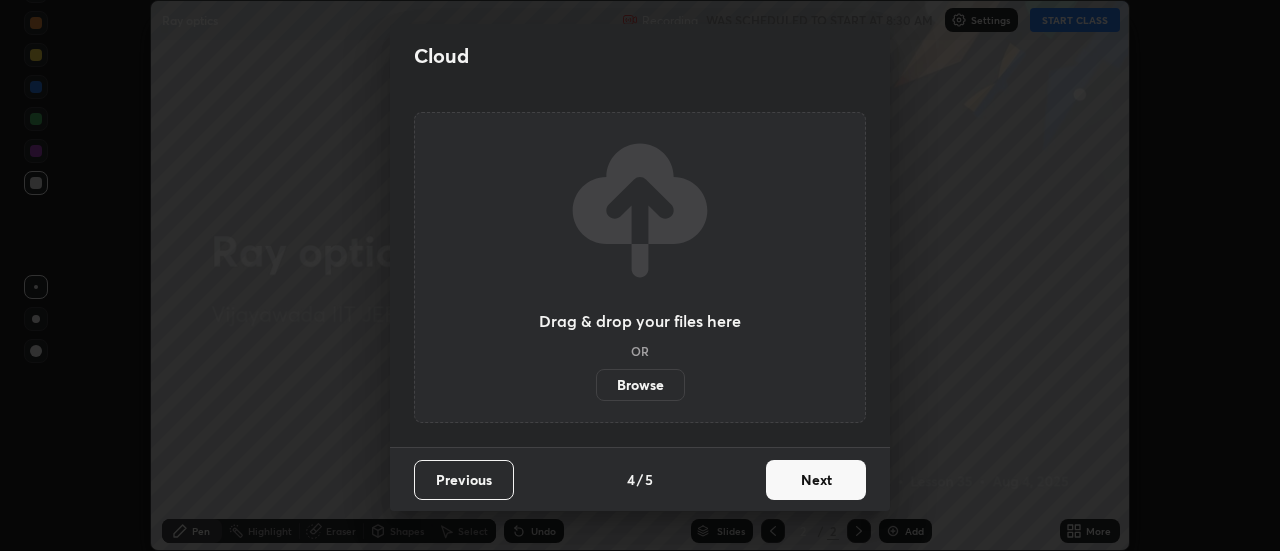 click on "Next" at bounding box center [816, 480] 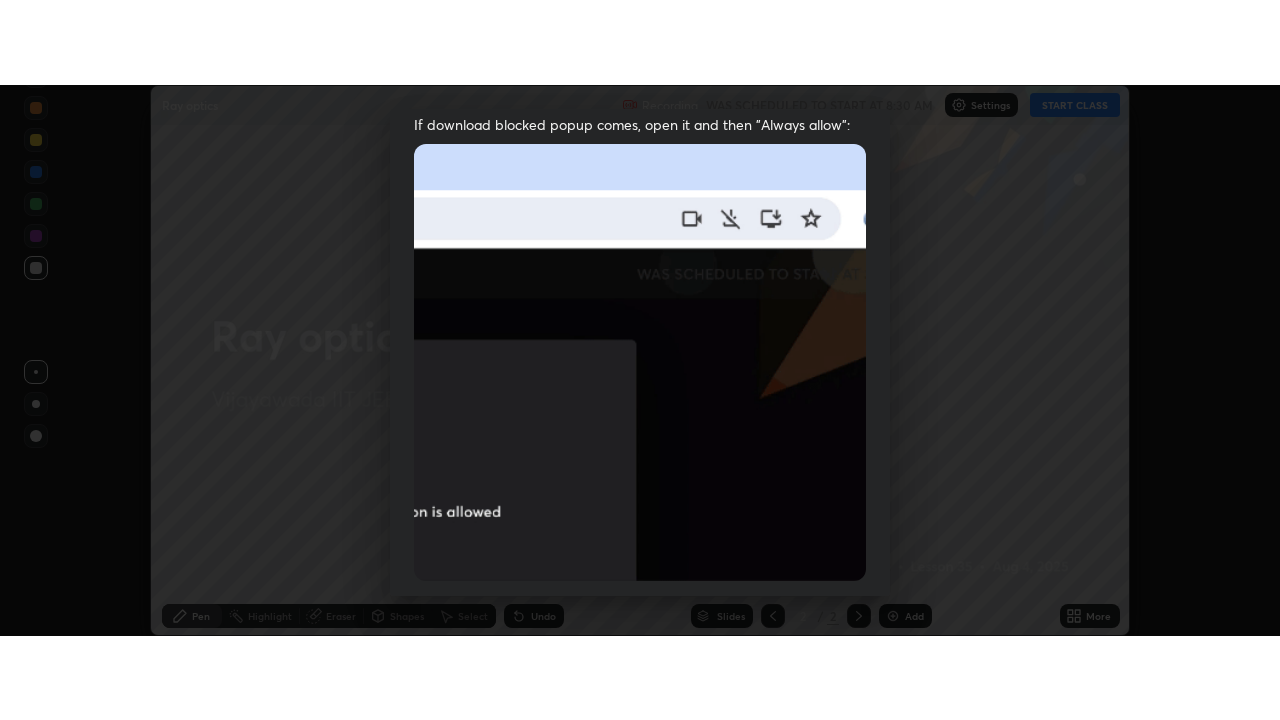 scroll, scrollTop: 513, scrollLeft: 0, axis: vertical 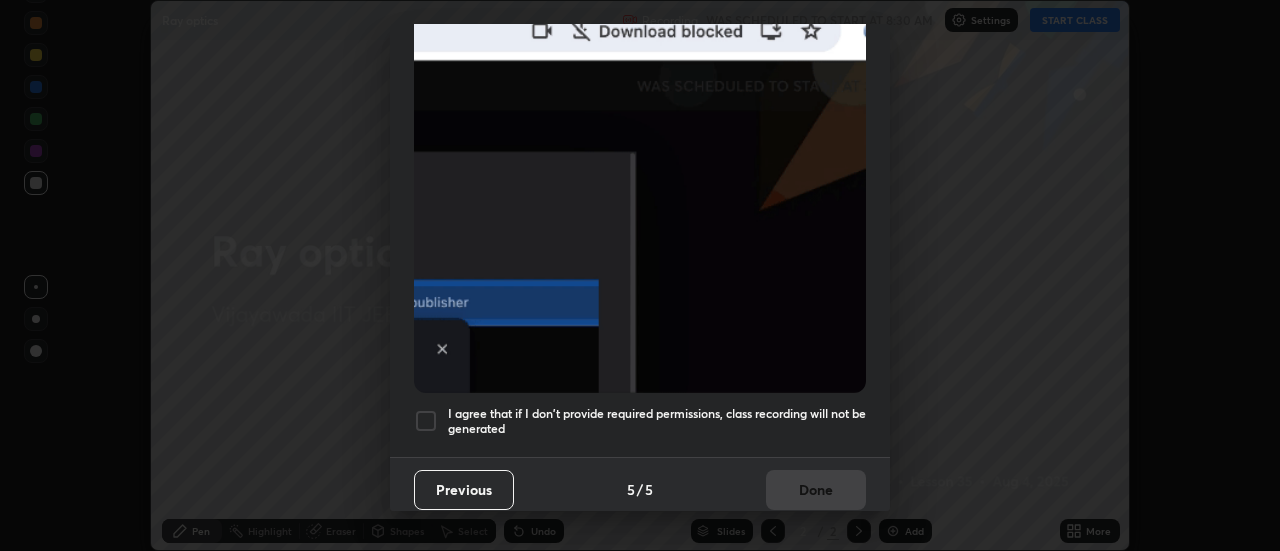 click at bounding box center (426, 421) 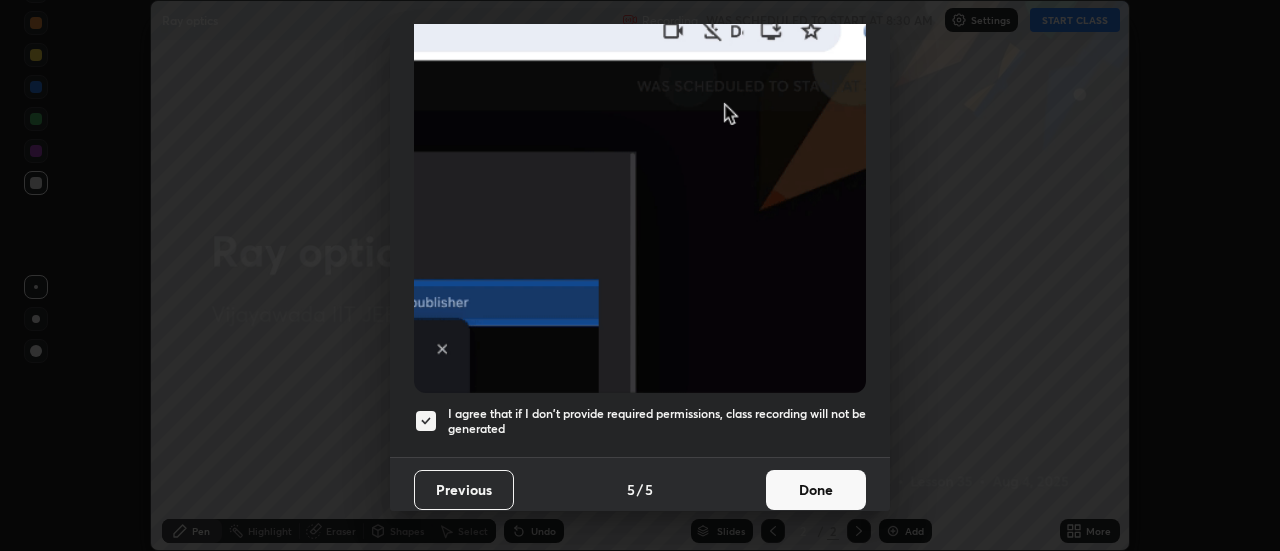 click on "Done" at bounding box center [816, 490] 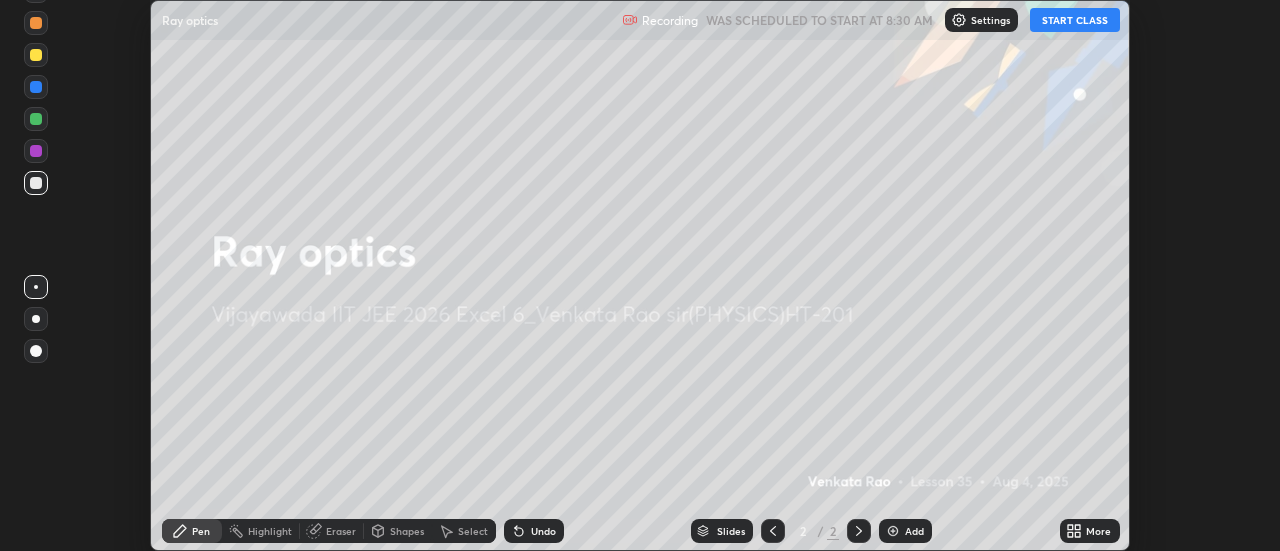 click on "START CLASS" at bounding box center (1075, 20) 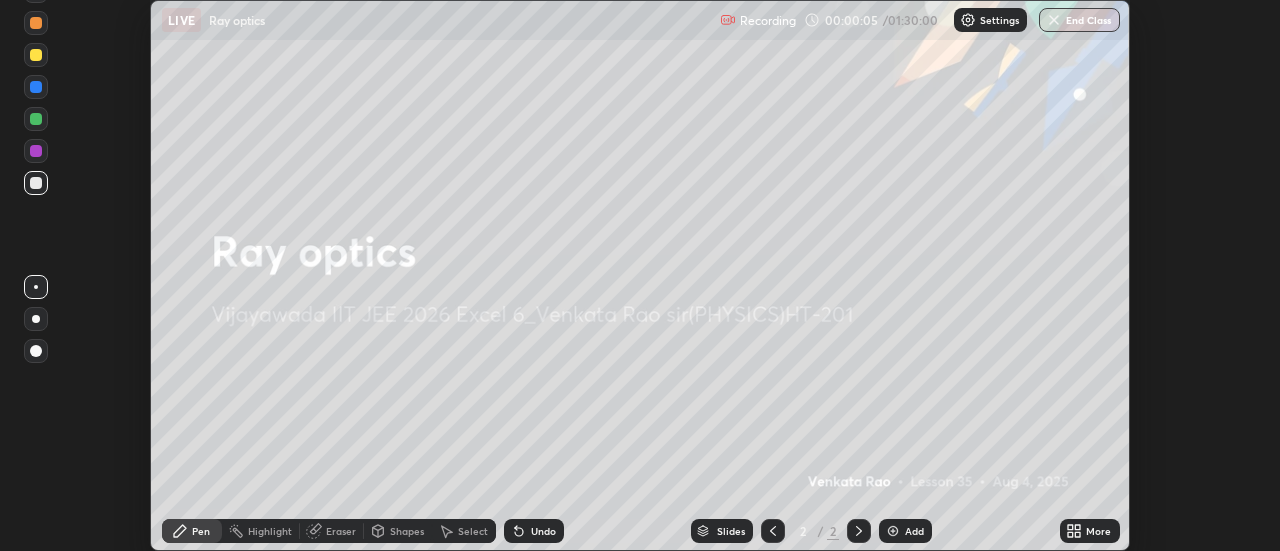 click 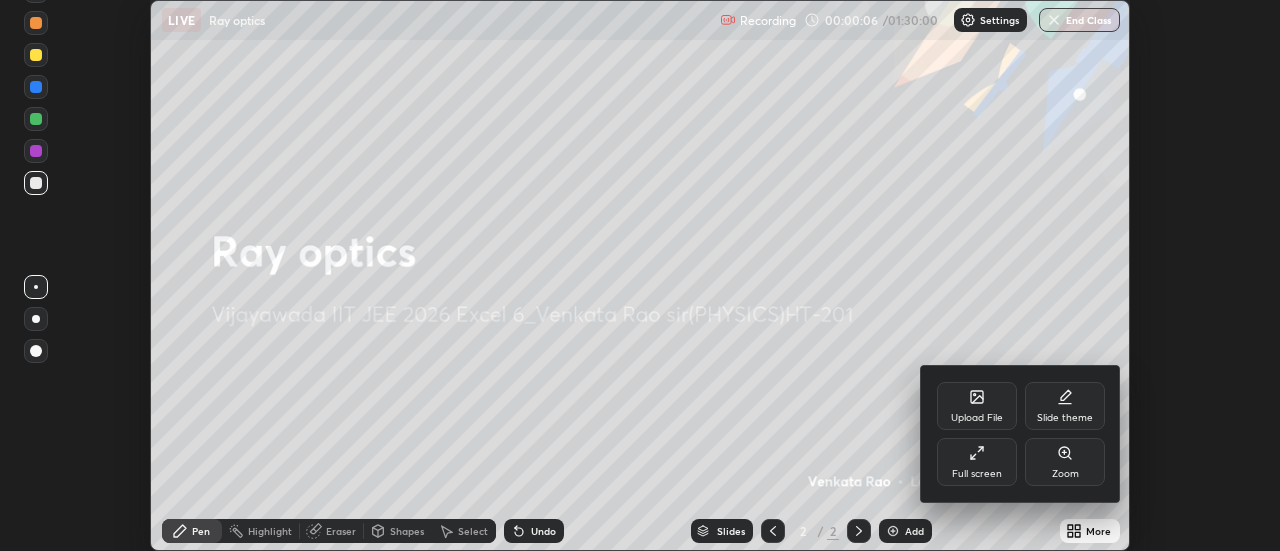 click on "Full screen" at bounding box center [977, 462] 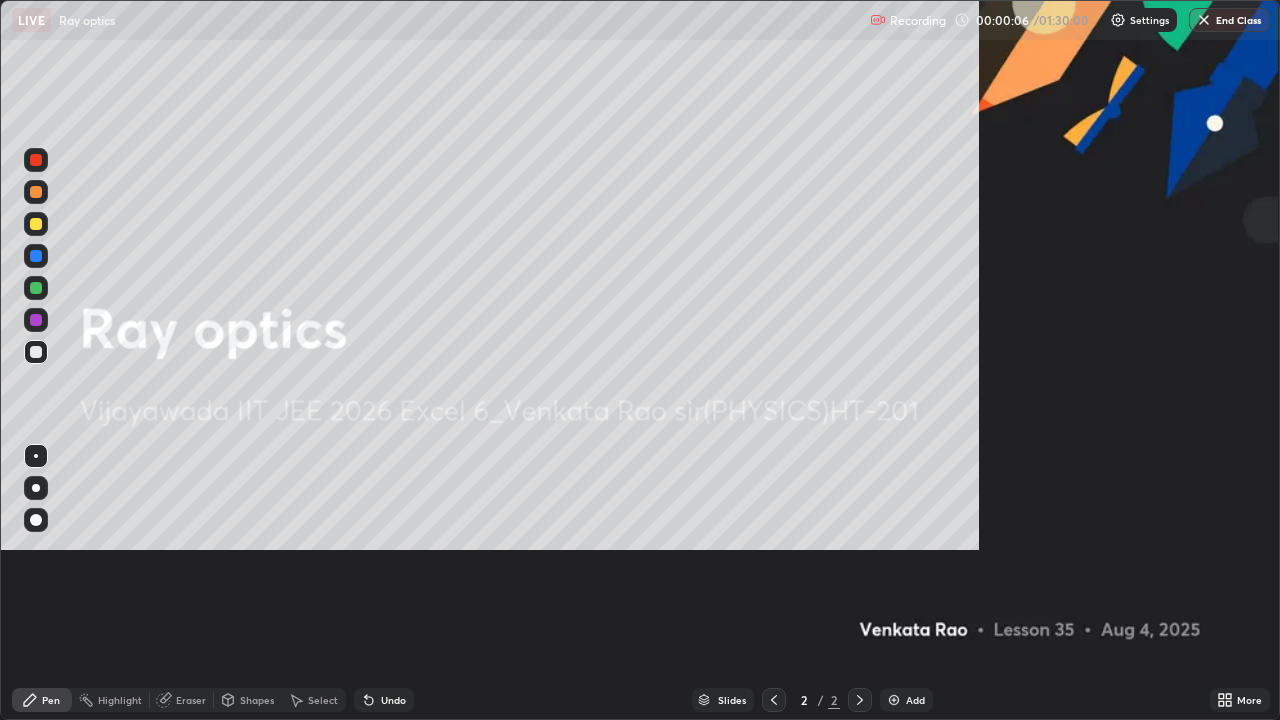 scroll, scrollTop: 99280, scrollLeft: 98720, axis: both 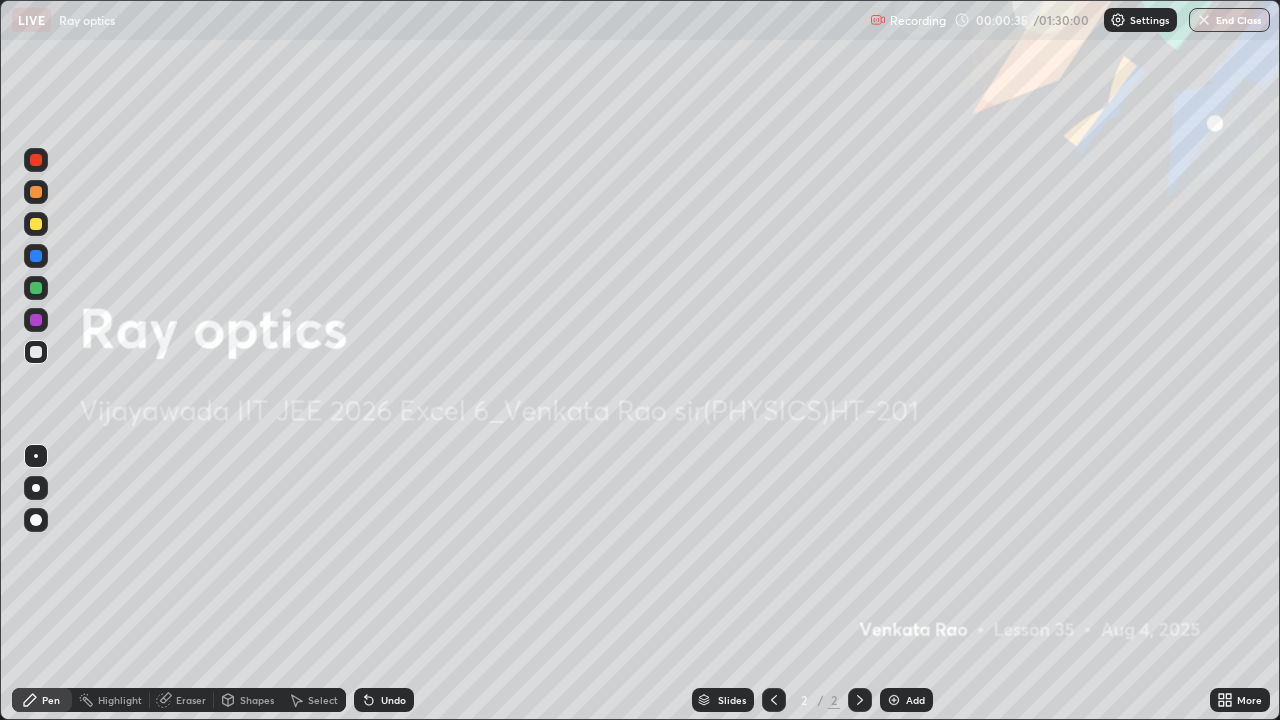 click on "Add" at bounding box center [915, 700] 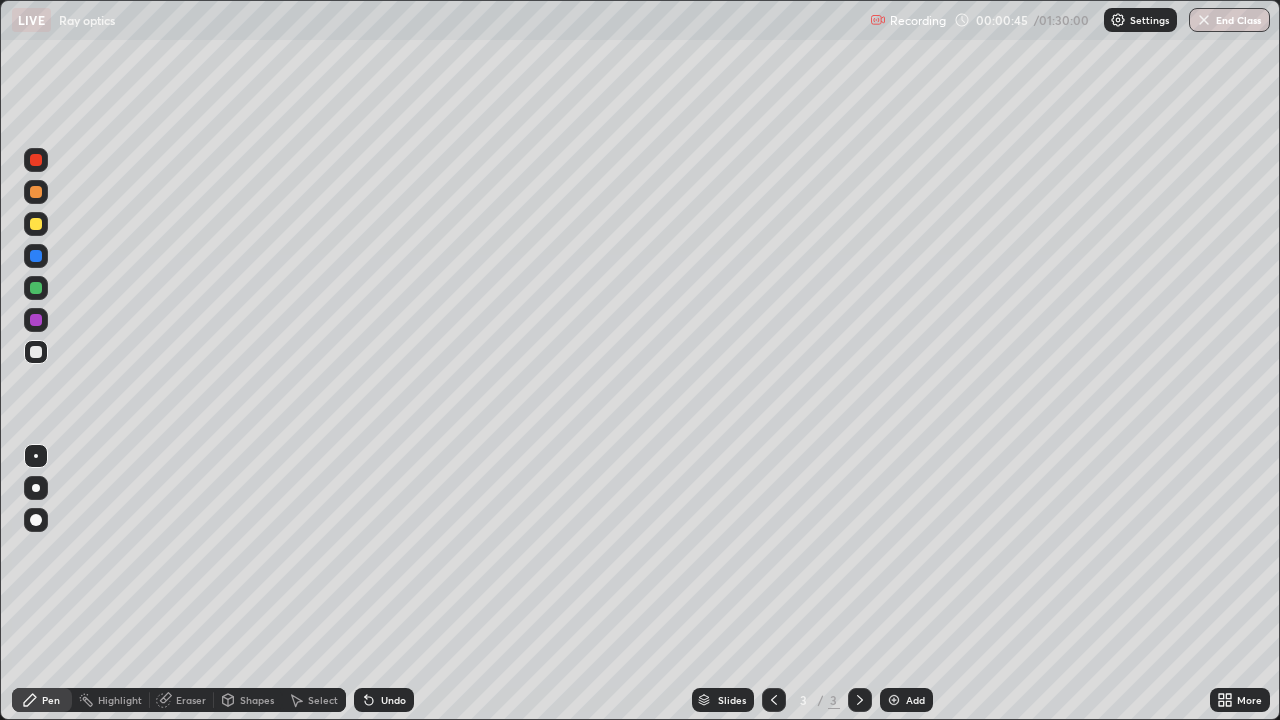 click at bounding box center [36, 192] 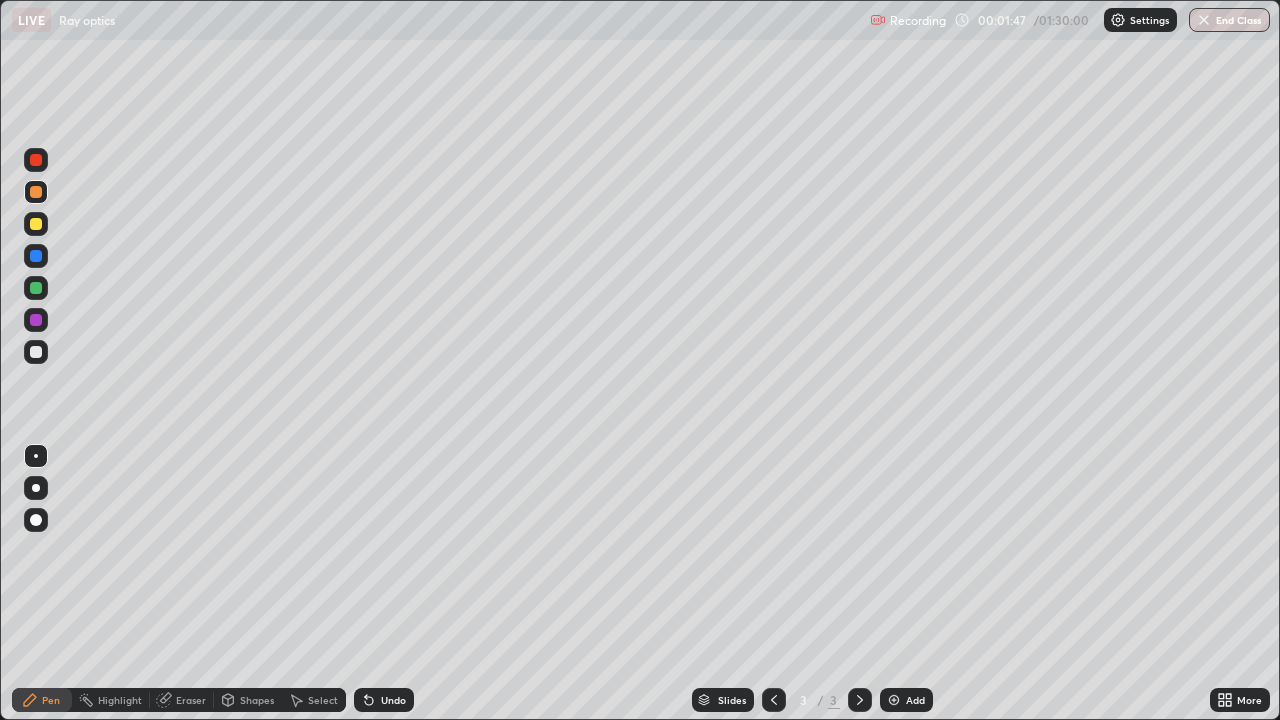 click at bounding box center [36, 288] 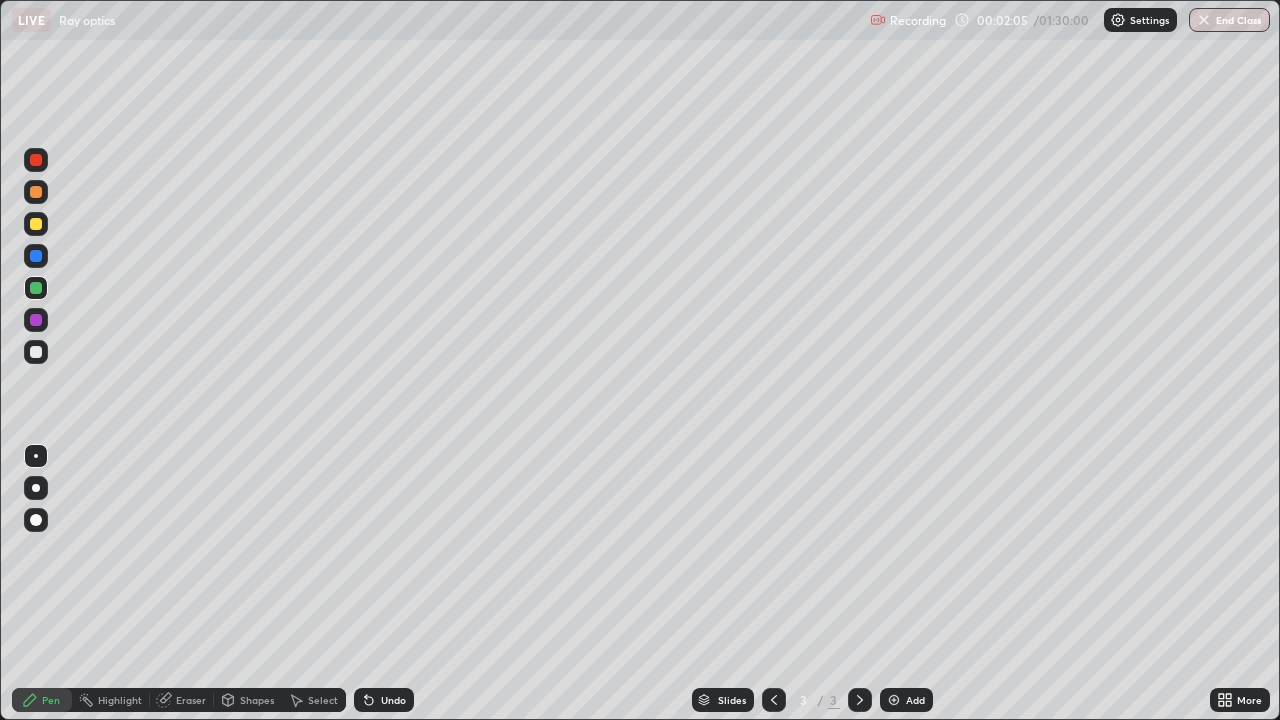 click at bounding box center (36, 224) 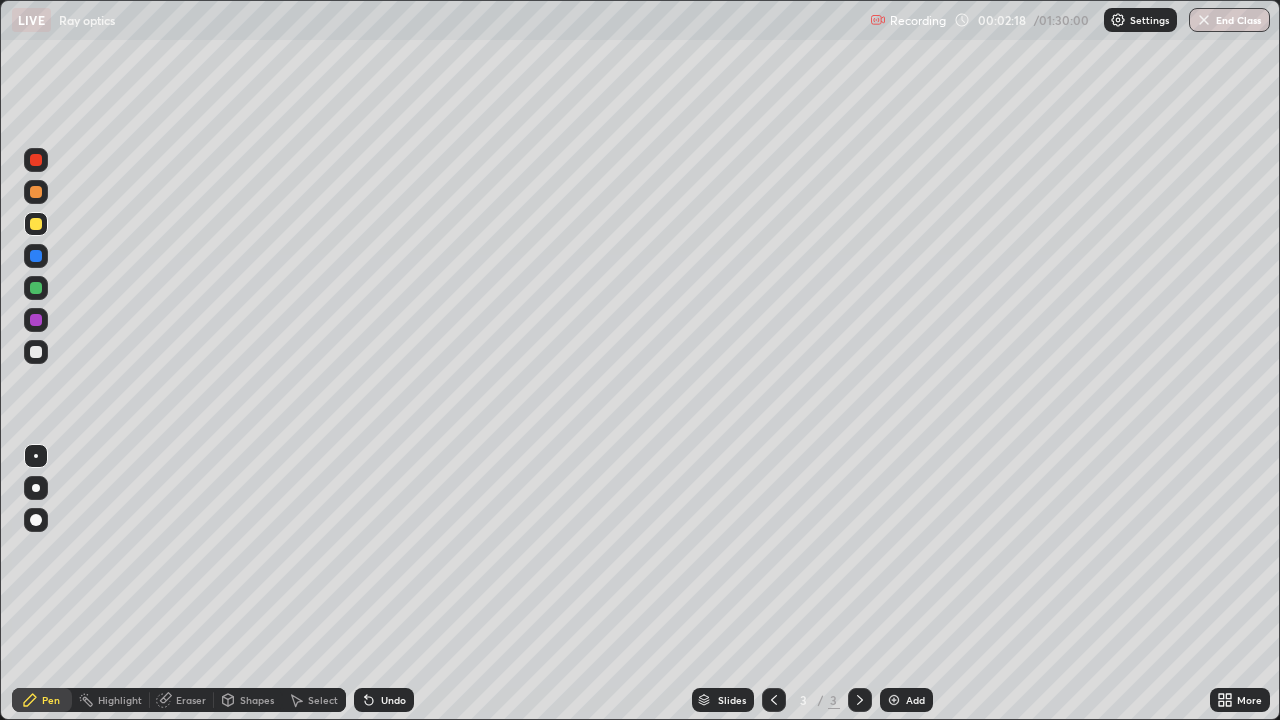 click at bounding box center (36, 160) 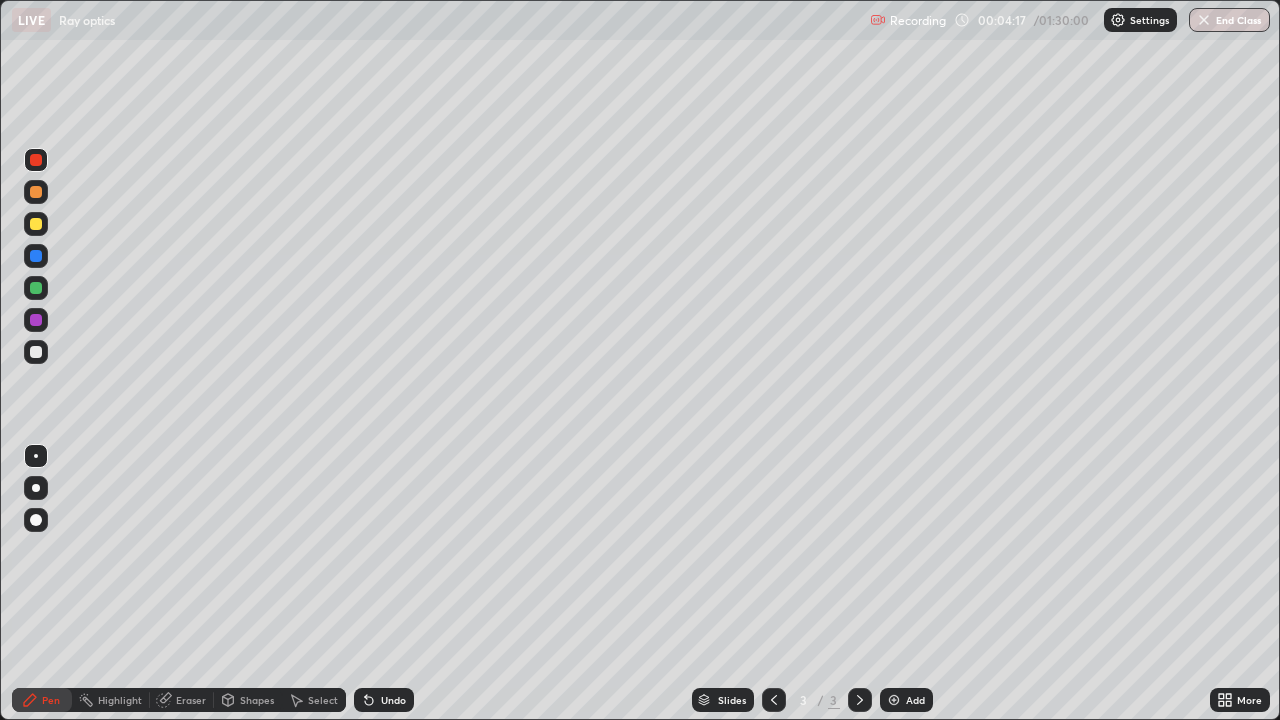 click at bounding box center [36, 352] 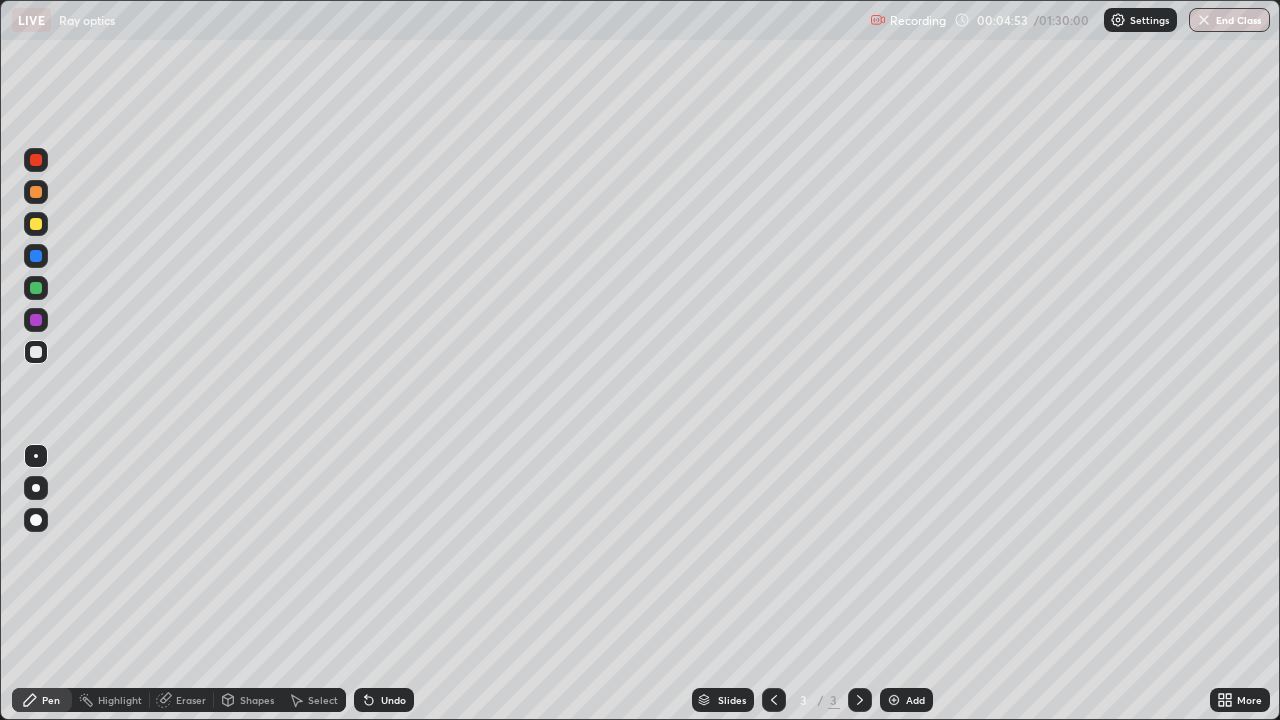 click at bounding box center [36, 192] 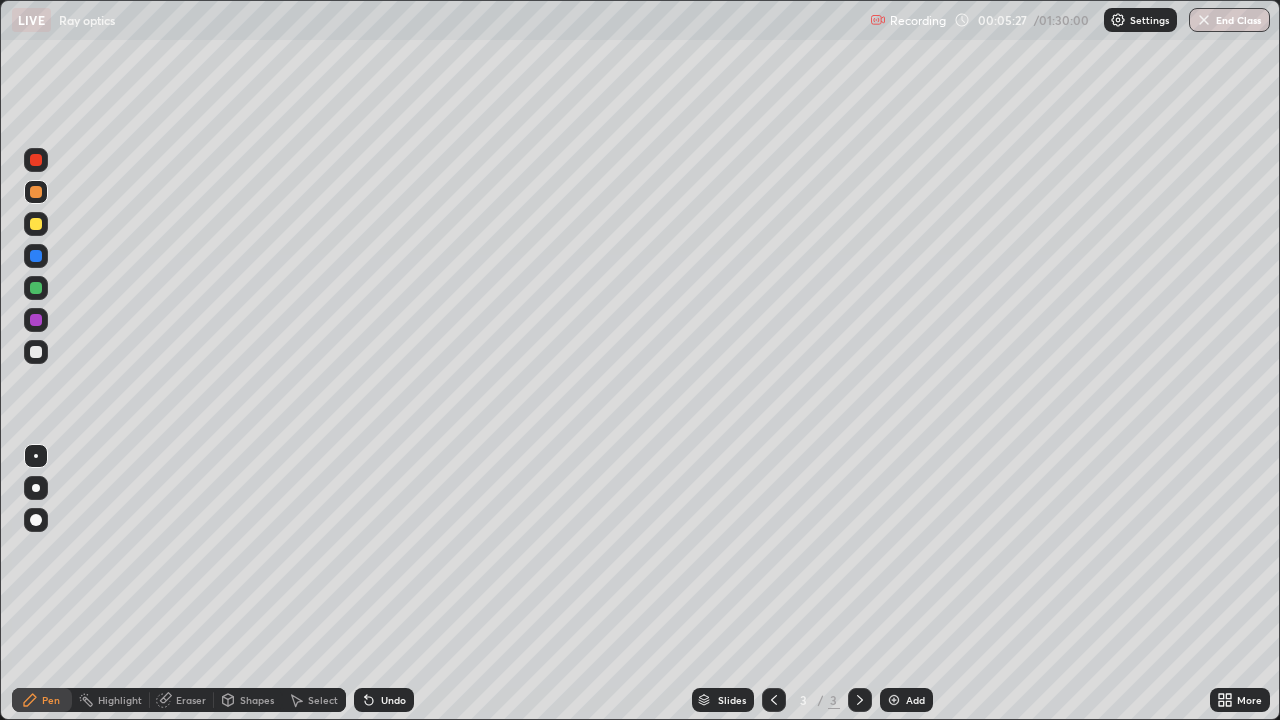 click on "Add" at bounding box center (906, 700) 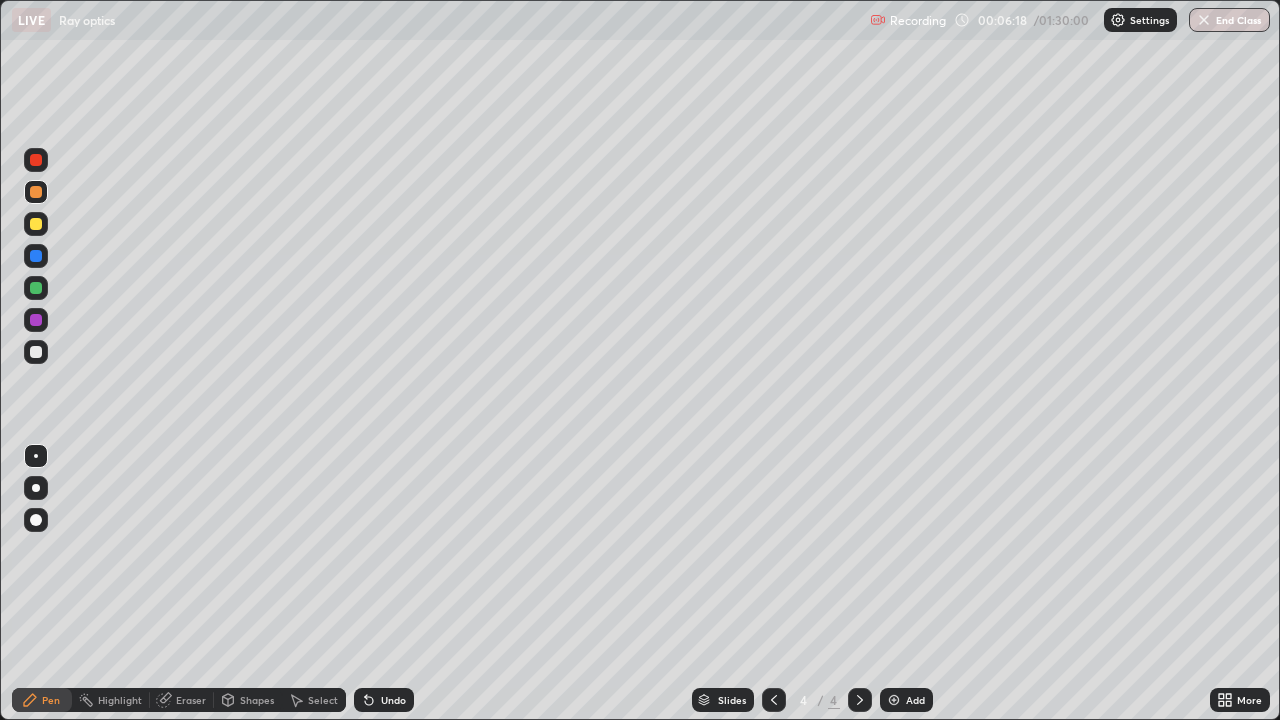 click at bounding box center [36, 352] 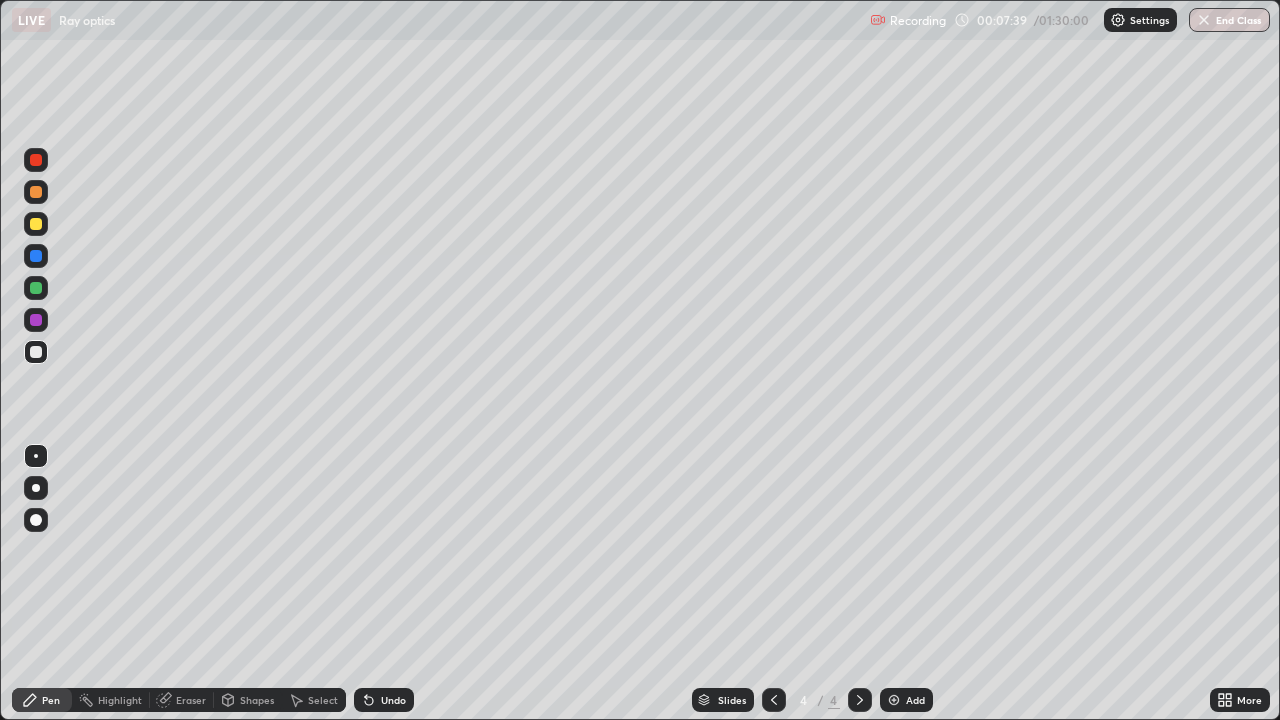 click on "Undo" at bounding box center (393, 700) 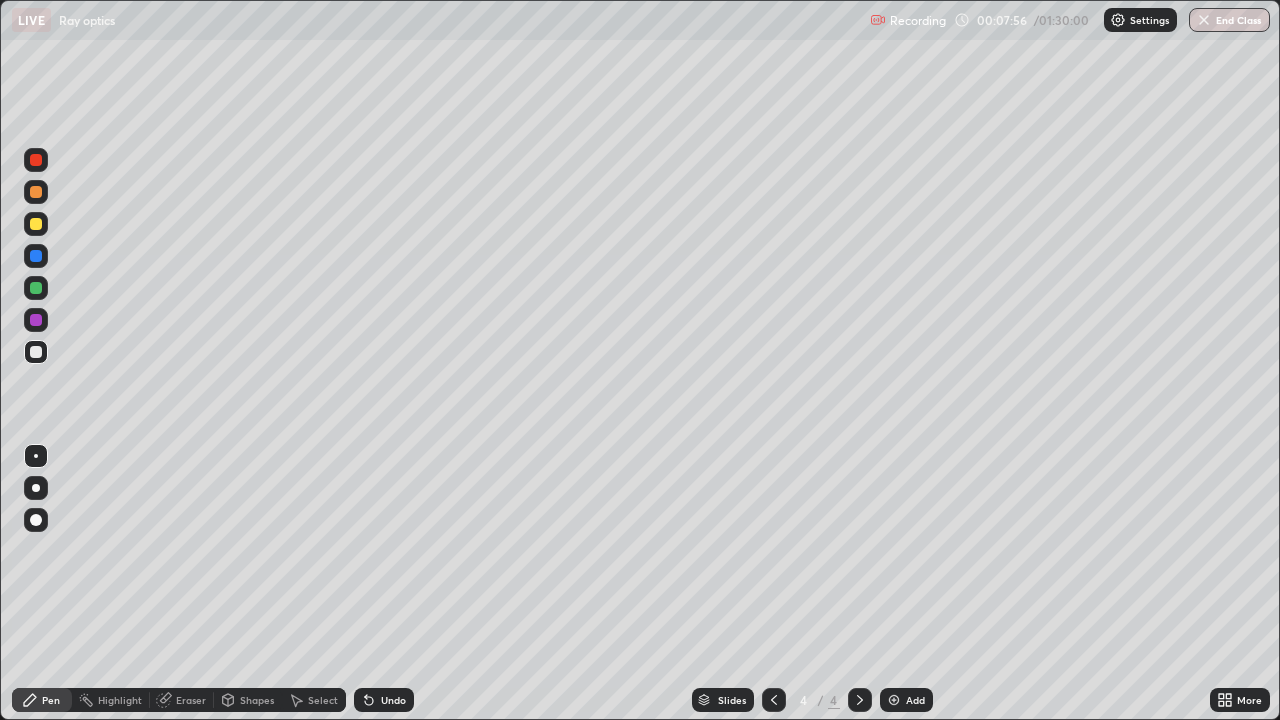 click on "Undo" at bounding box center (393, 700) 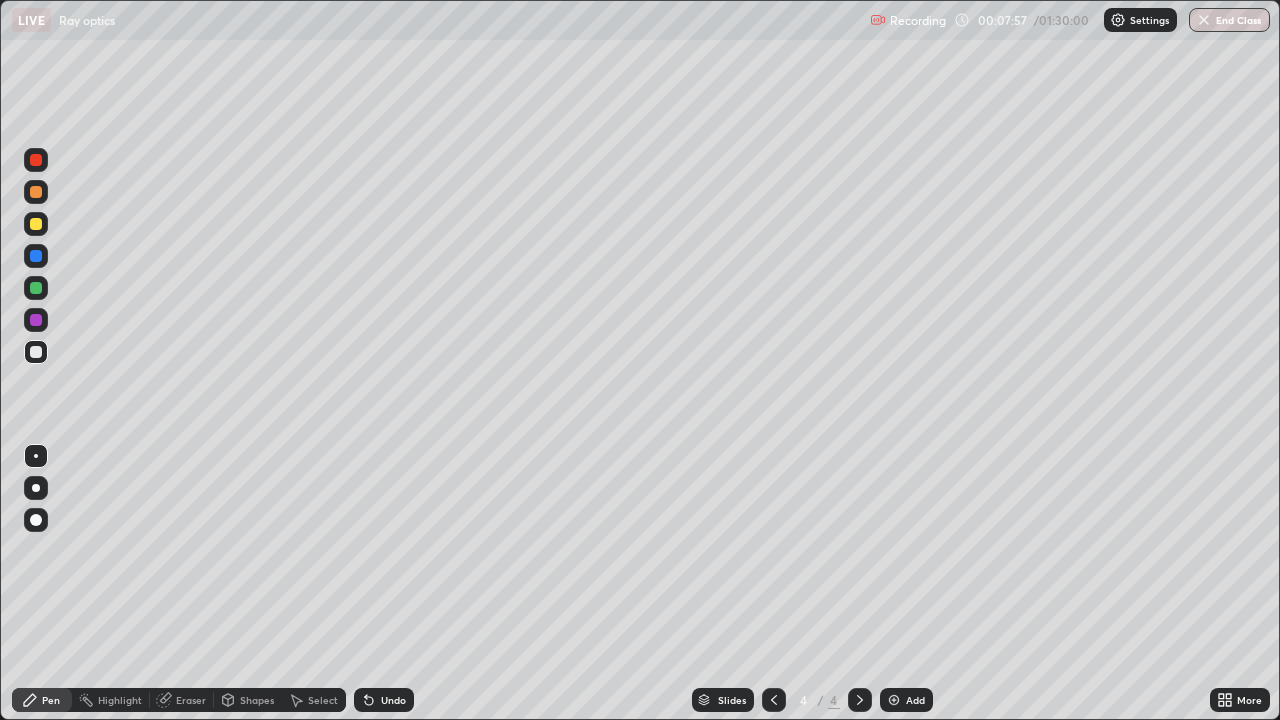 click on "Undo" at bounding box center [393, 700] 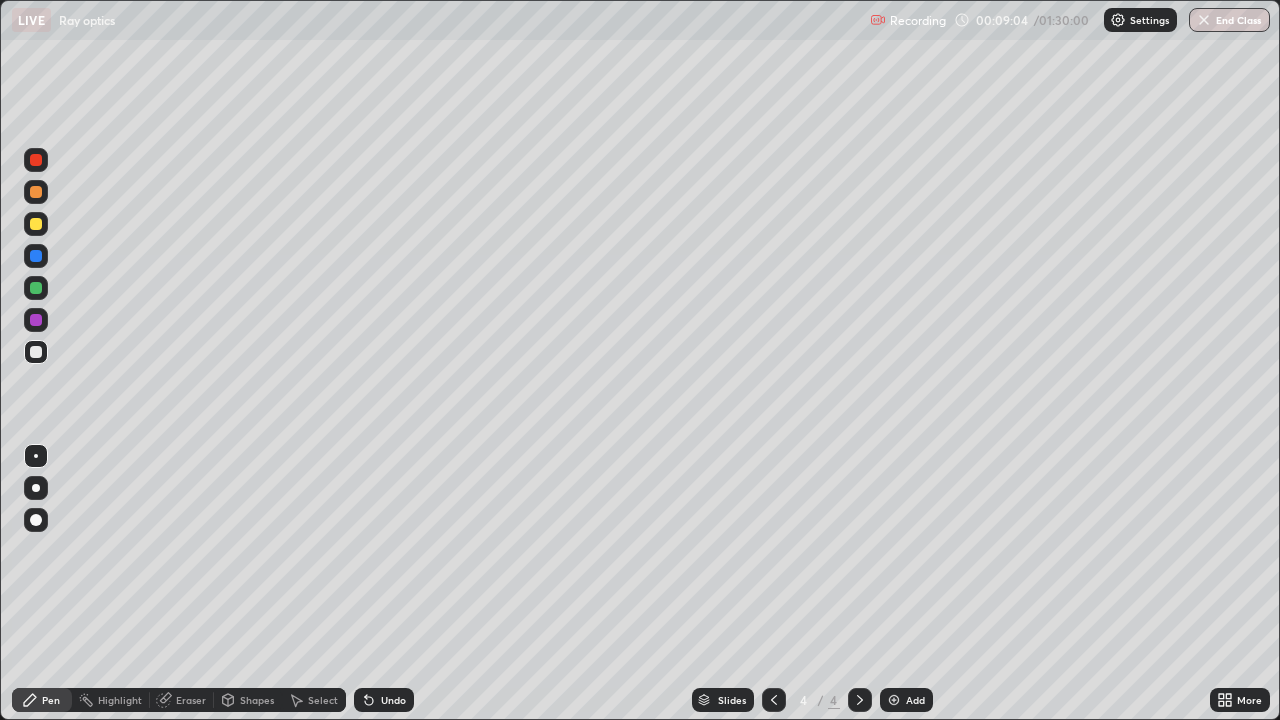 click on "Undo" at bounding box center (393, 700) 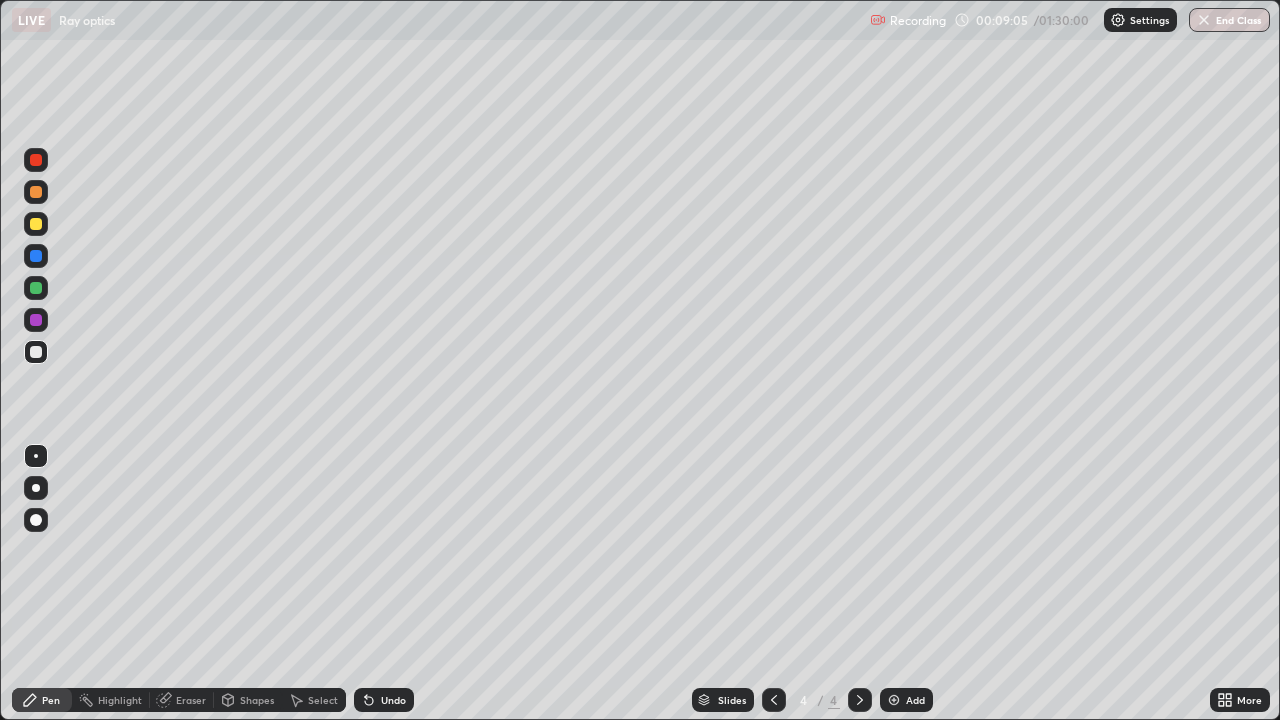 click on "Undo" at bounding box center [393, 700] 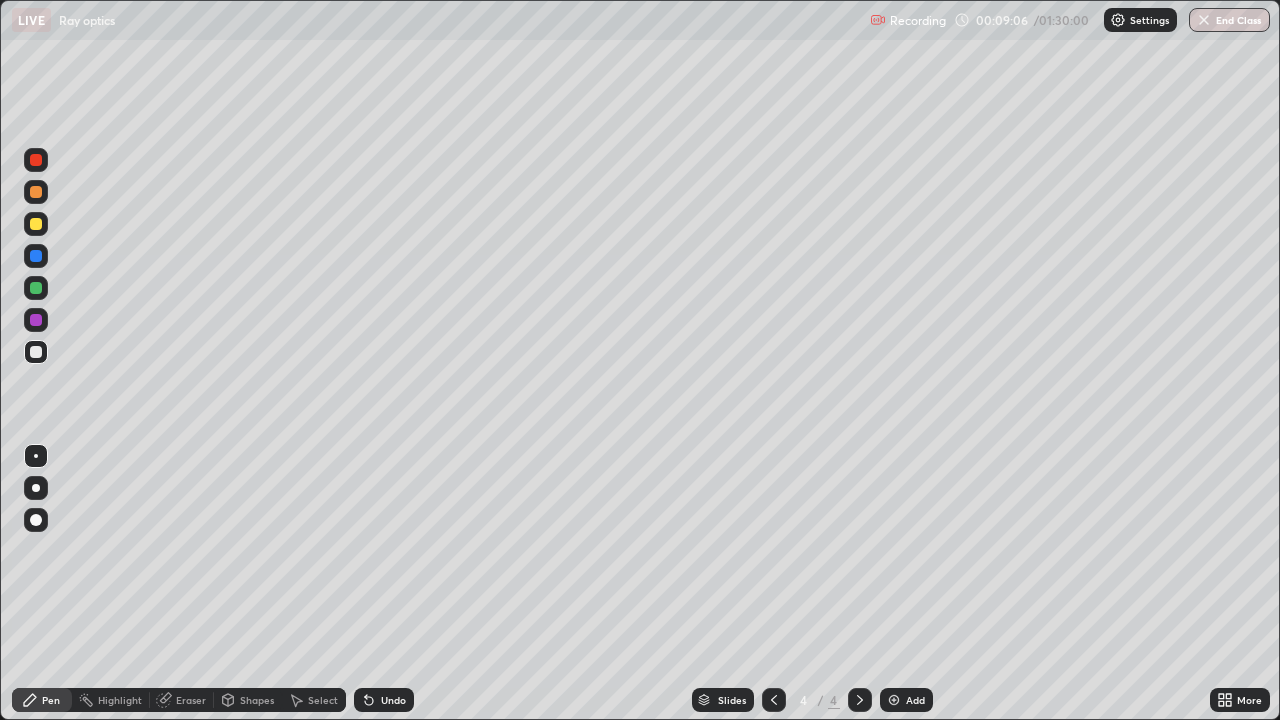 click on "Undo" at bounding box center [393, 700] 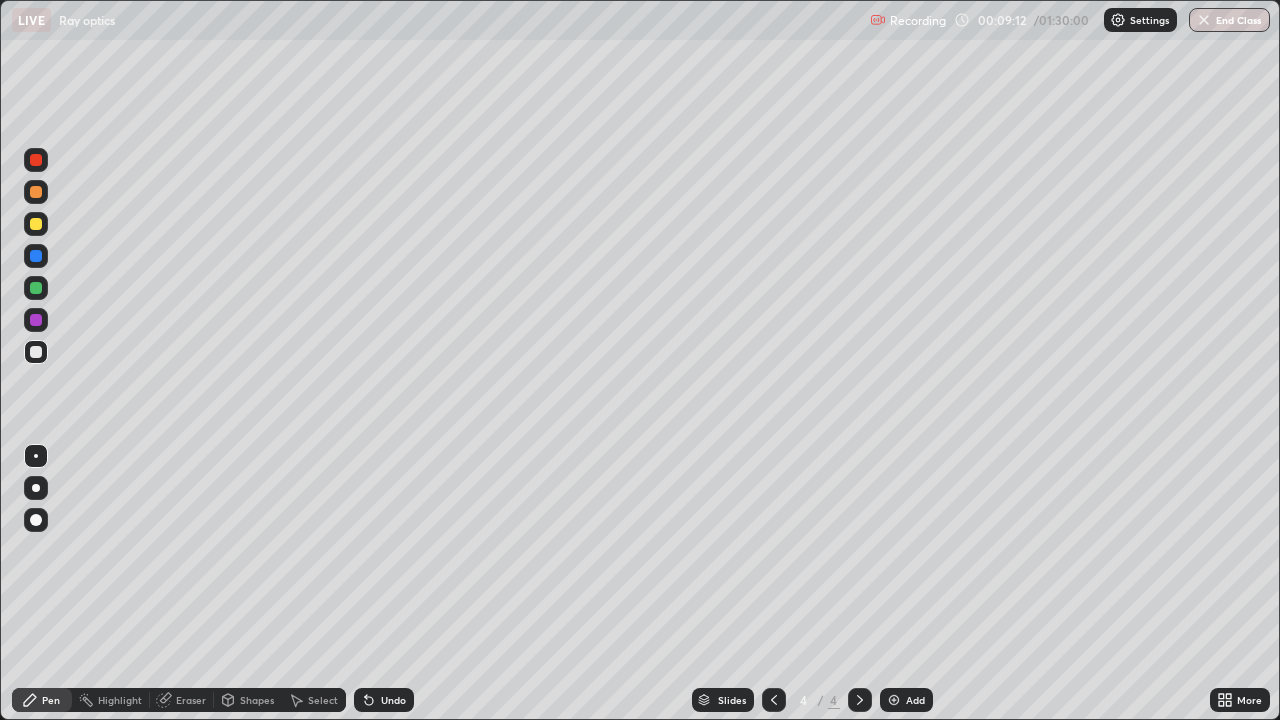 click on "Undo" at bounding box center (384, 700) 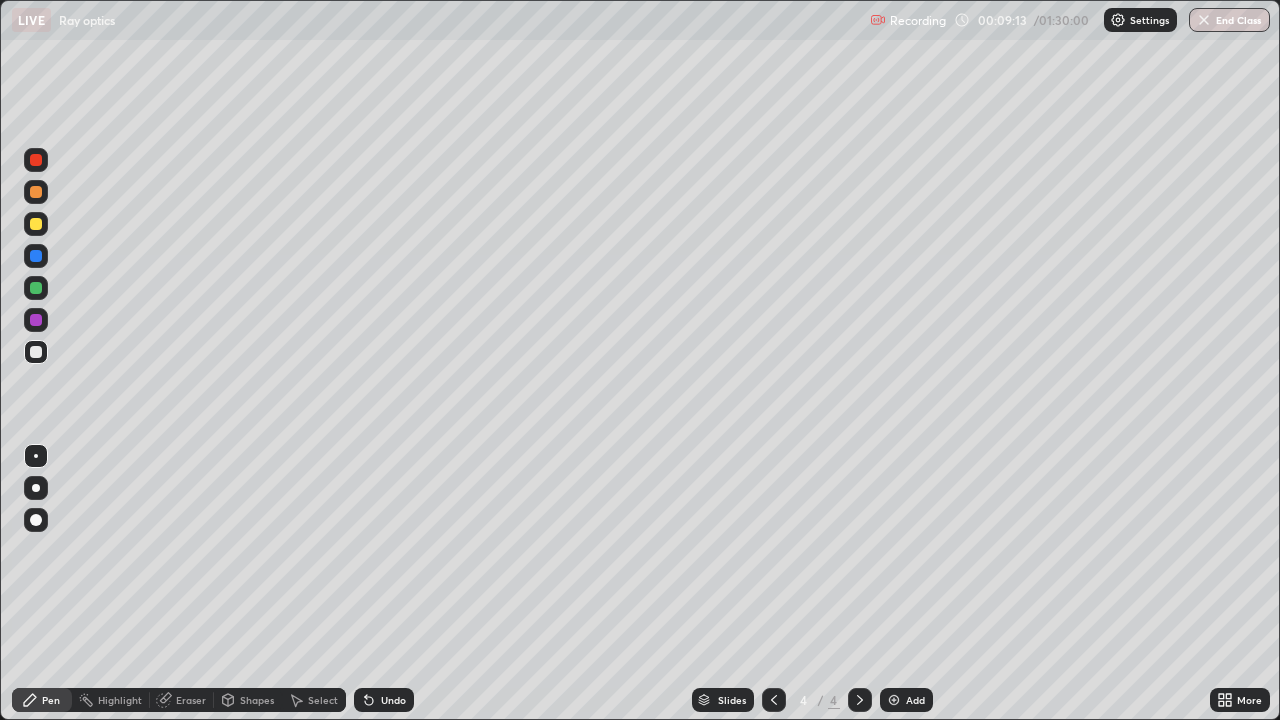 click on "Undo" at bounding box center [393, 700] 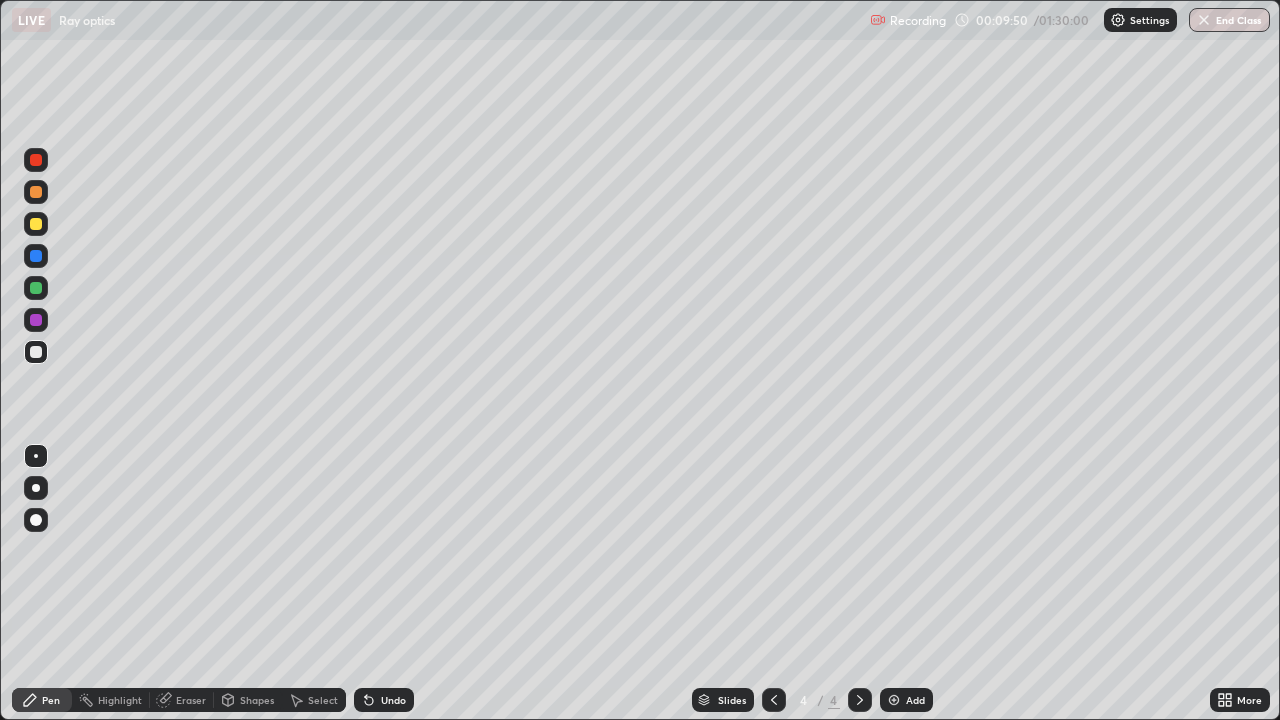 click at bounding box center (894, 700) 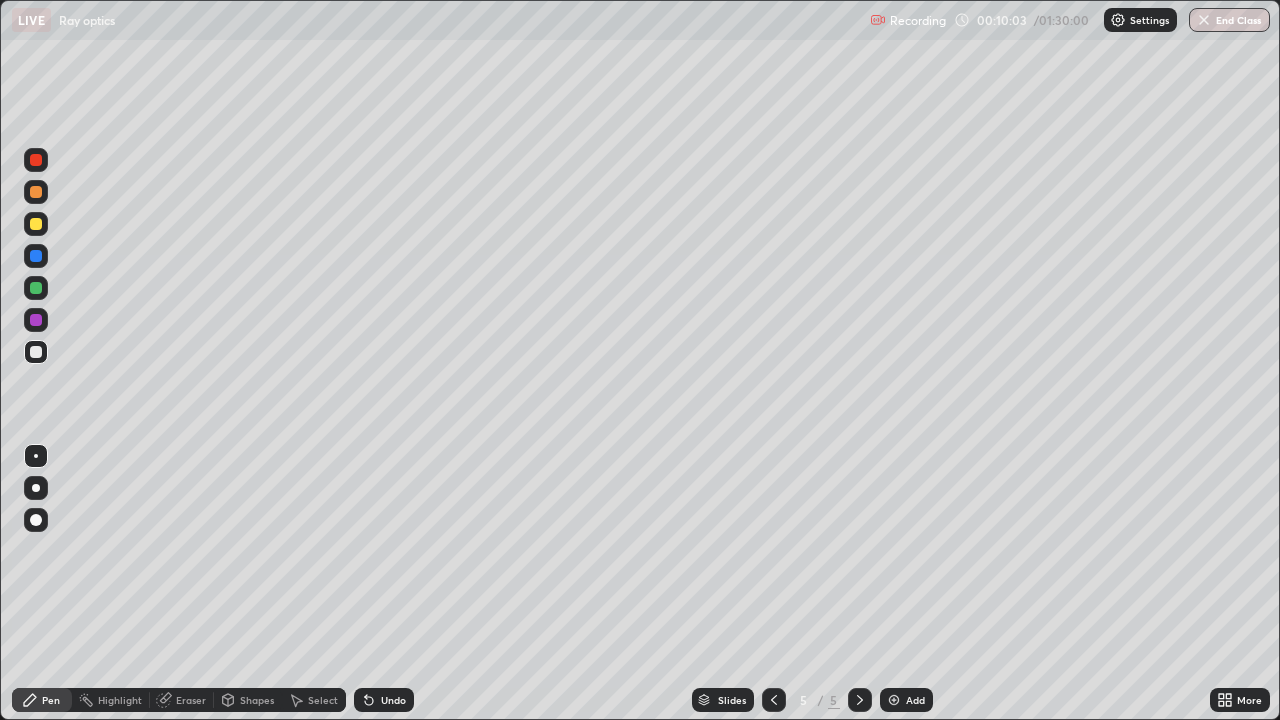 click at bounding box center (36, 224) 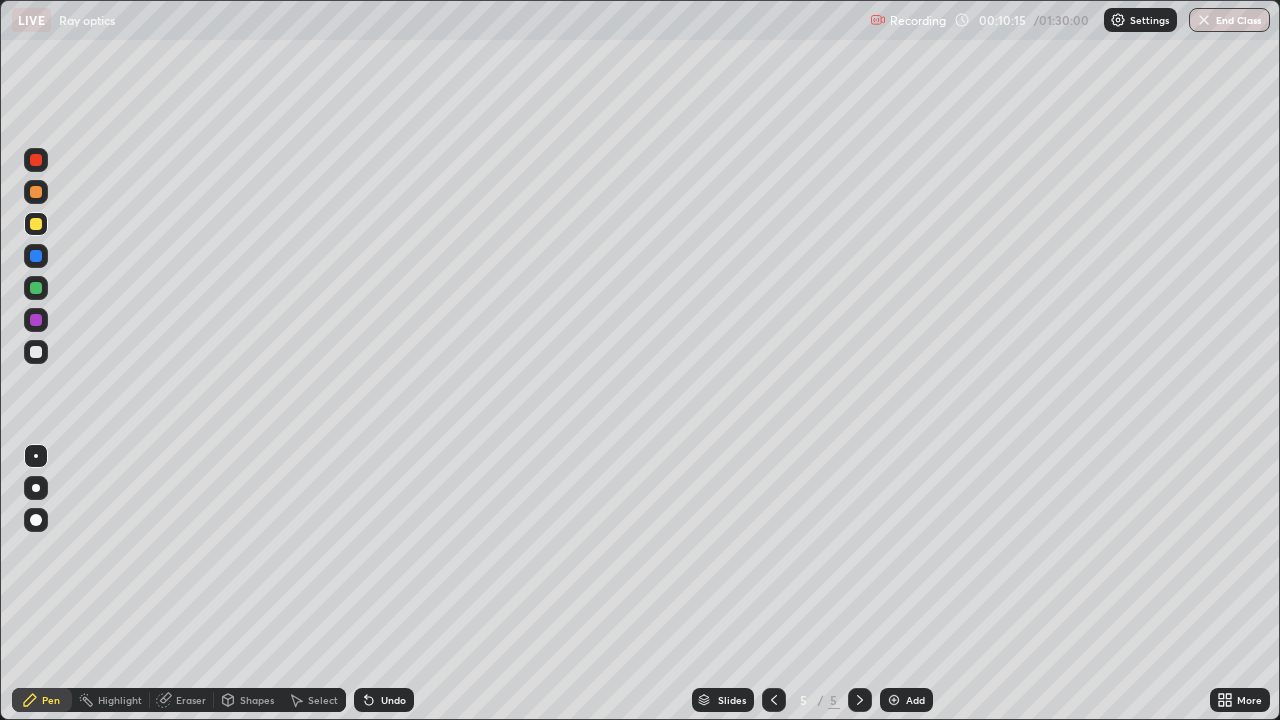 click at bounding box center [36, 192] 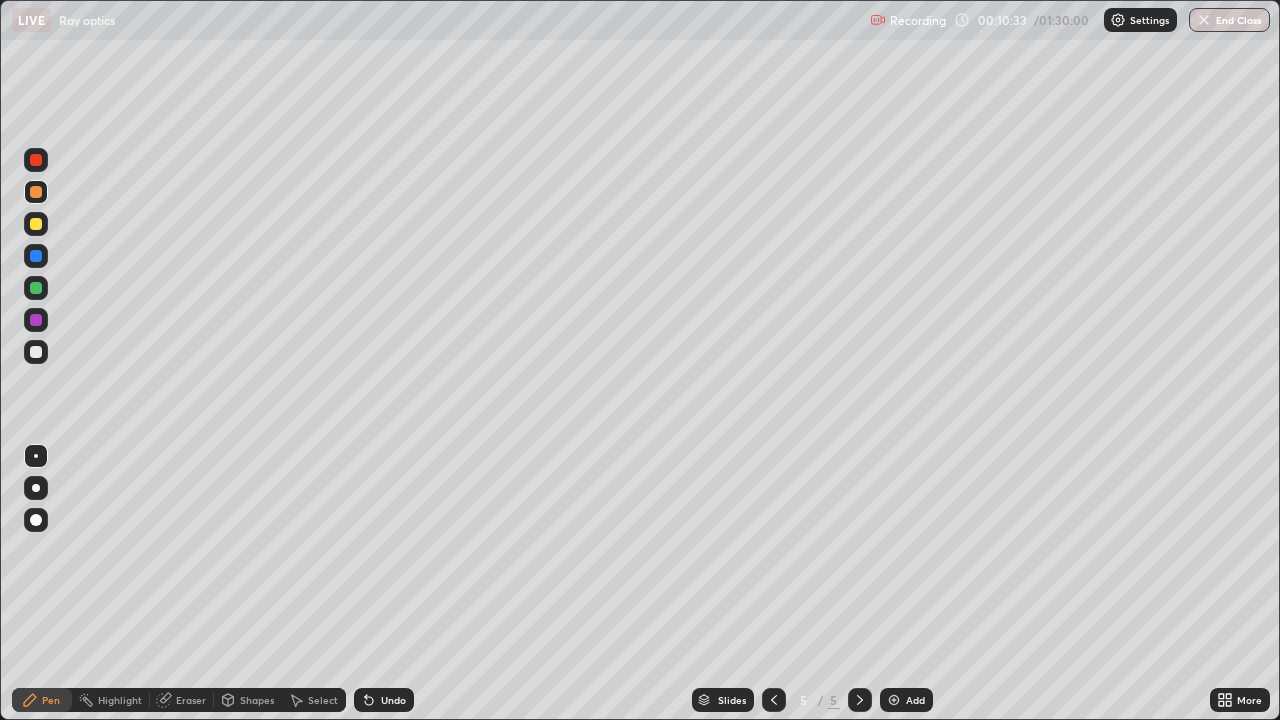 click at bounding box center (36, 160) 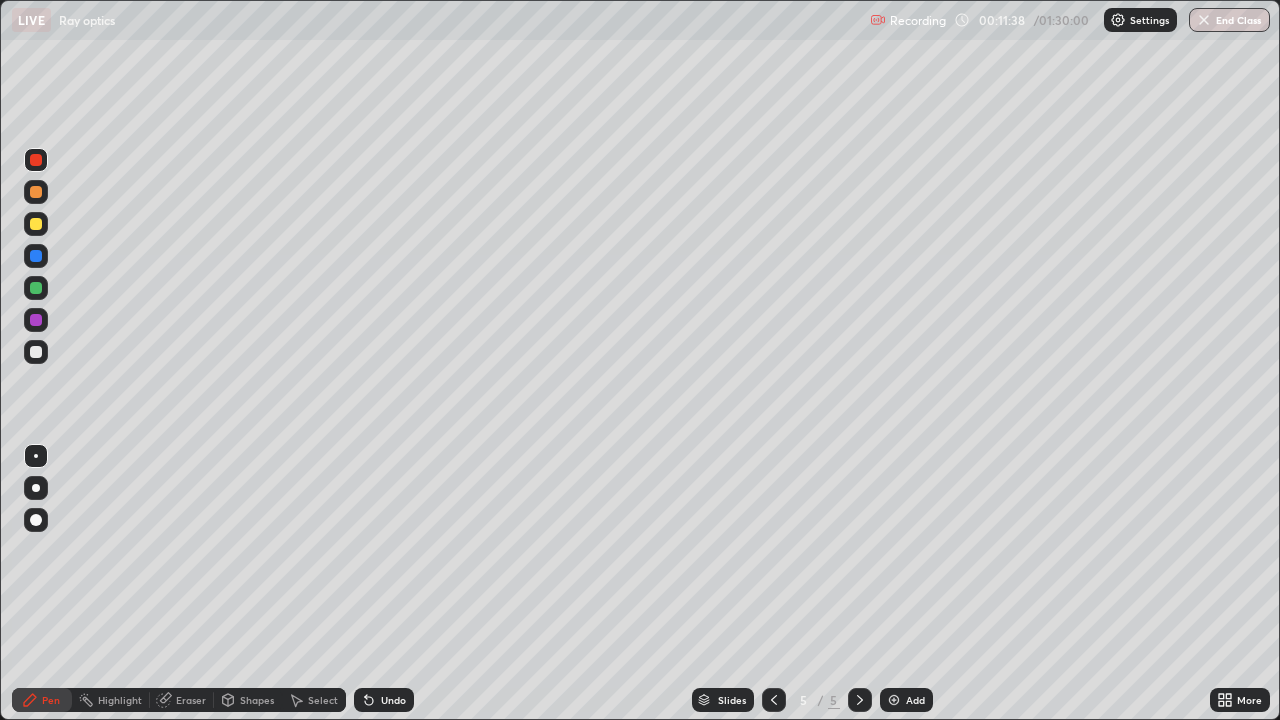 click at bounding box center (36, 224) 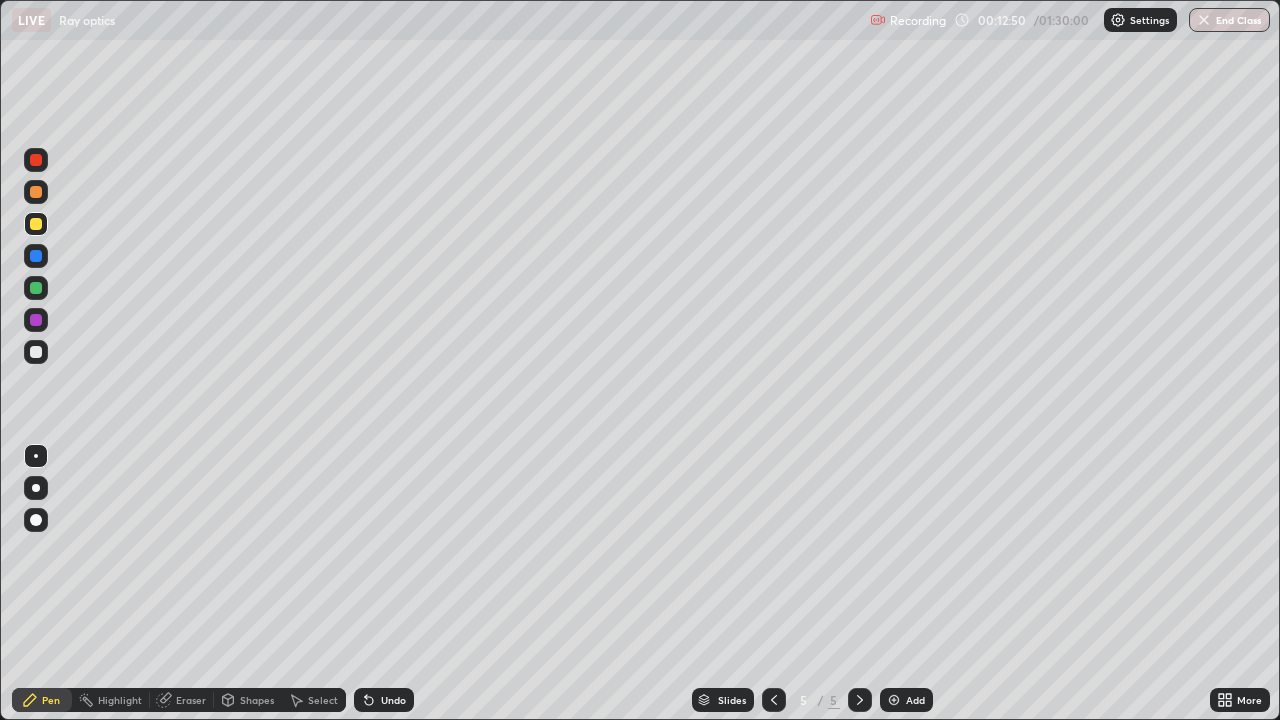 click at bounding box center [36, 288] 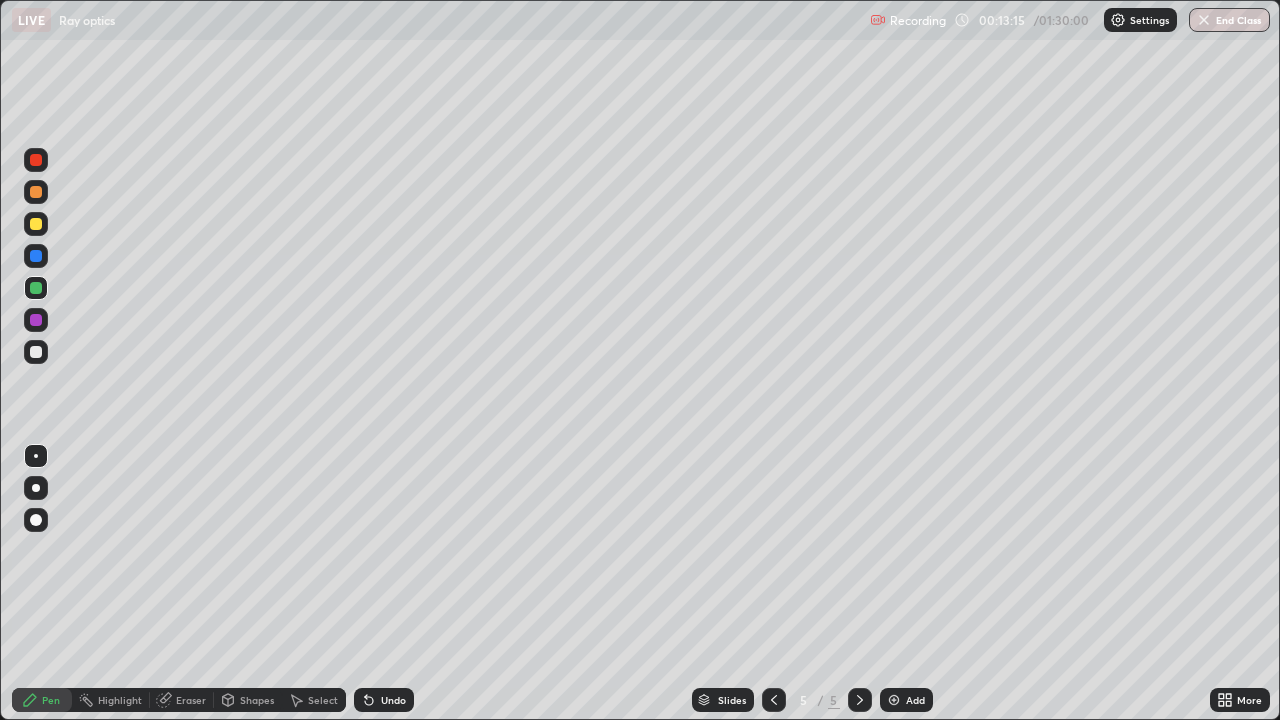 click 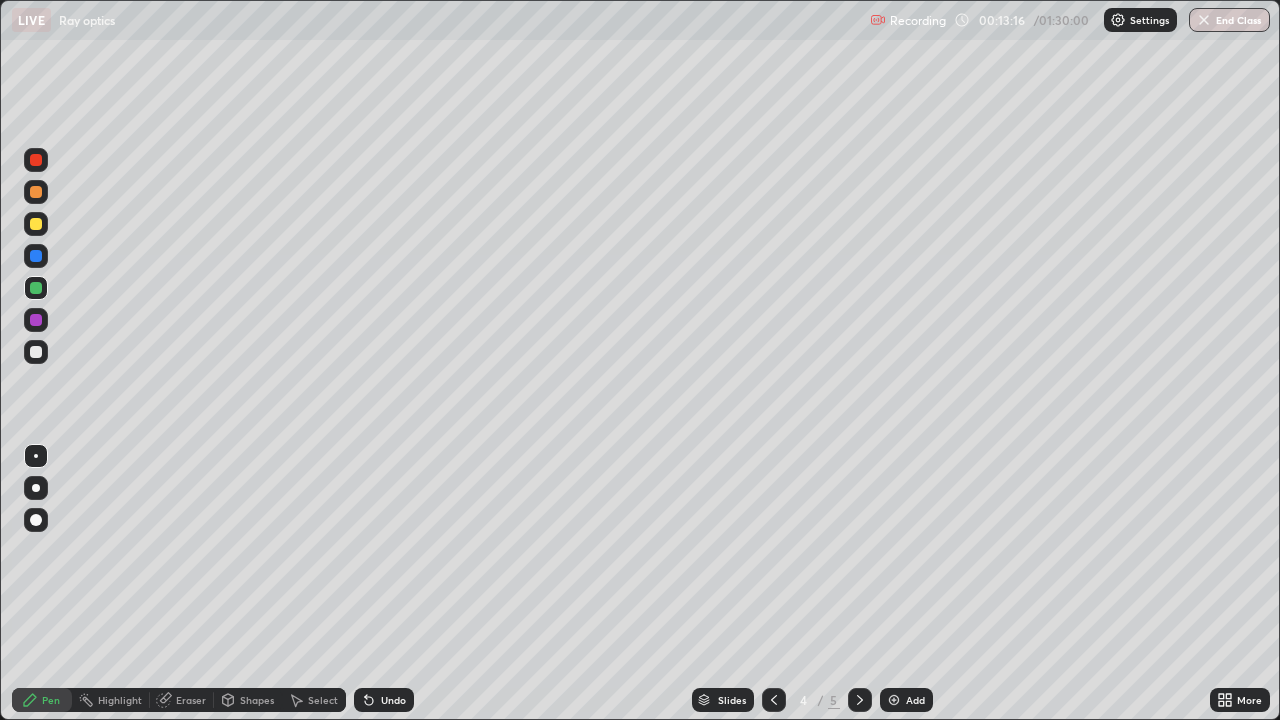 click 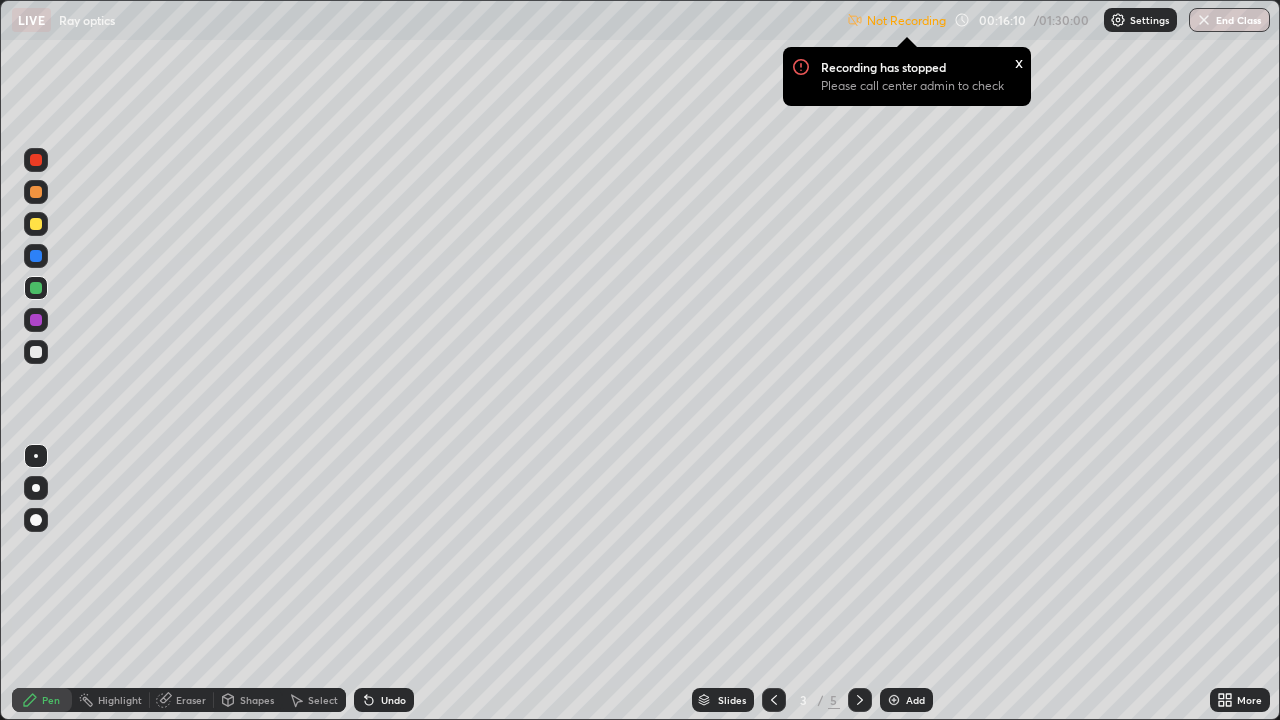 click at bounding box center [1118, 20] 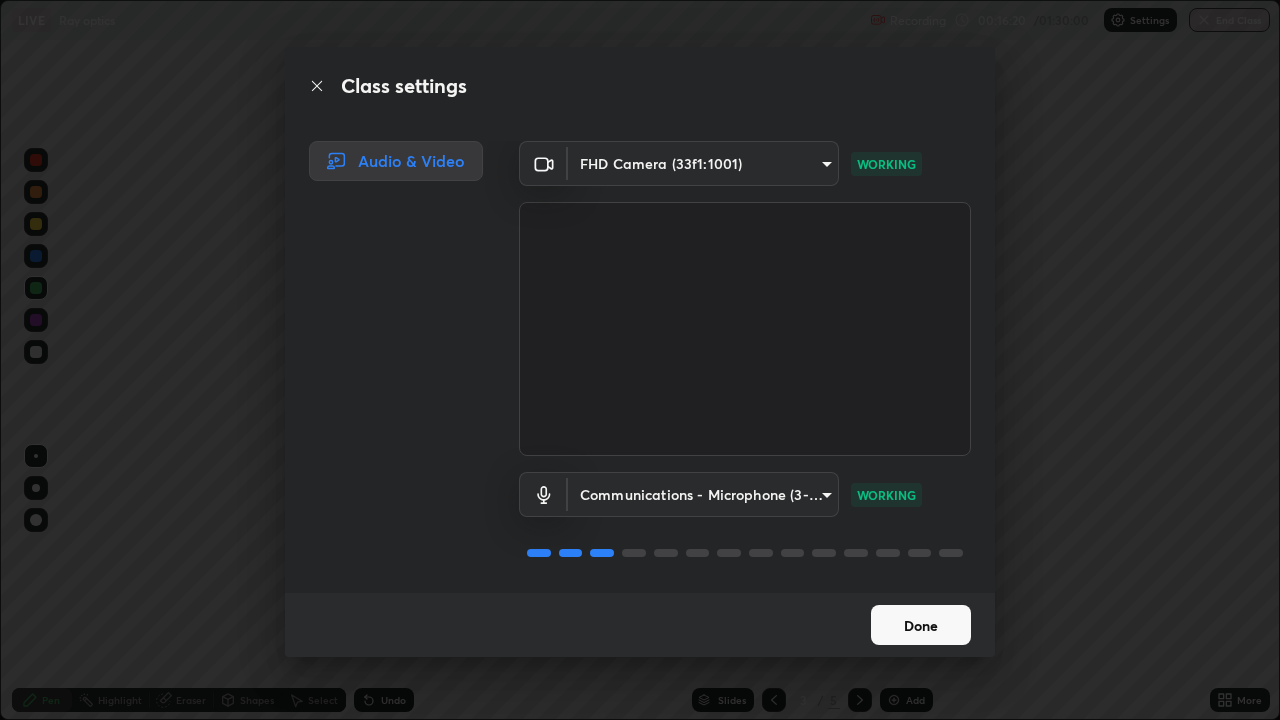 click on "Done" at bounding box center [921, 625] 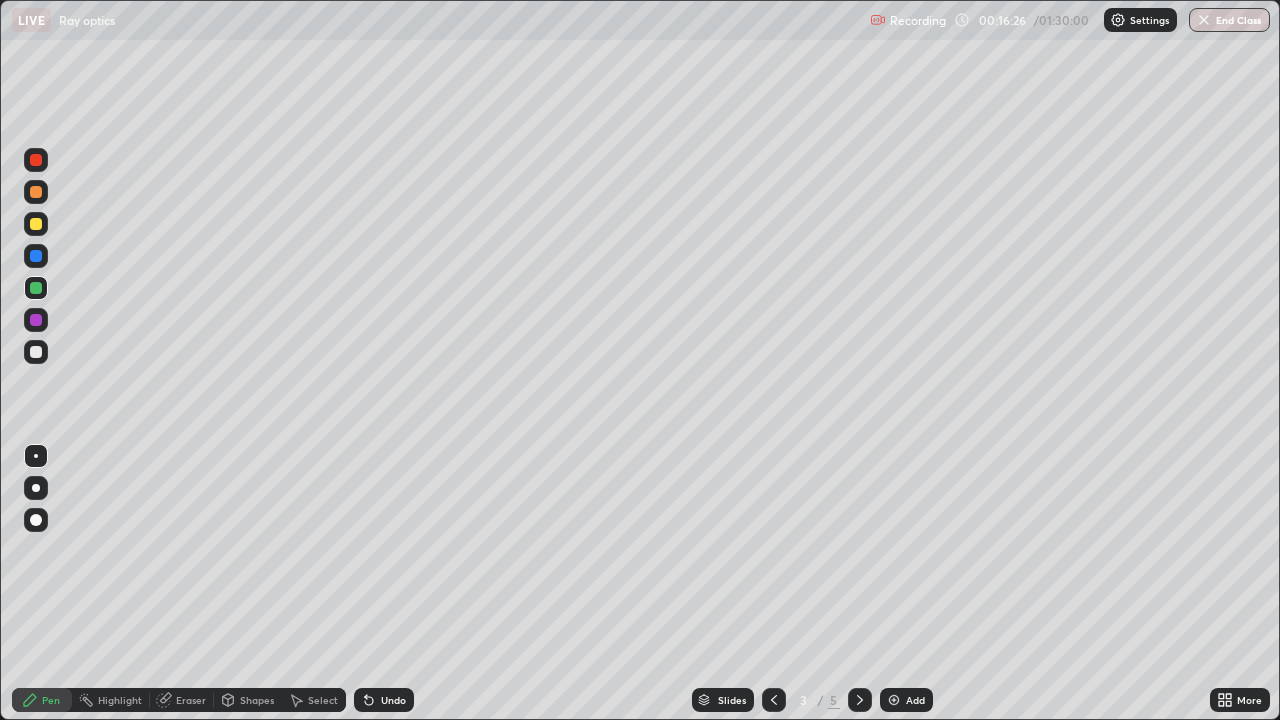 click at bounding box center (860, 700) 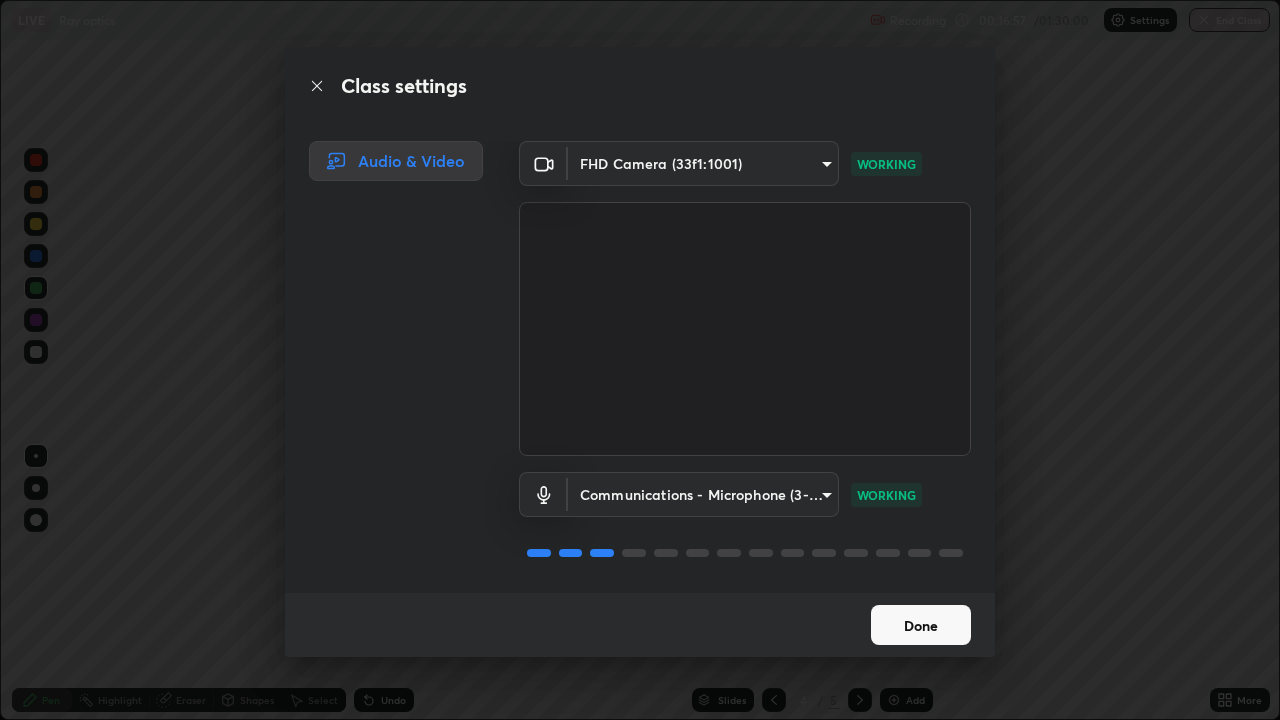 click on "Done" at bounding box center (921, 625) 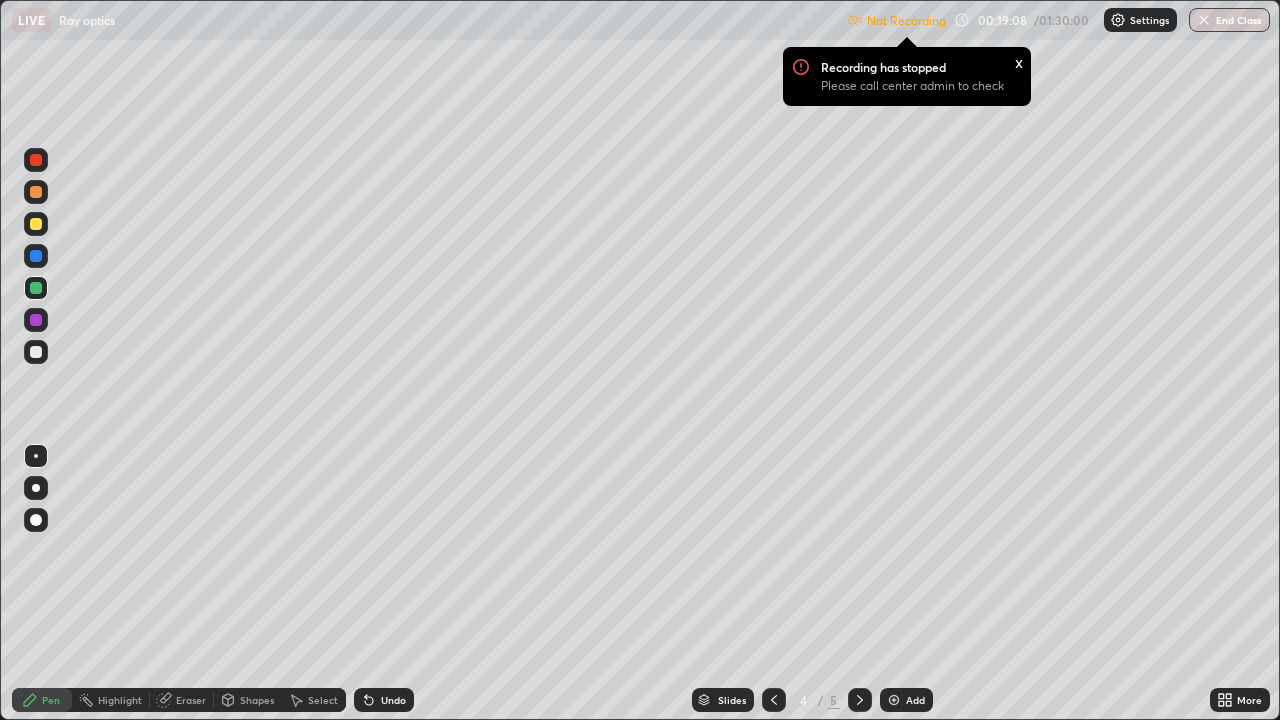 click at bounding box center [1118, 20] 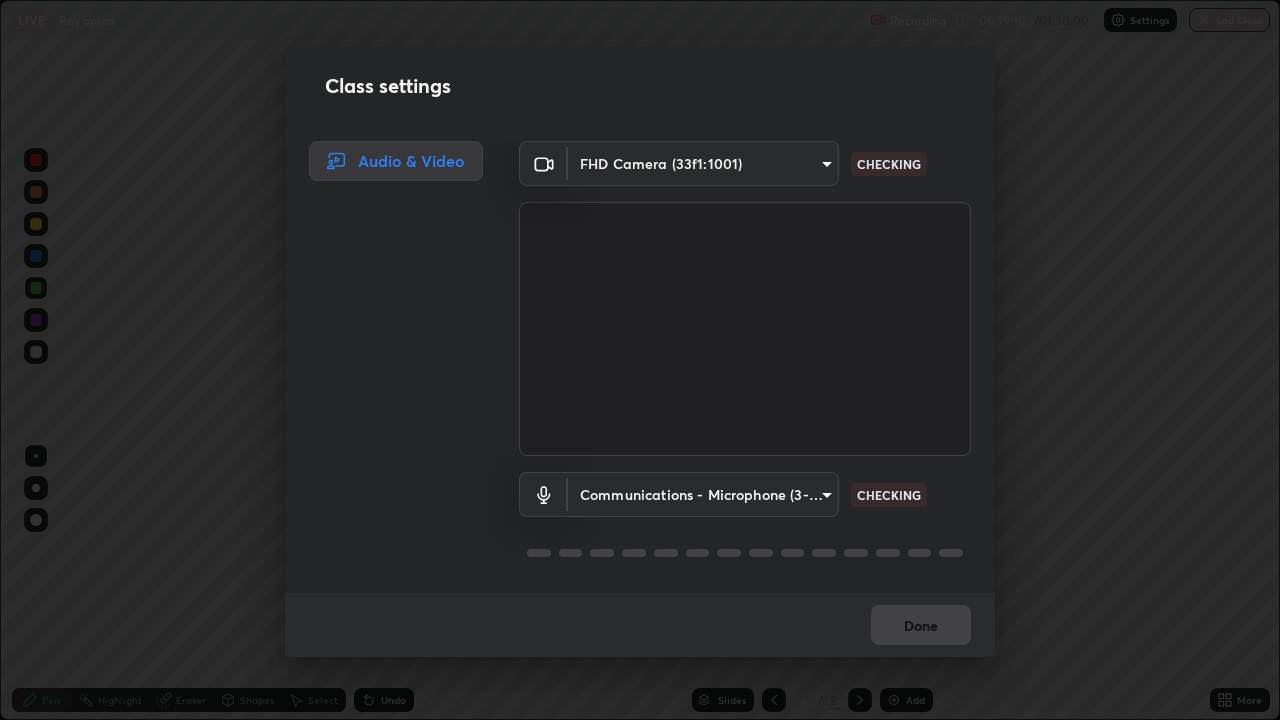 scroll, scrollTop: 2, scrollLeft: 0, axis: vertical 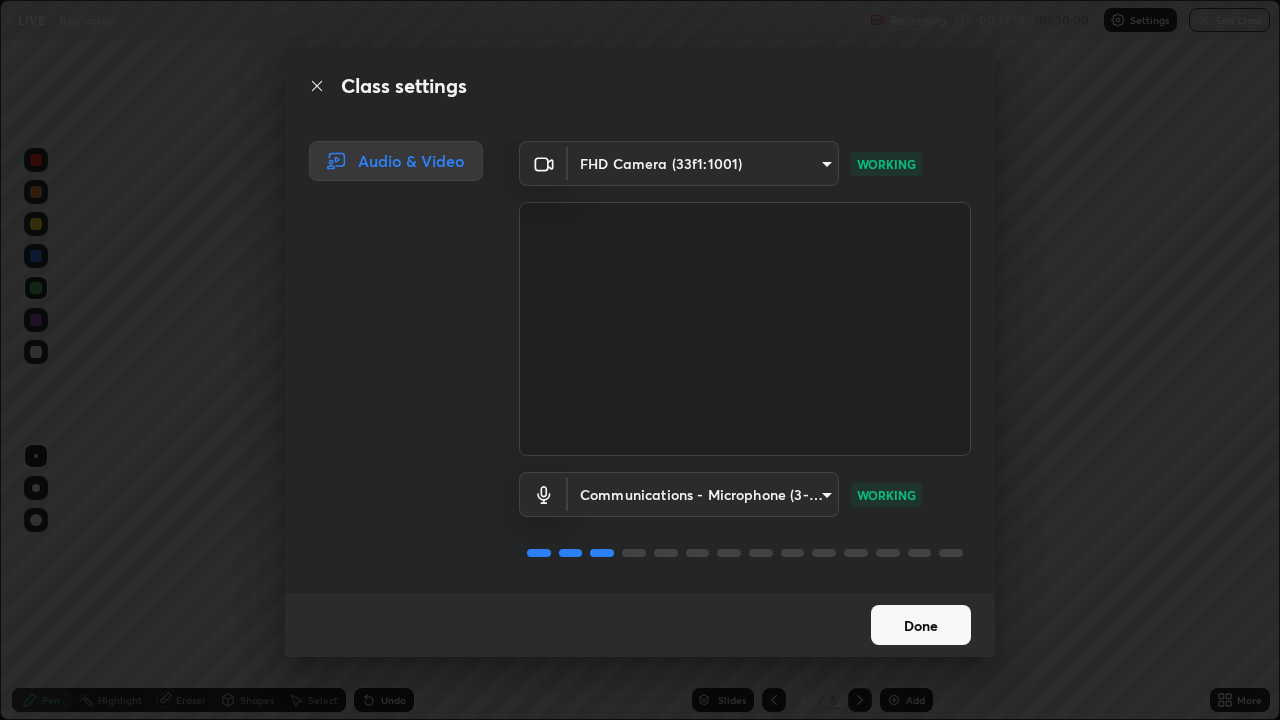 click on "Done" at bounding box center (921, 625) 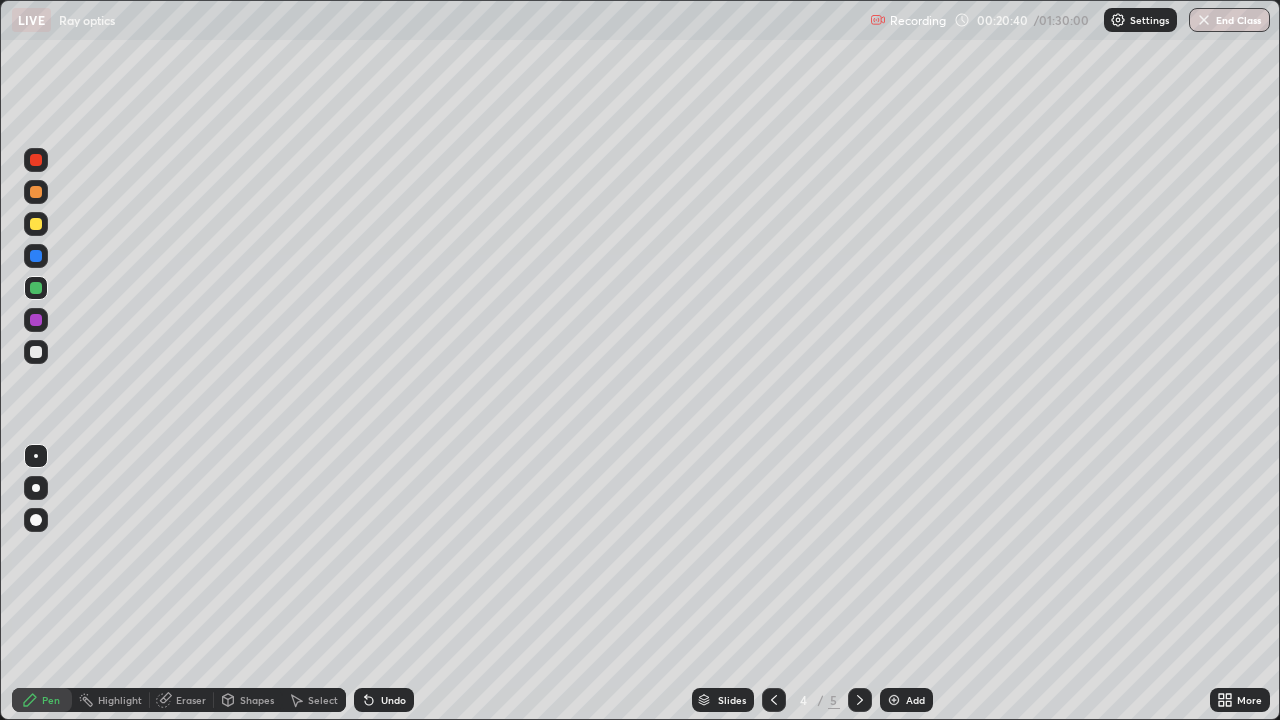 click 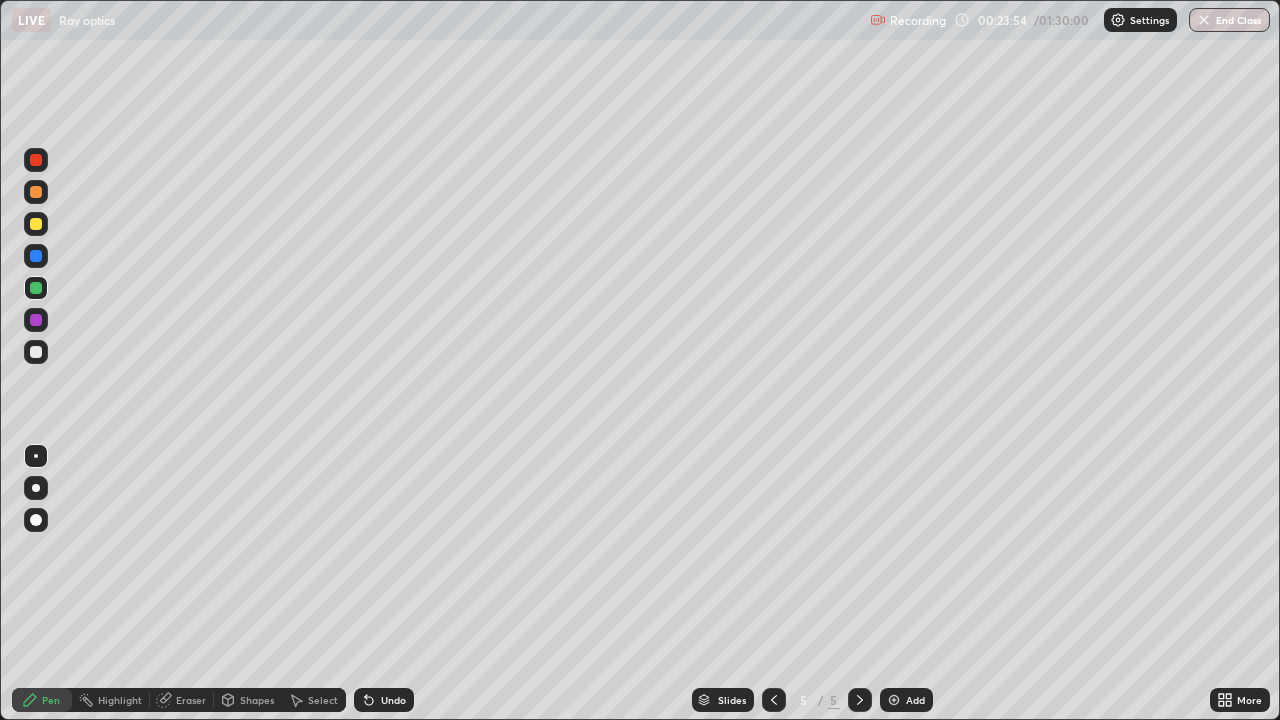 click on "Add" at bounding box center (915, 700) 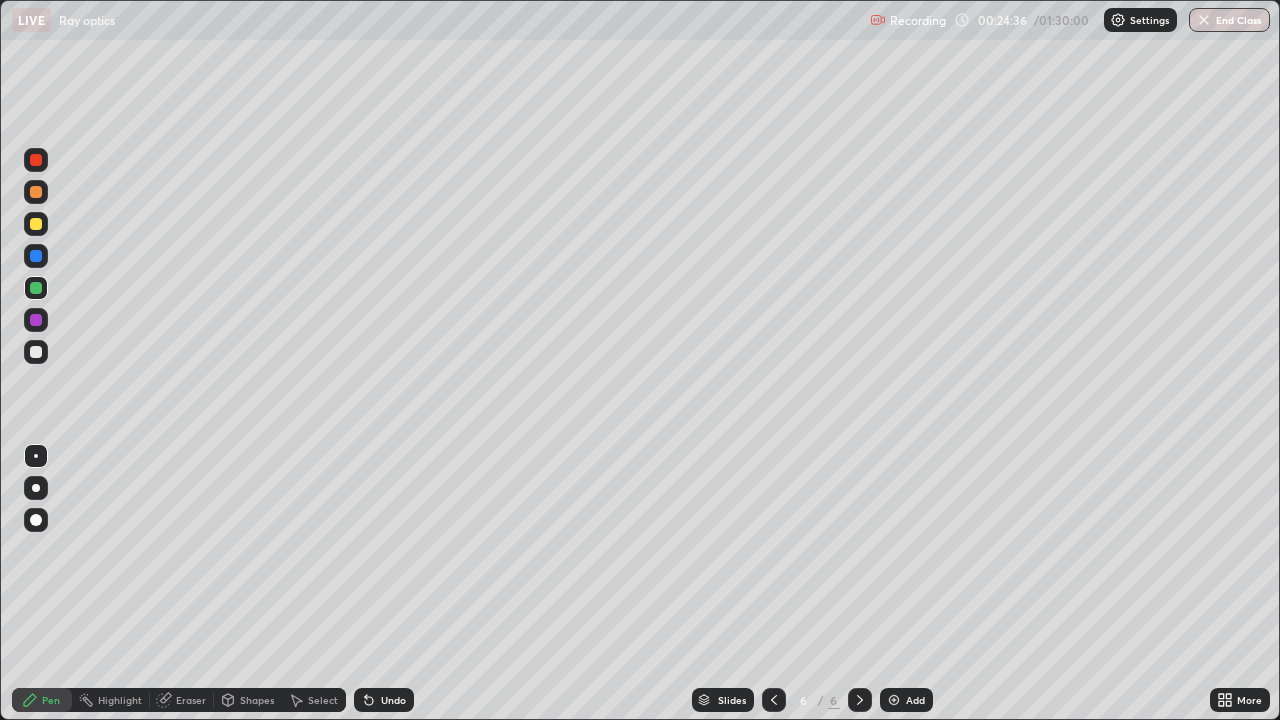 click at bounding box center (36, 224) 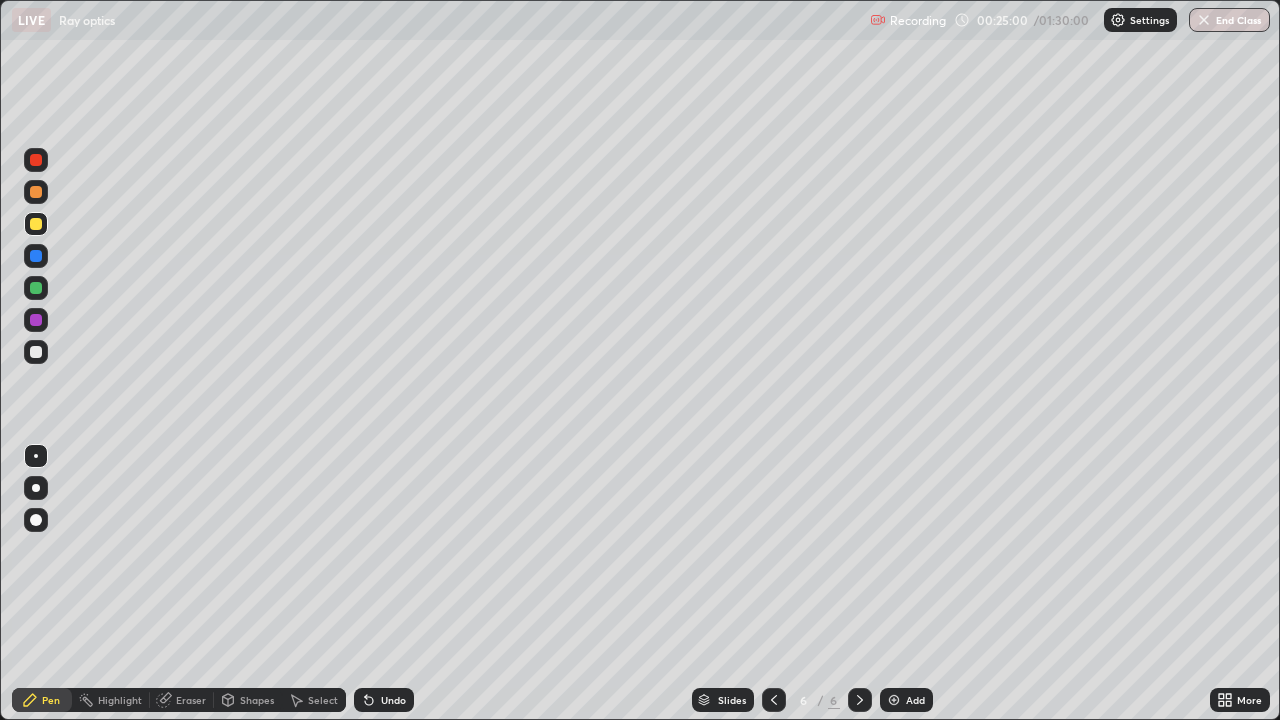 click at bounding box center [36, 288] 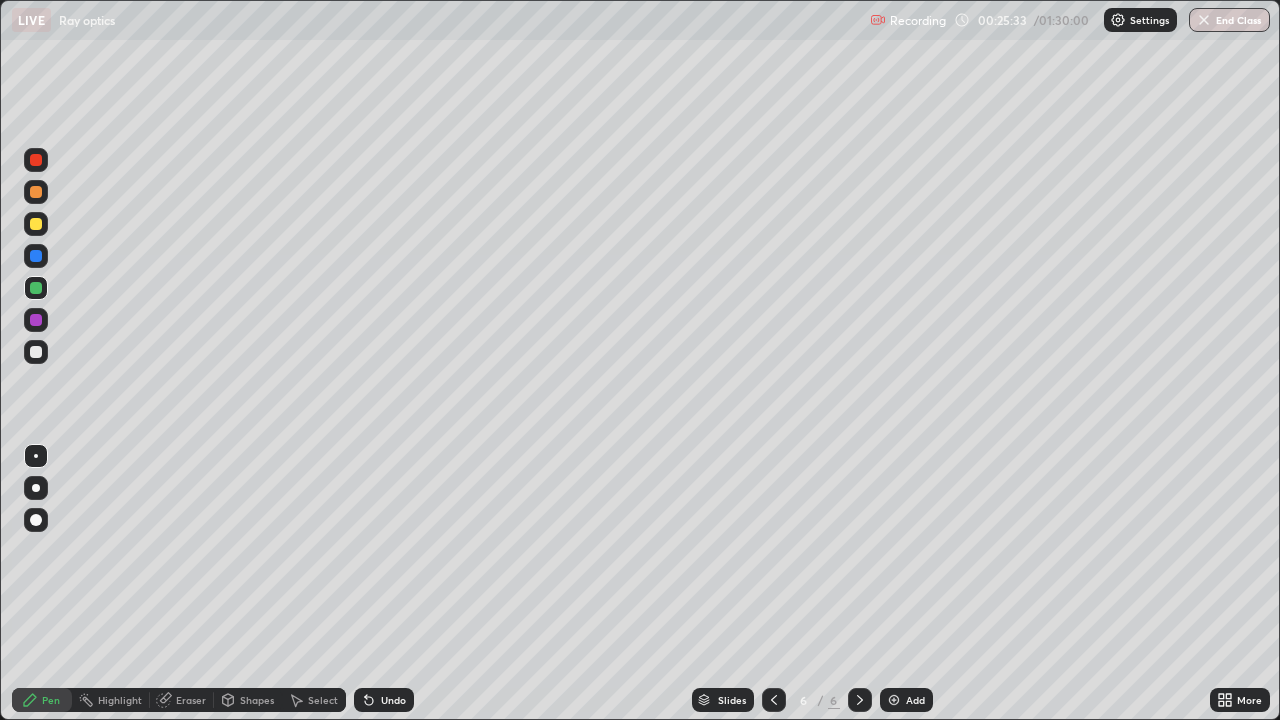 click at bounding box center [36, 192] 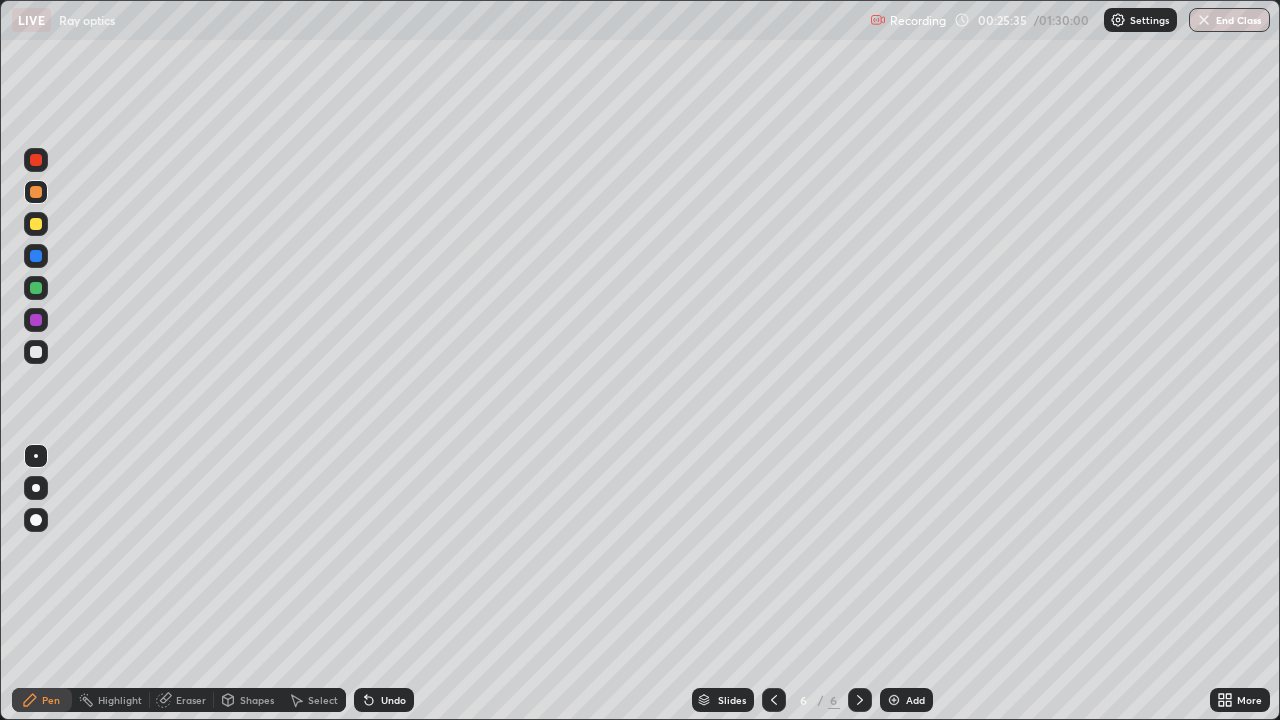 click at bounding box center [36, 160] 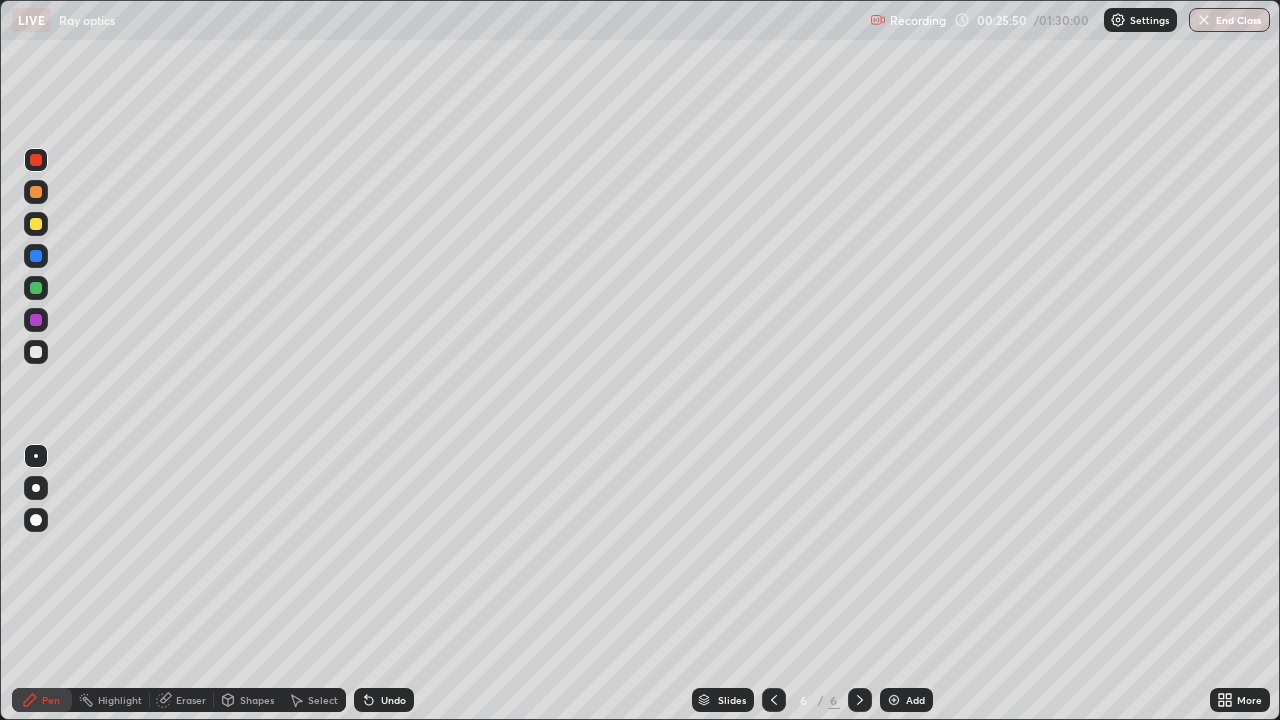 click at bounding box center (36, 352) 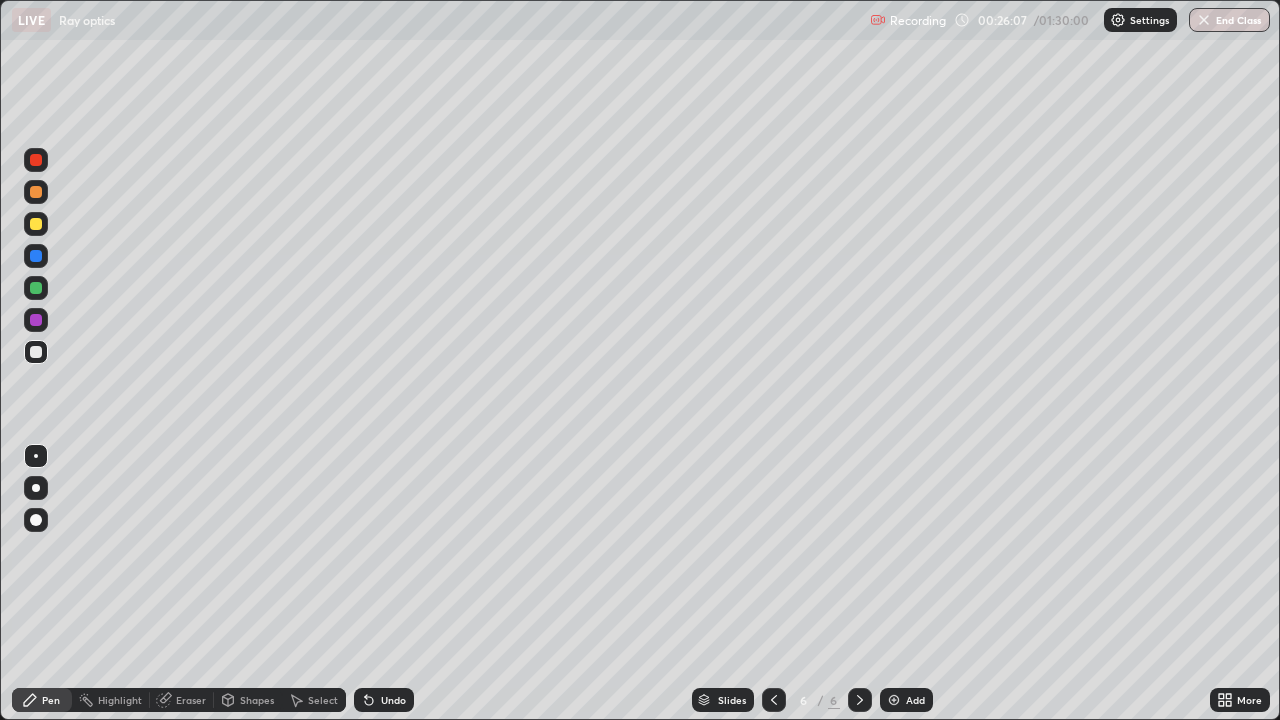 click at bounding box center [36, 224] 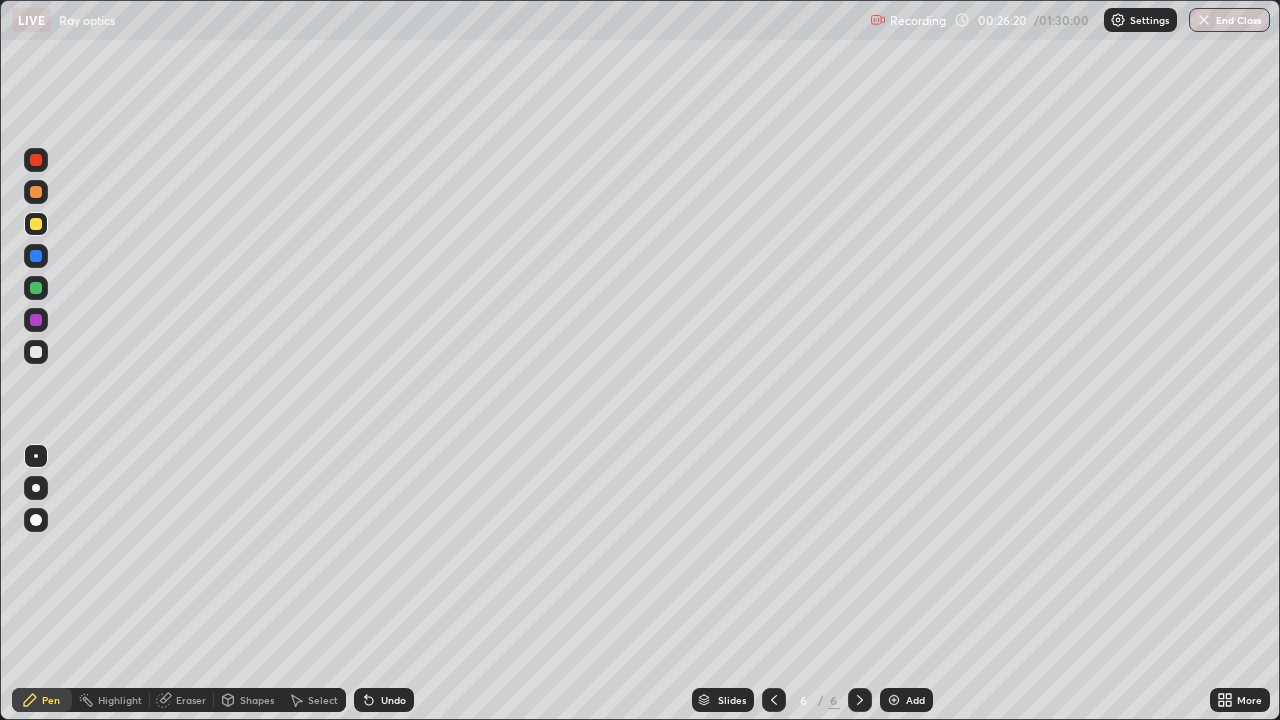 click at bounding box center [36, 160] 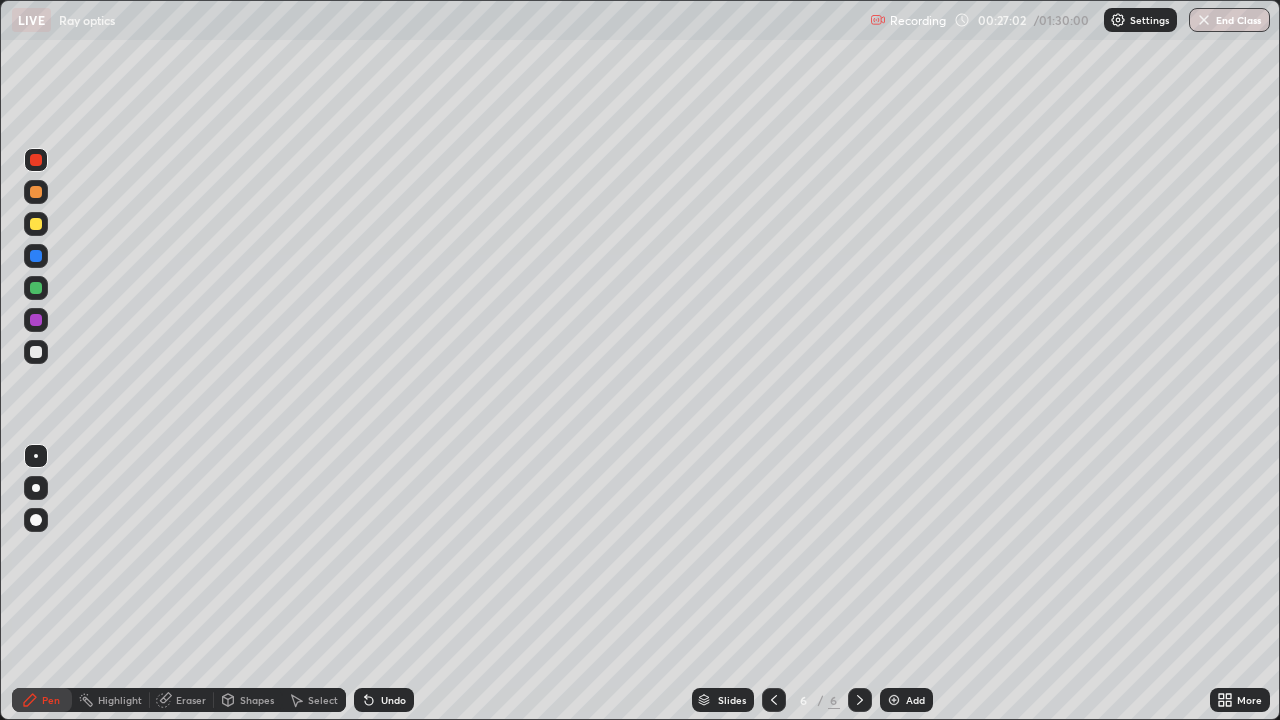 click on "Add" at bounding box center [915, 700] 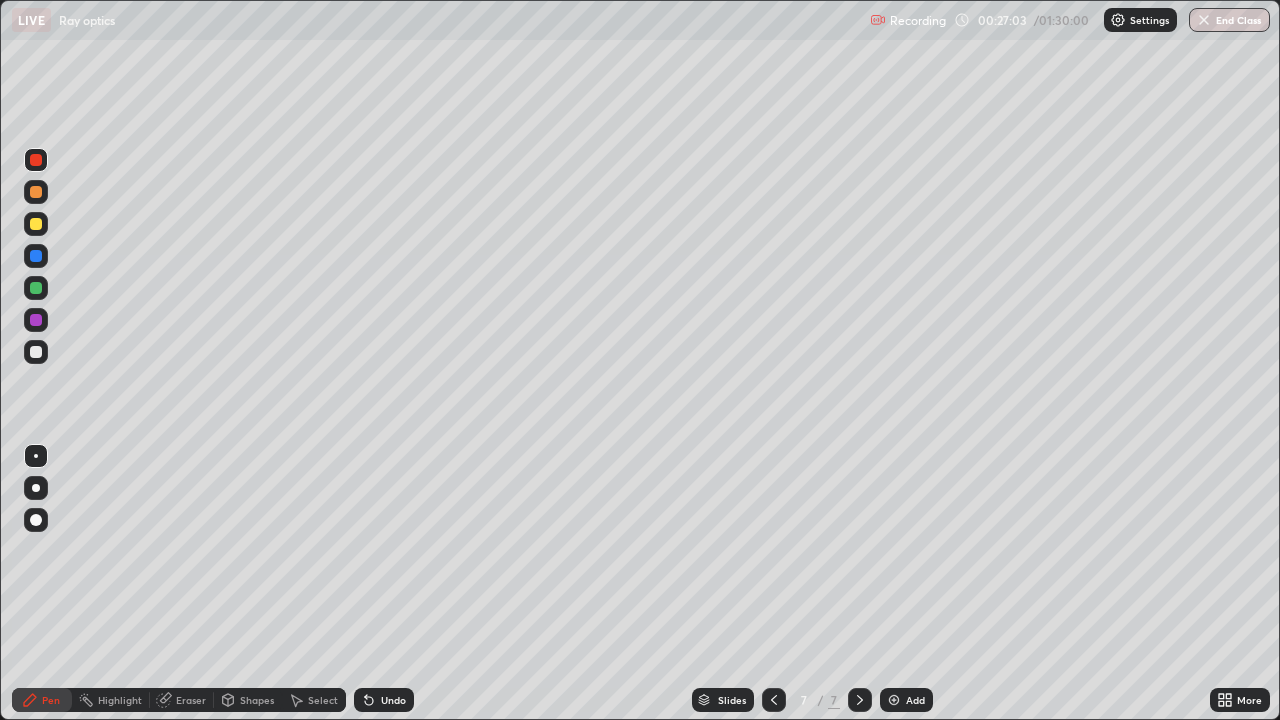 click at bounding box center (36, 352) 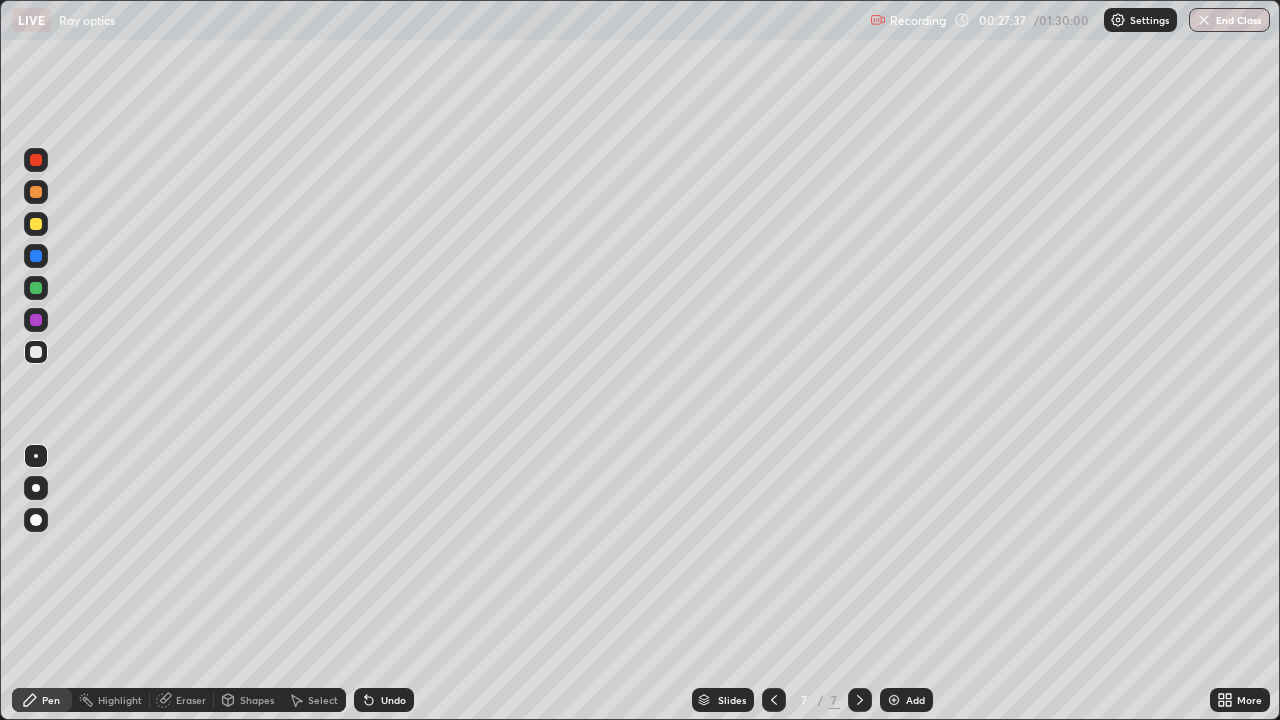 click at bounding box center [36, 192] 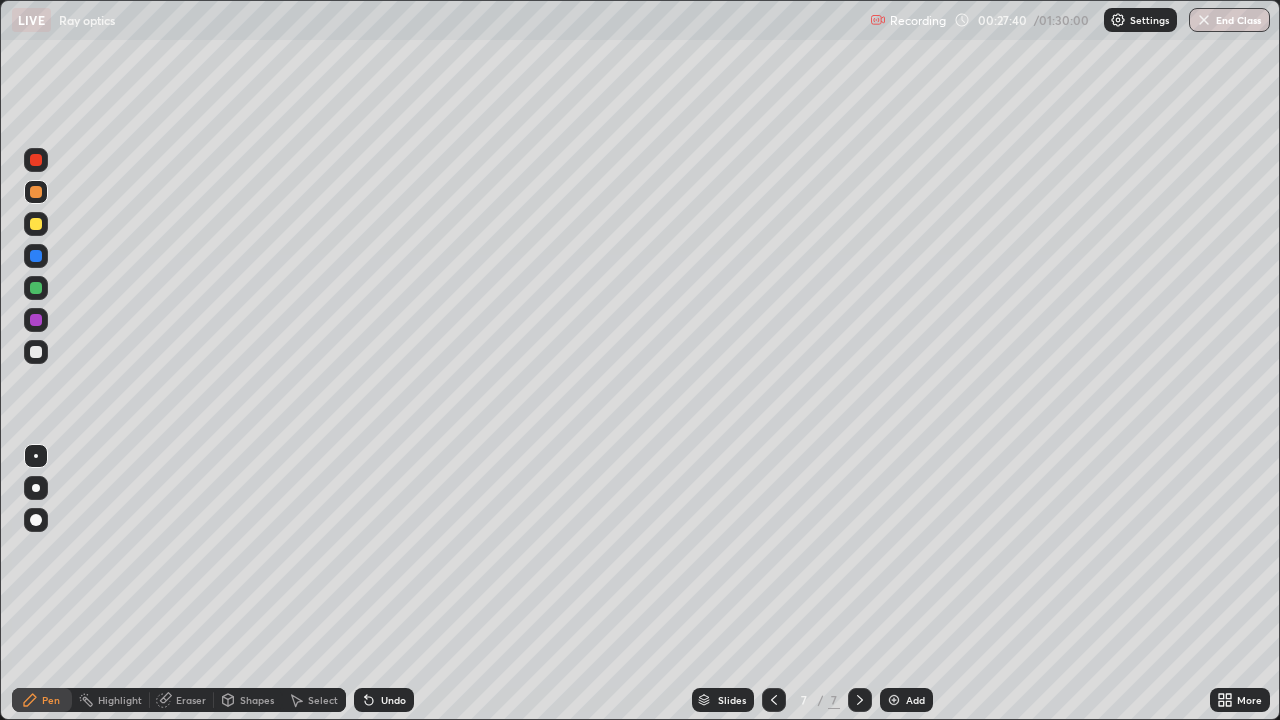 click at bounding box center [36, 352] 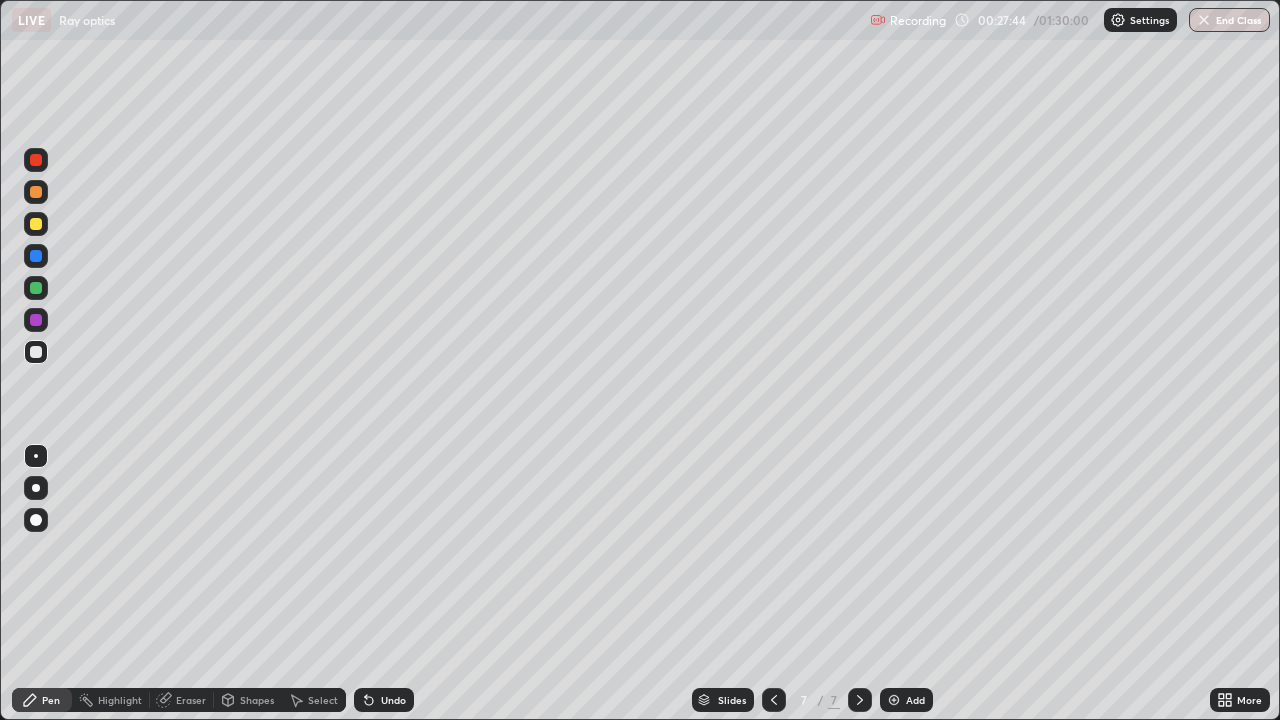click at bounding box center (36, 160) 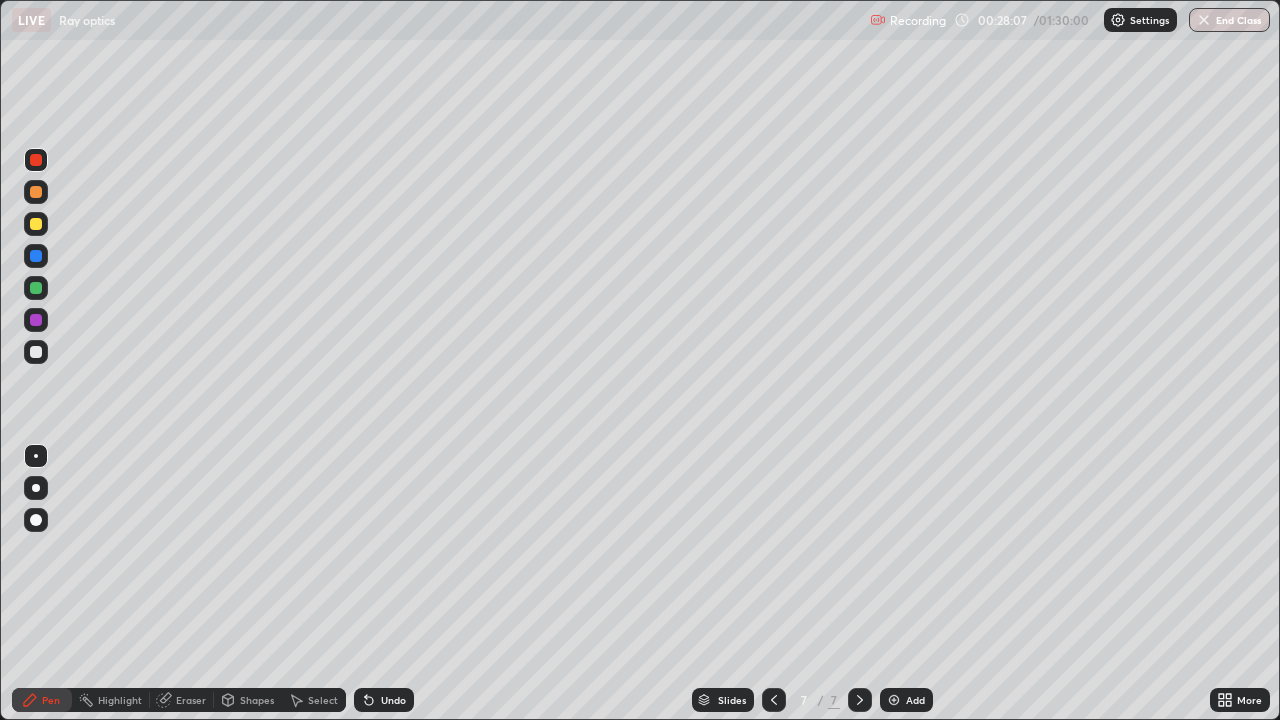 click at bounding box center (36, 224) 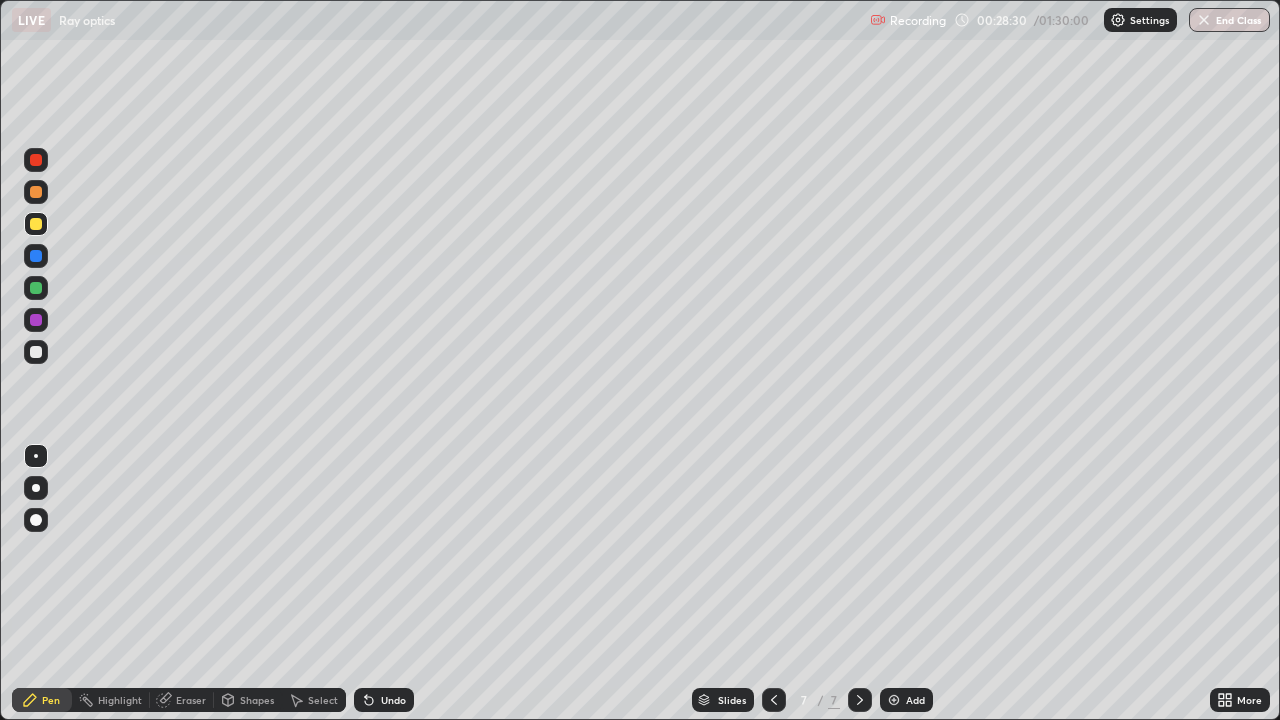 click at bounding box center (36, 352) 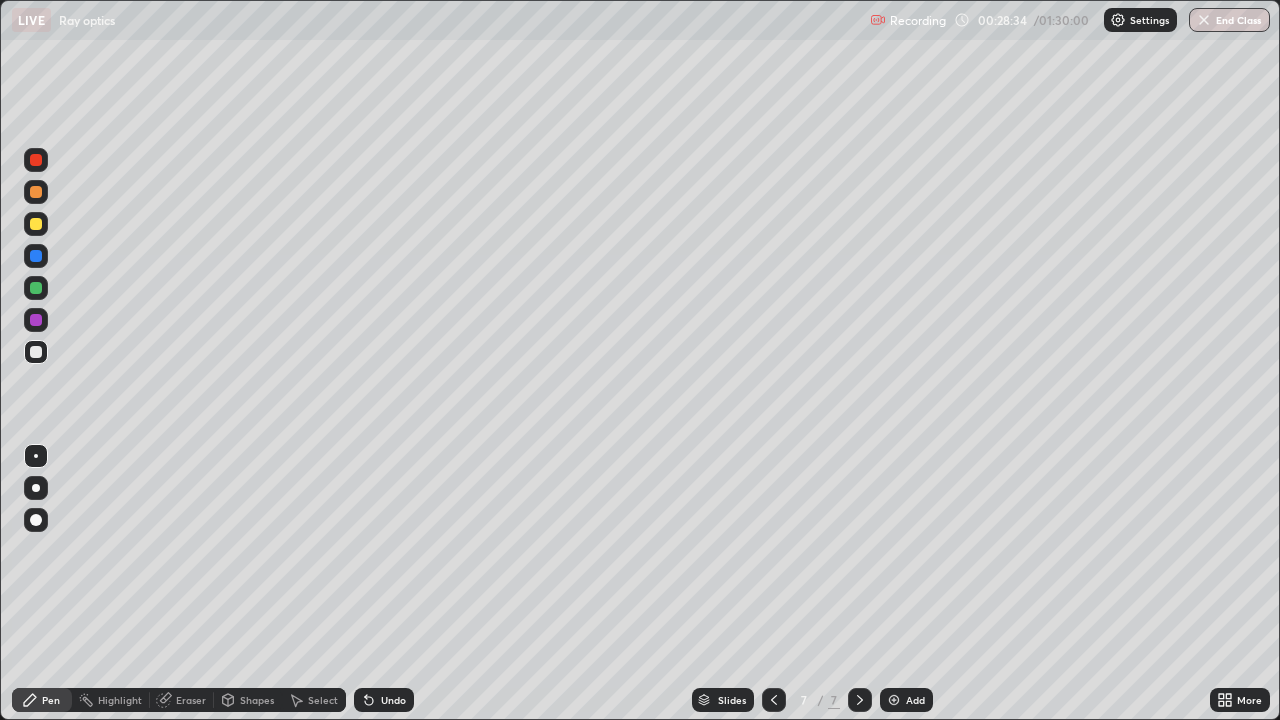 click at bounding box center (36, 224) 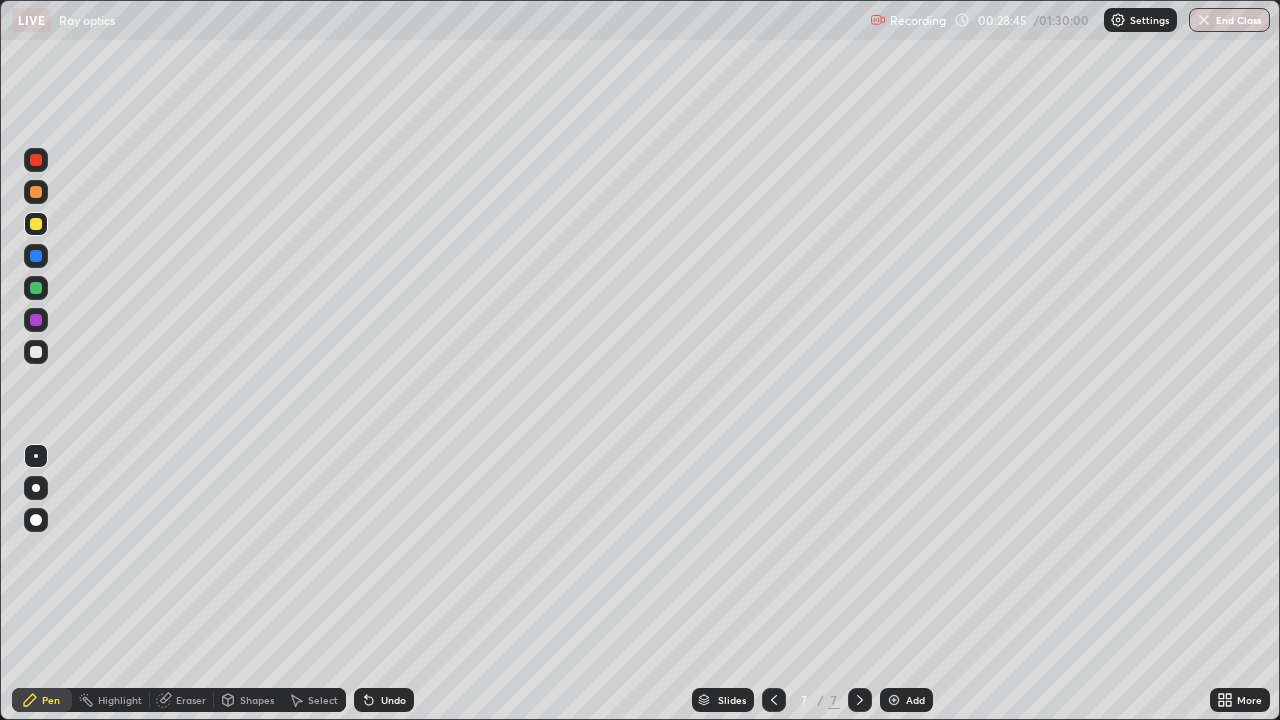 click on "Undo" at bounding box center (393, 700) 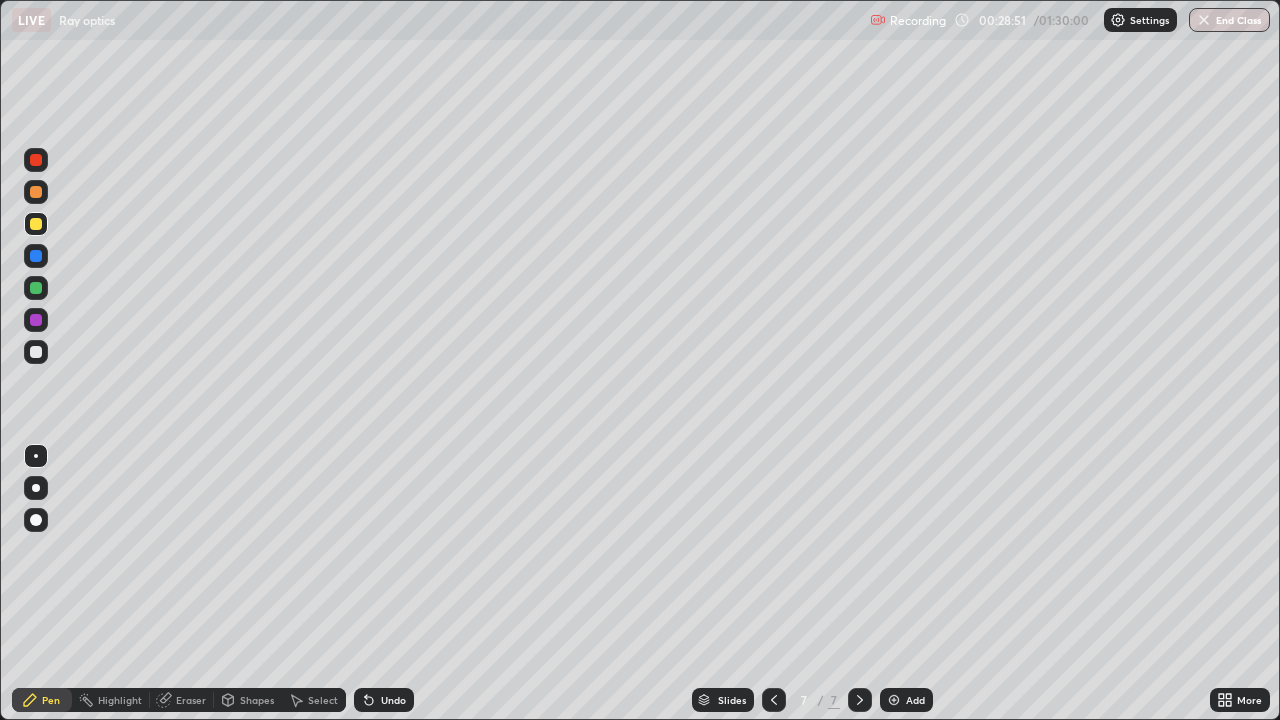 click at bounding box center [36, 288] 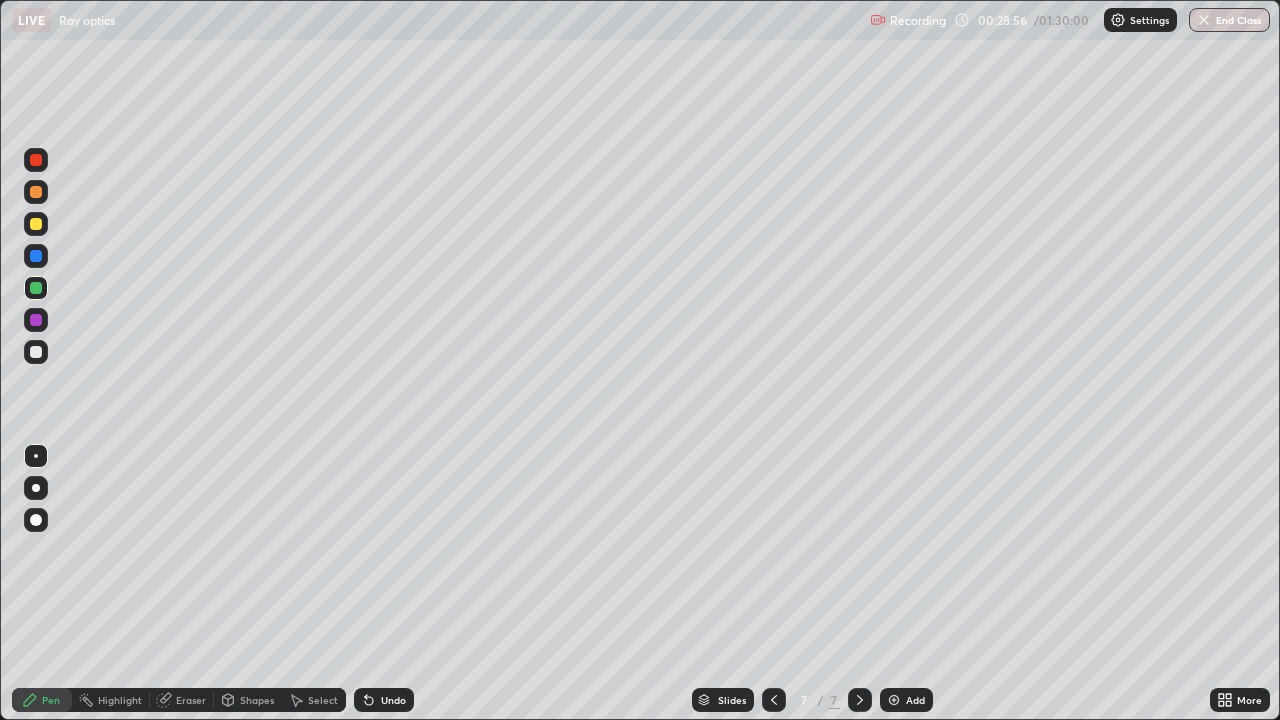 click at bounding box center [36, 352] 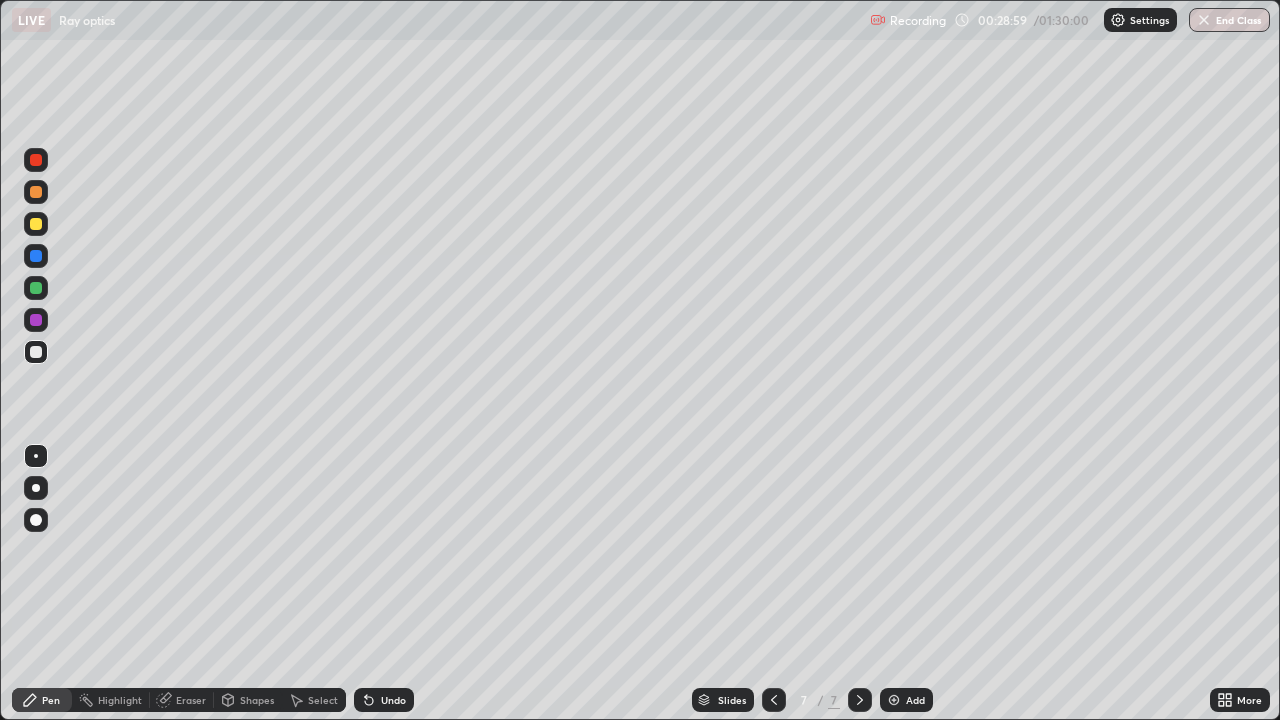click at bounding box center [36, 288] 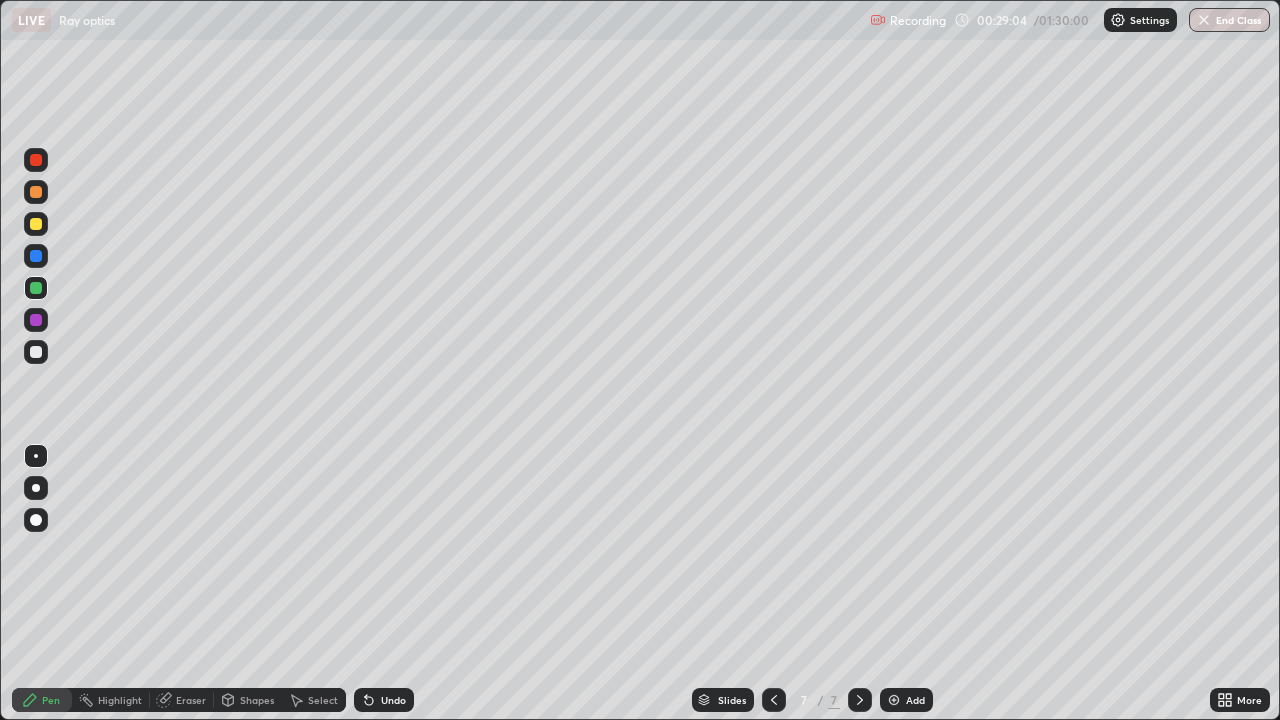 click at bounding box center (36, 192) 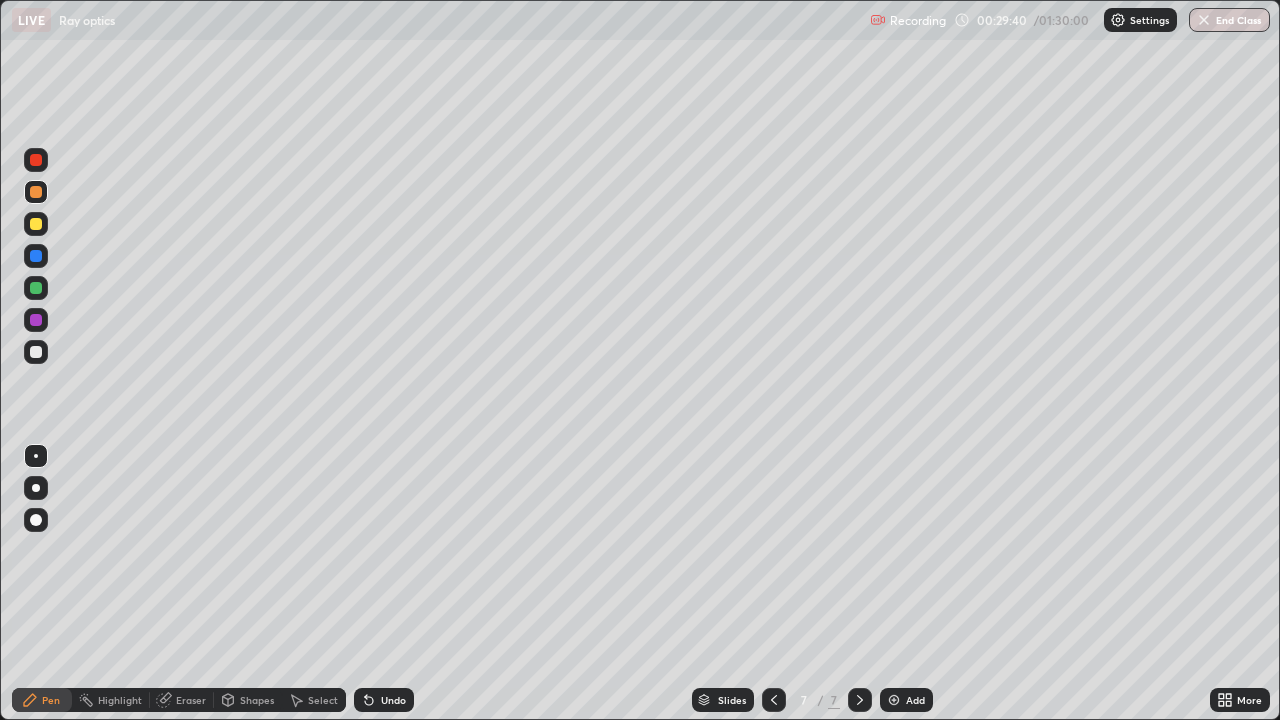 click on "Undo" at bounding box center (384, 700) 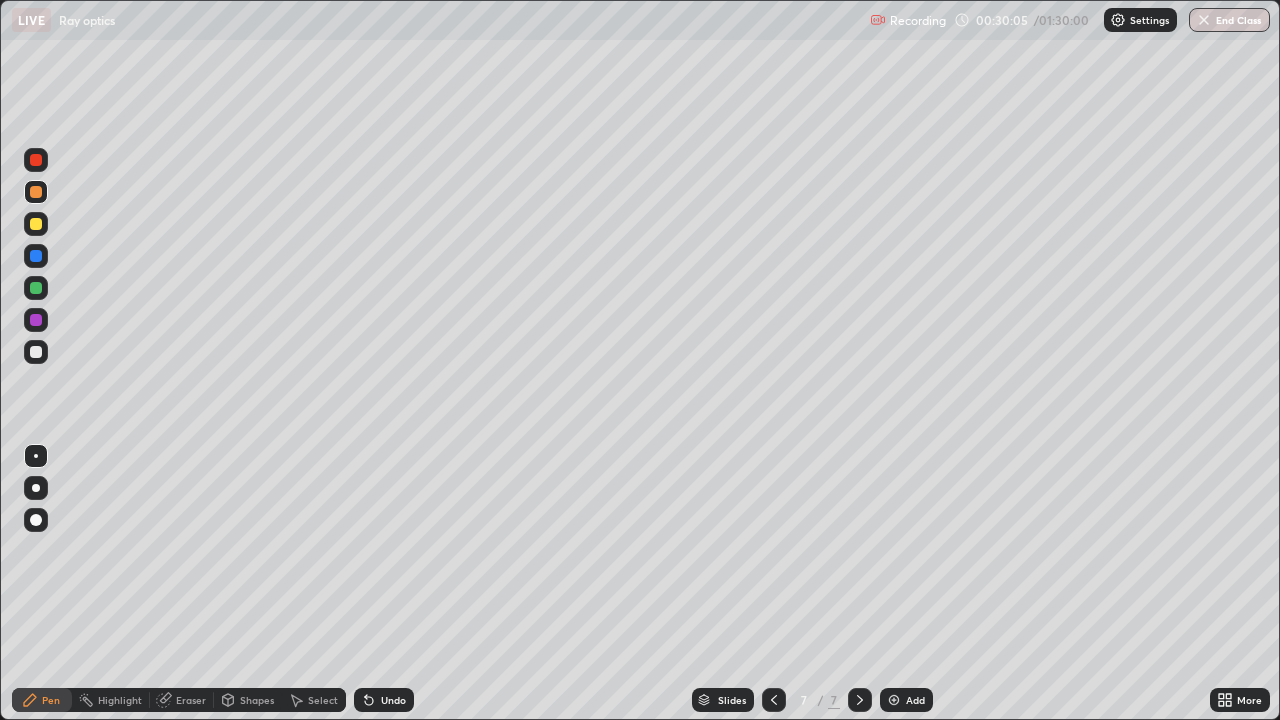 click at bounding box center [36, 288] 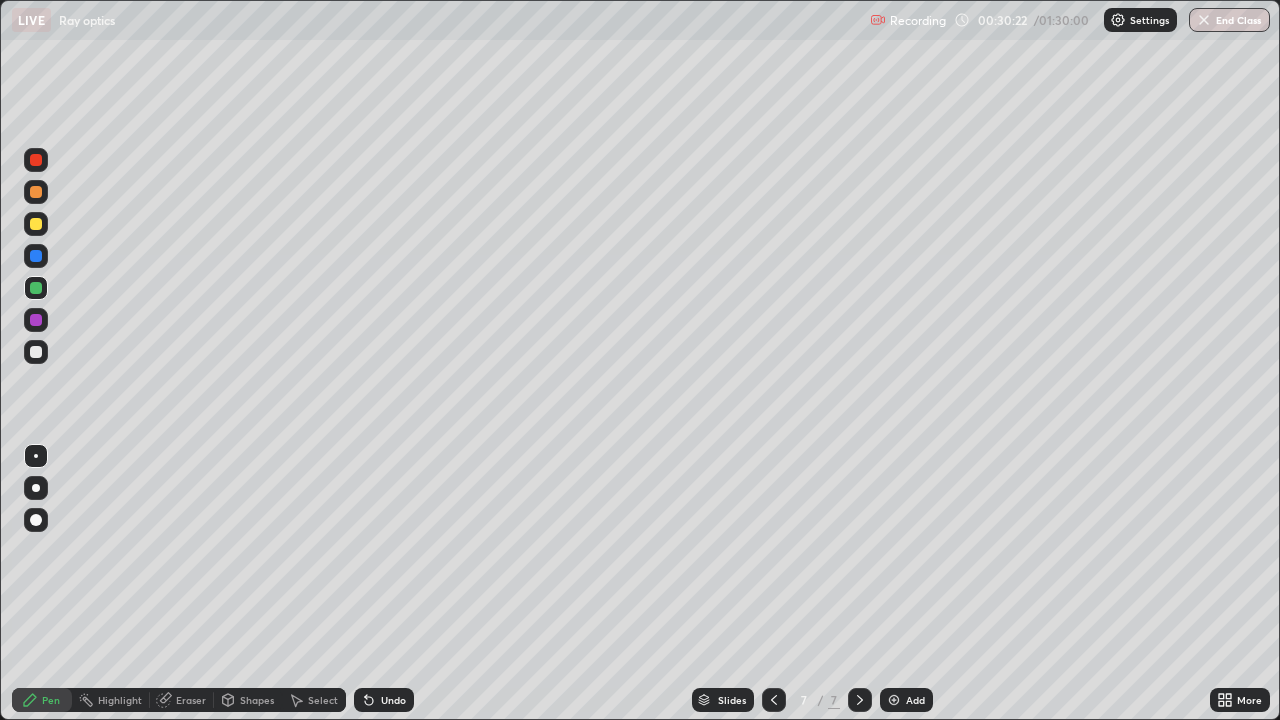 click at bounding box center [36, 160] 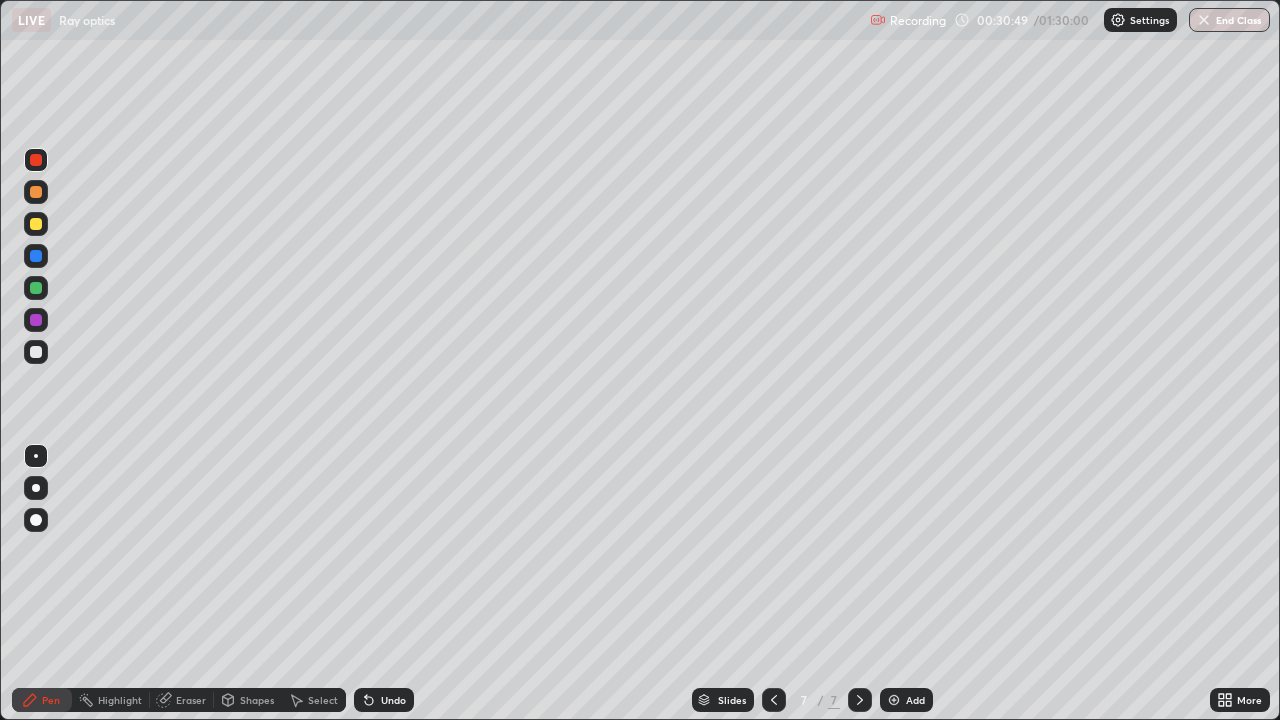 click 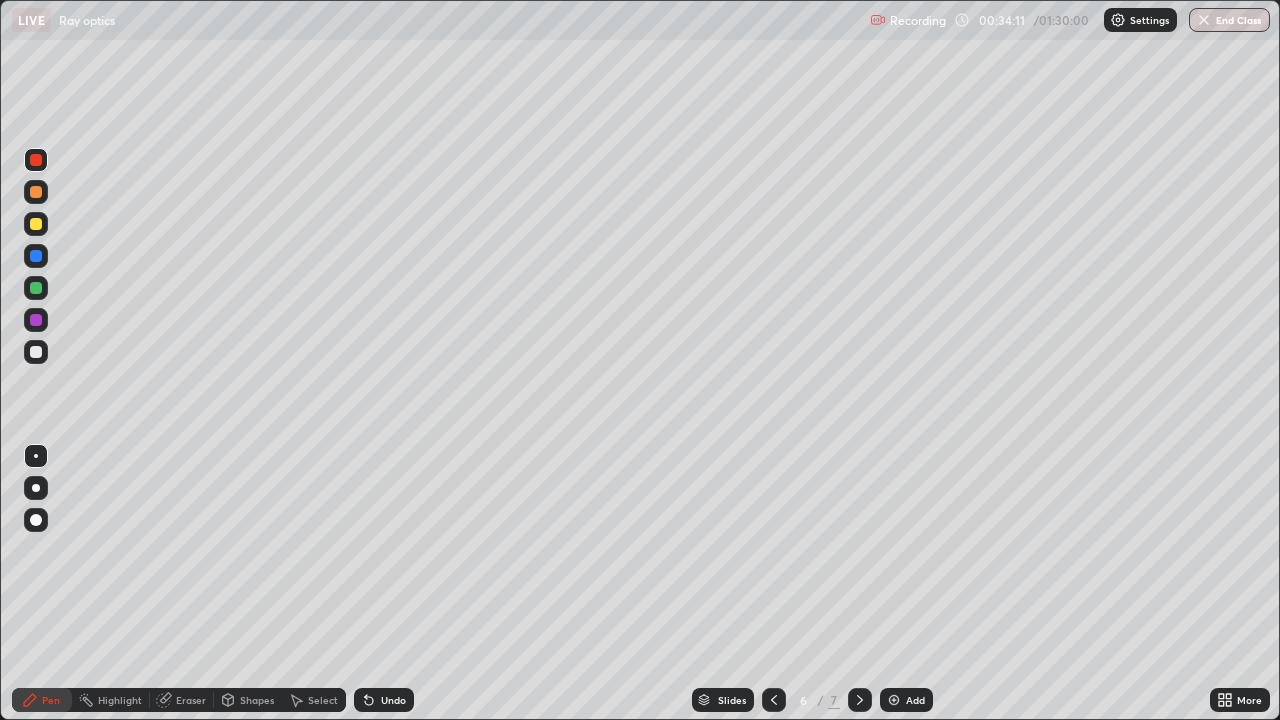 click 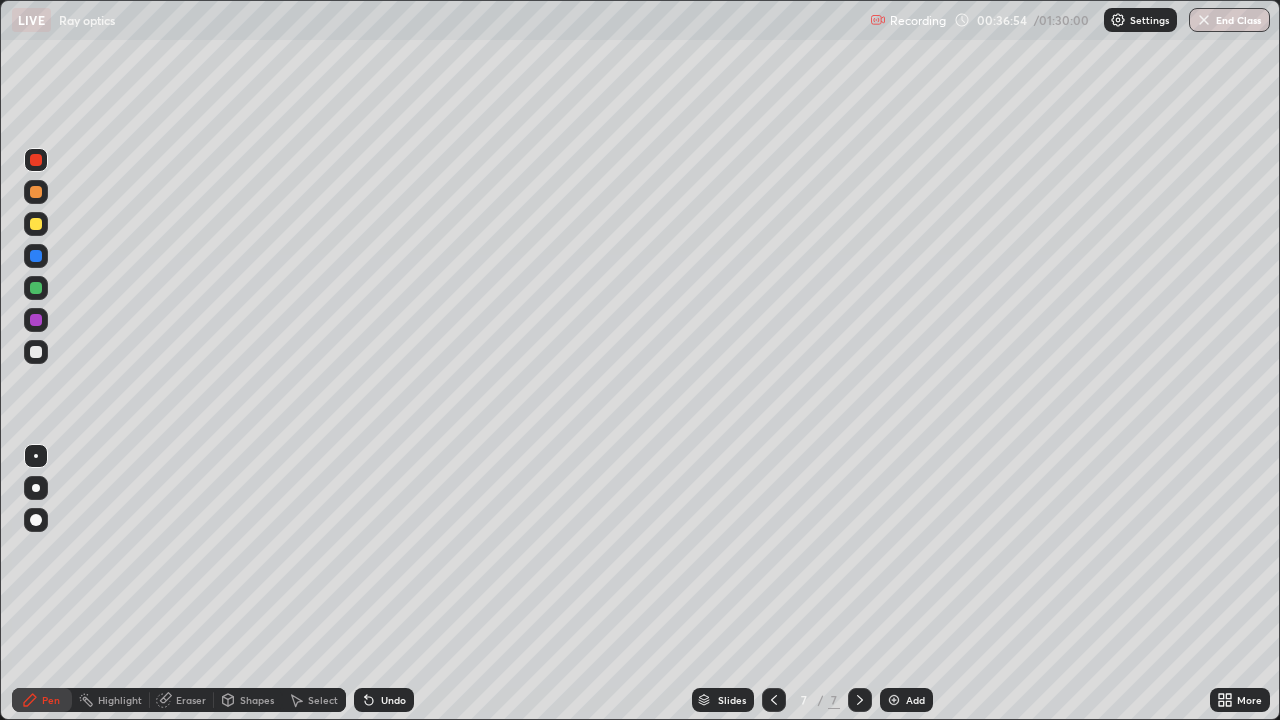 click at bounding box center (36, 352) 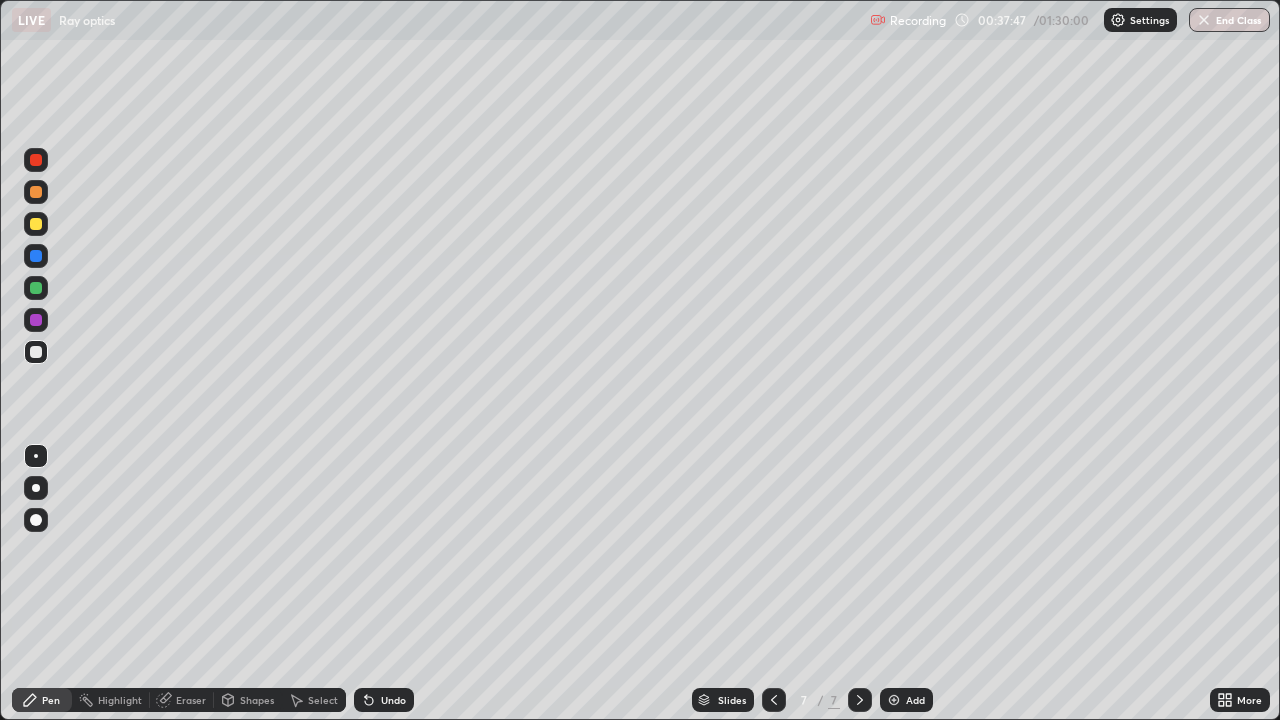 click at bounding box center (36, 288) 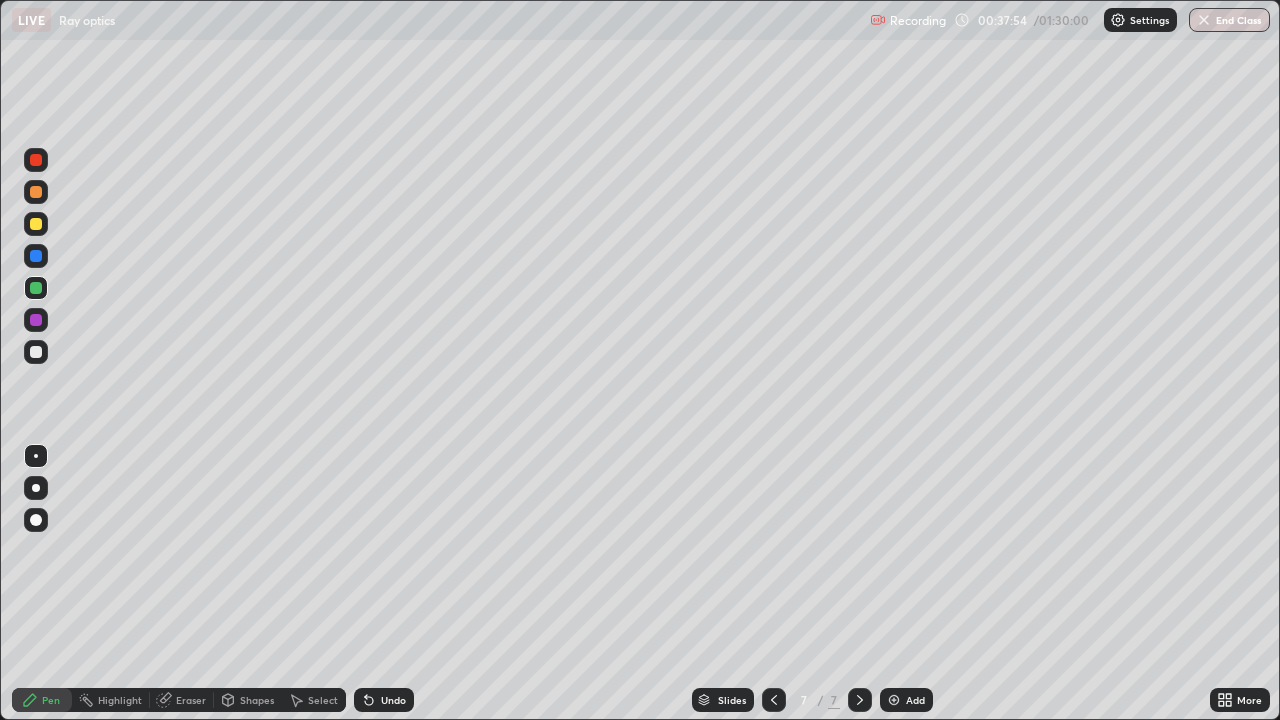 click on "Undo" at bounding box center [393, 700] 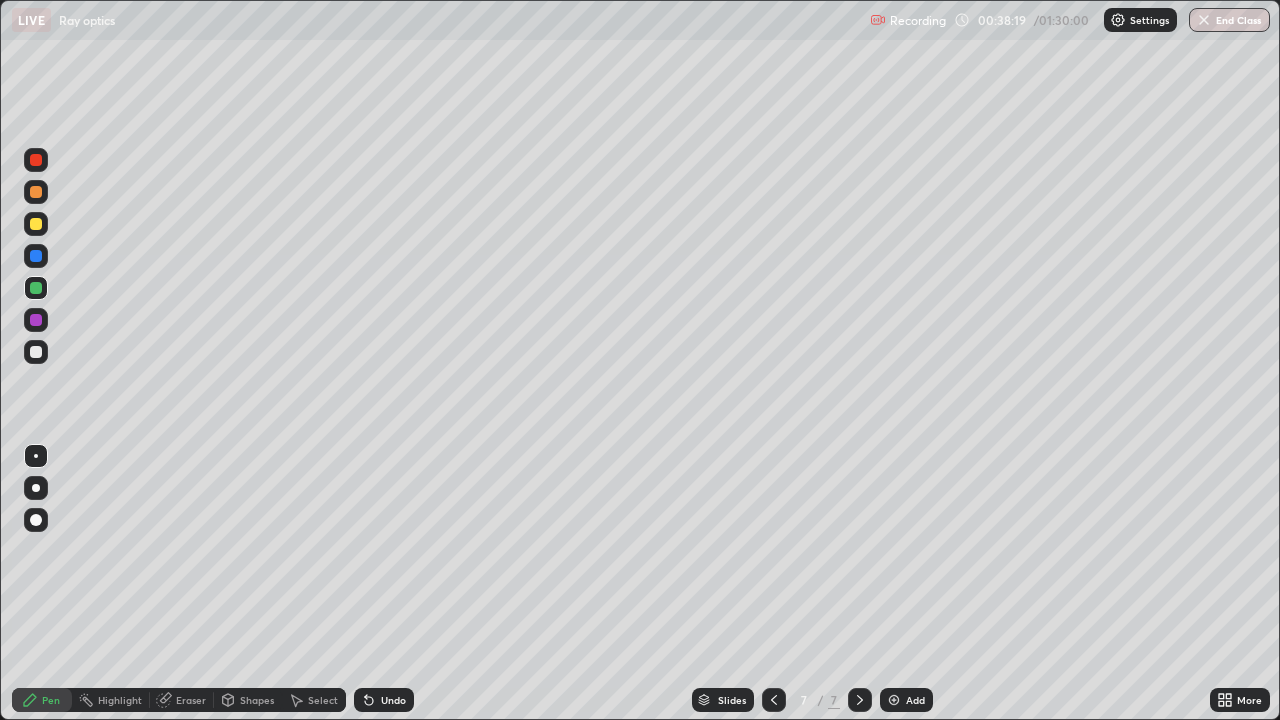 click at bounding box center (36, 224) 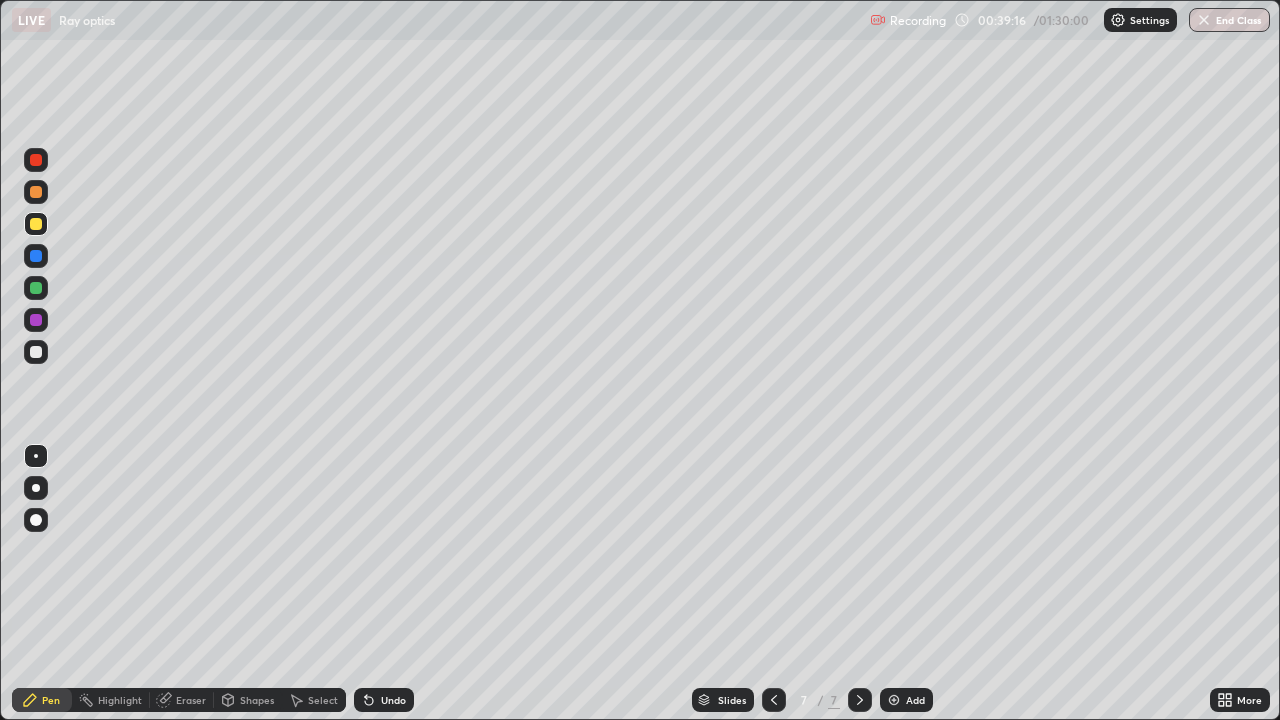 click on "Undo" at bounding box center (393, 700) 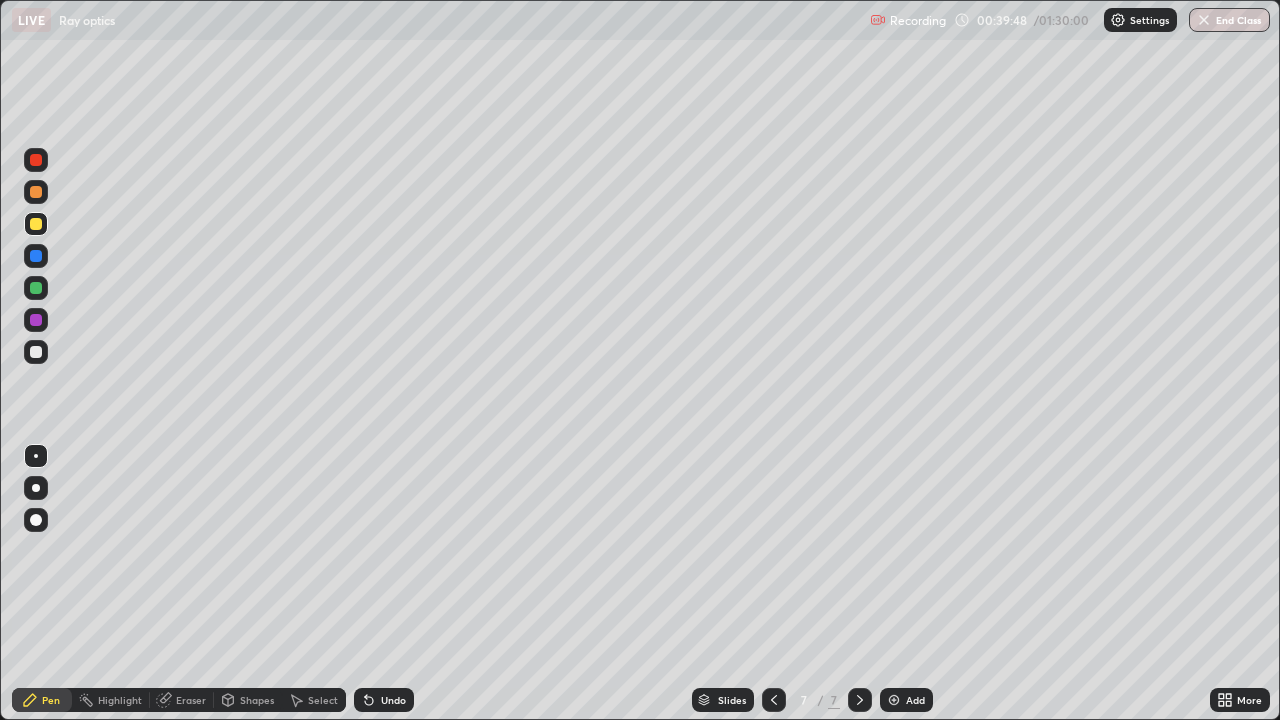 click on "Undo" at bounding box center (393, 700) 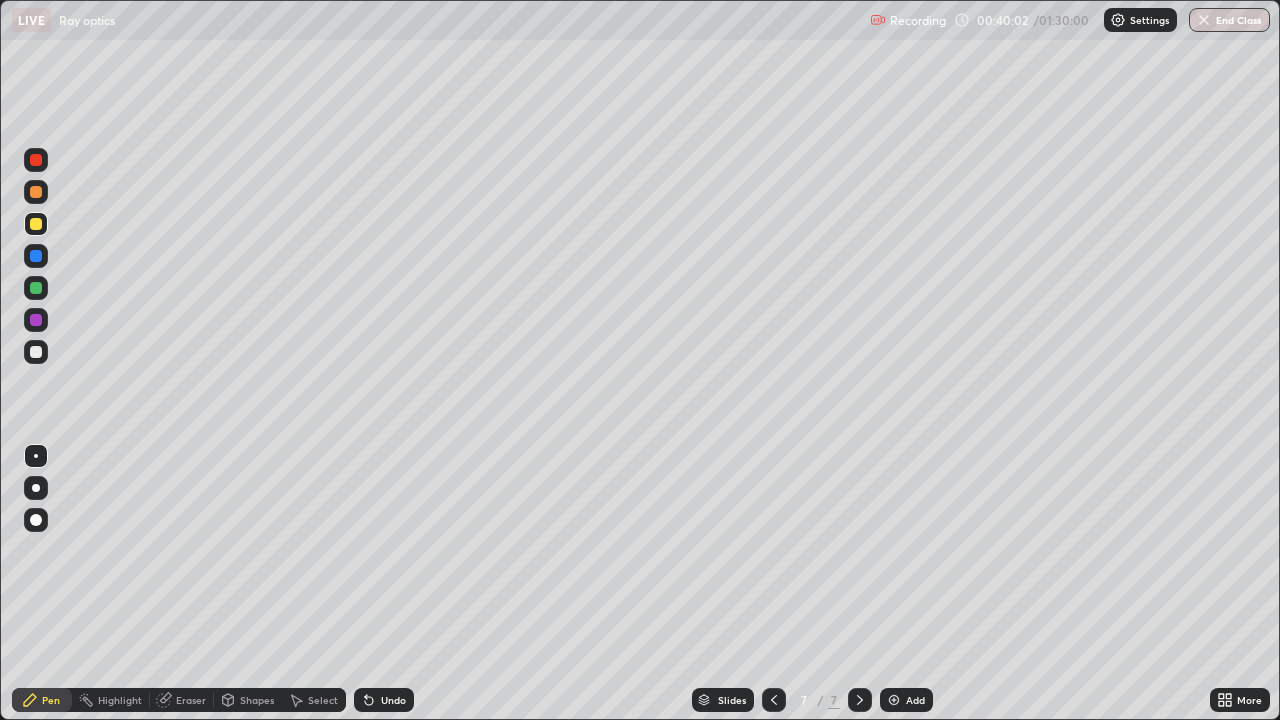 click at bounding box center (36, 256) 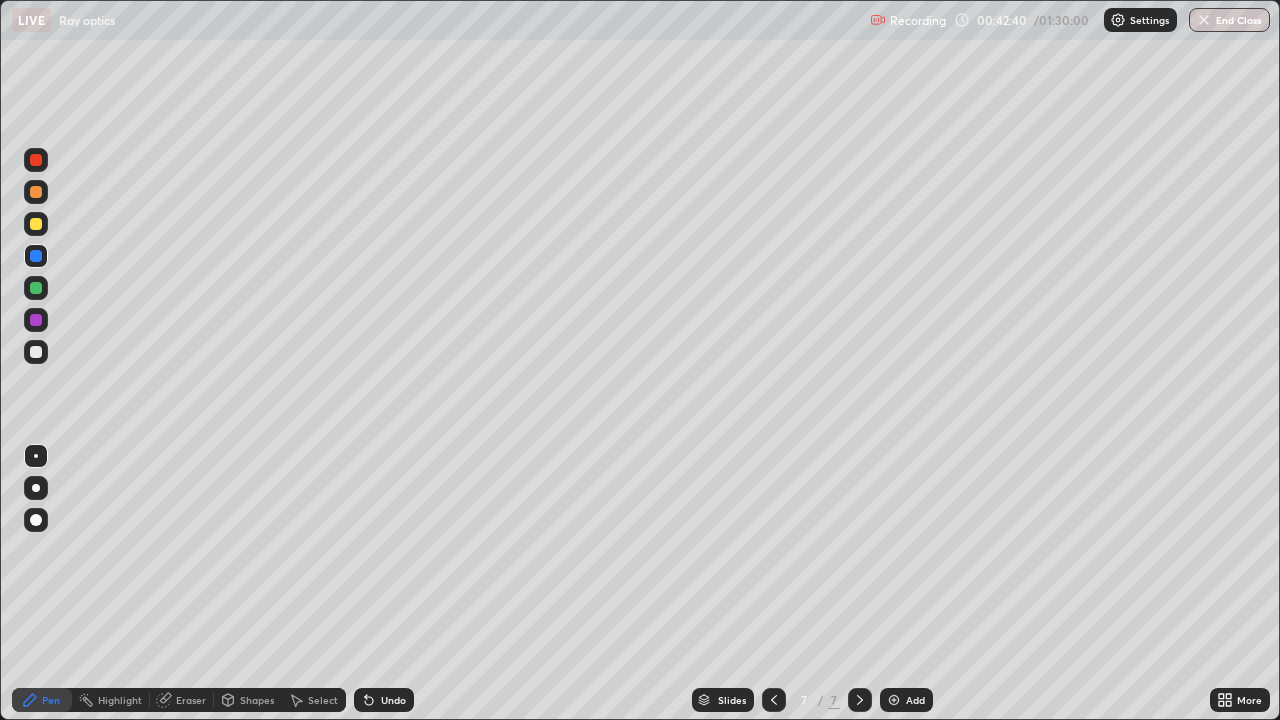 click on "Add" at bounding box center [915, 700] 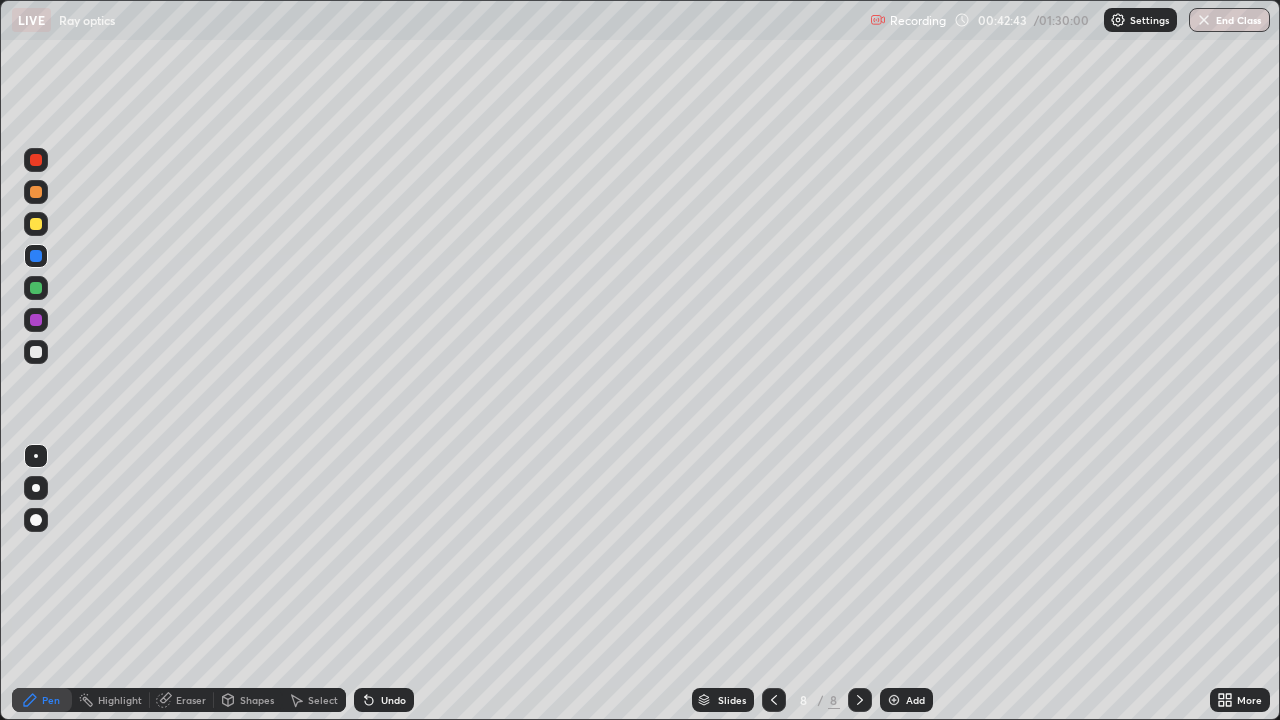 click at bounding box center [36, 224] 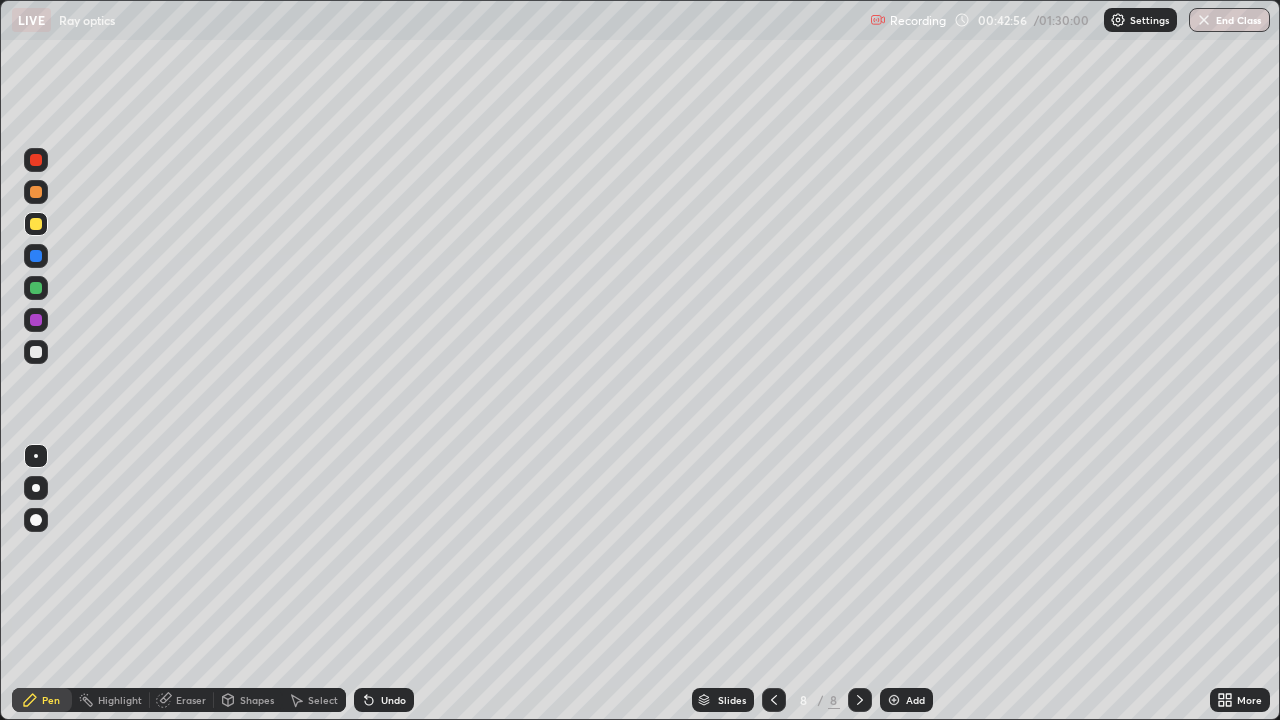 click on "Eraser" at bounding box center (191, 700) 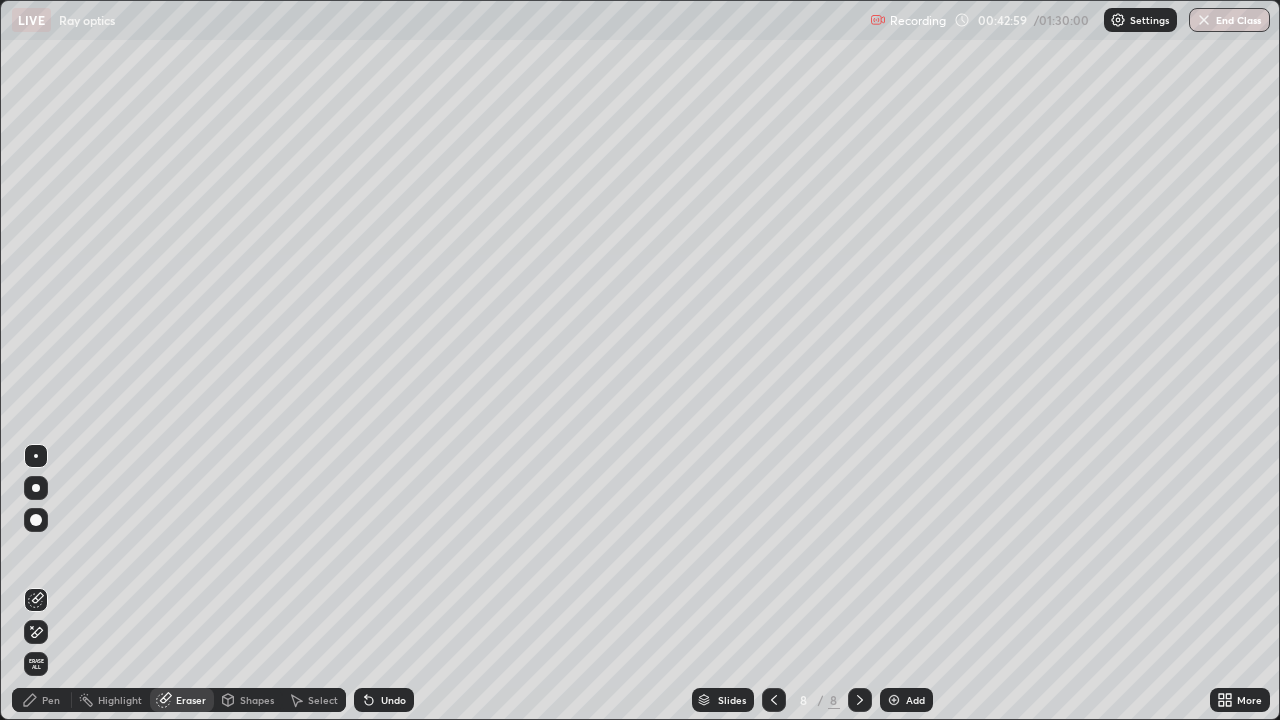 click on "Pen" at bounding box center (51, 700) 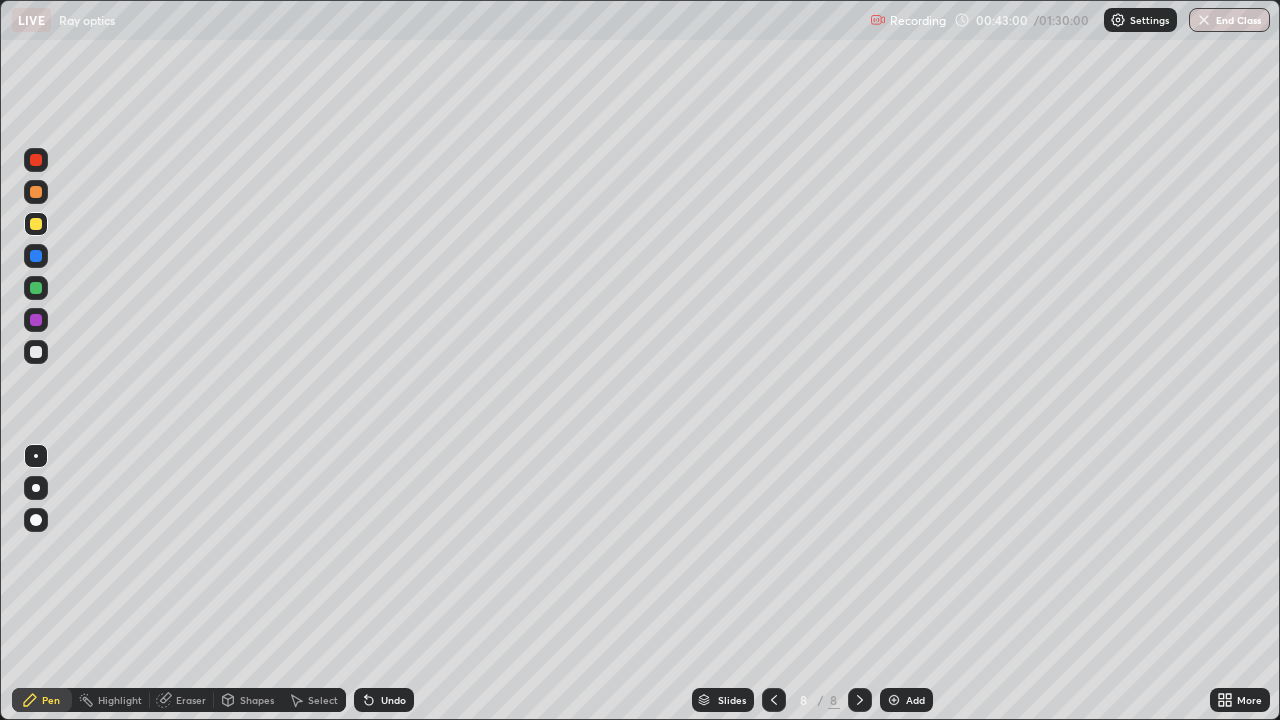 click at bounding box center (36, 352) 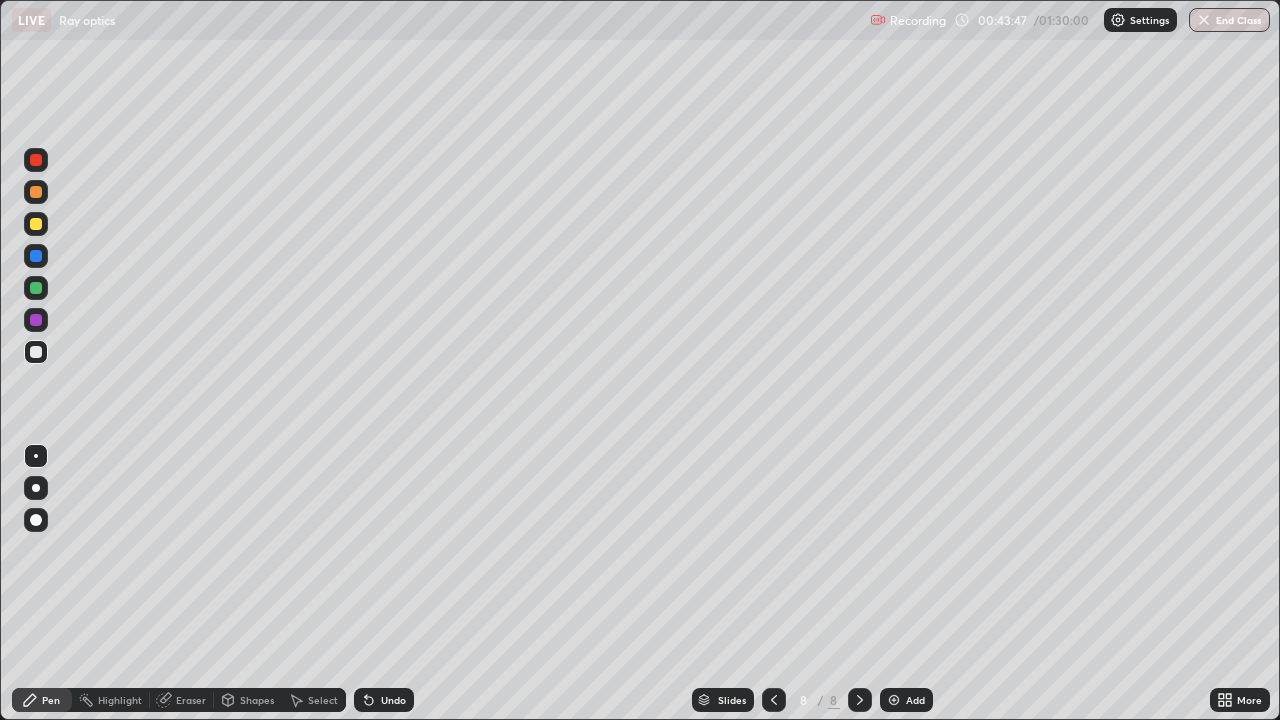 click at bounding box center [36, 288] 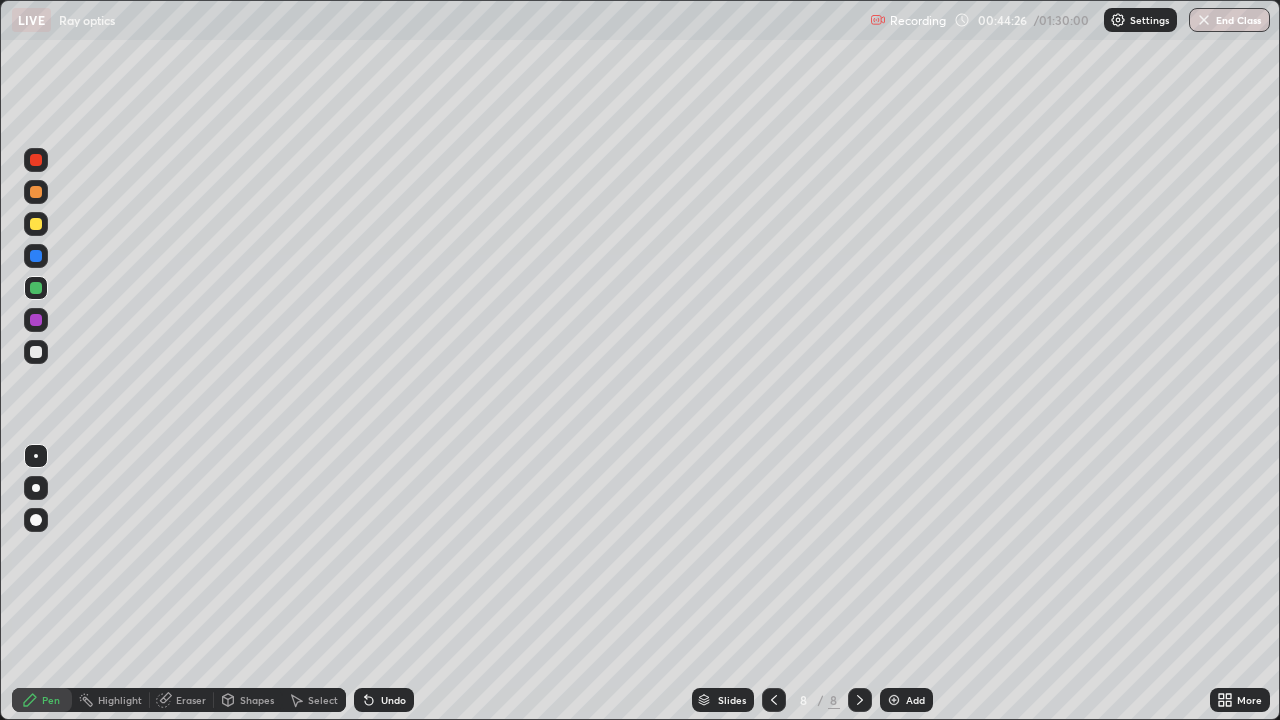 click at bounding box center (36, 224) 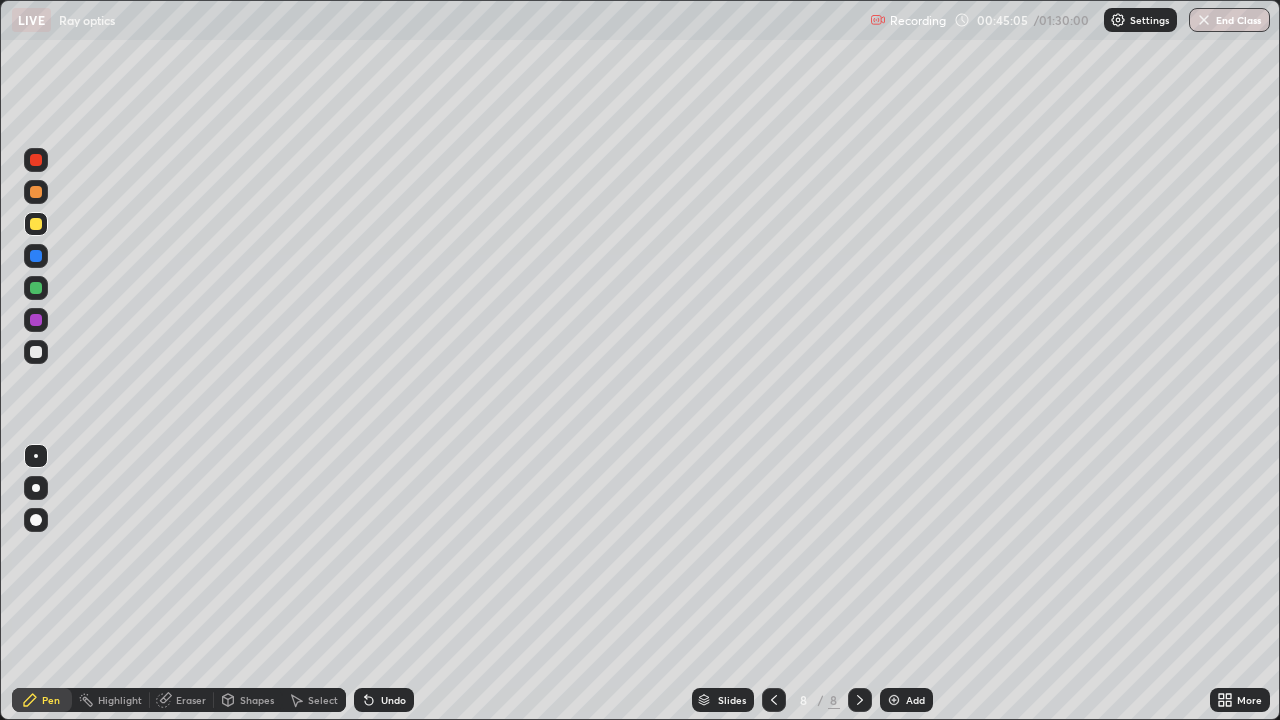 click at bounding box center [36, 352] 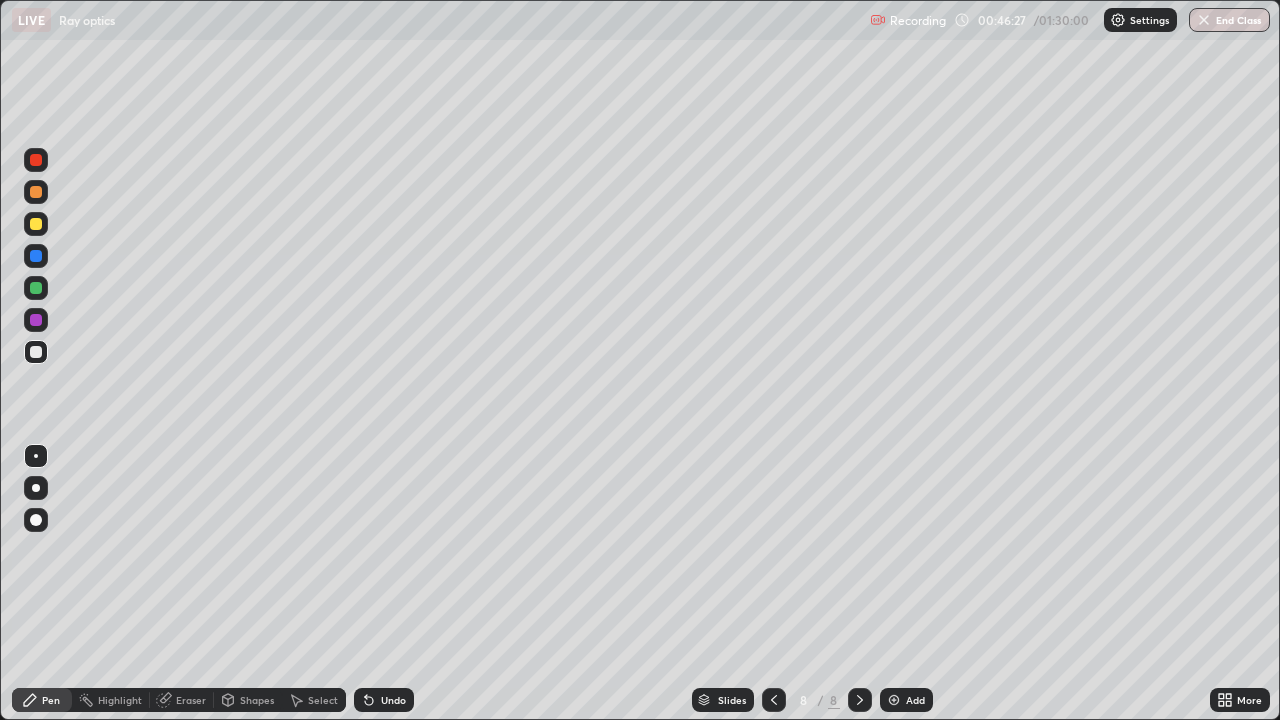 click at bounding box center (36, 192) 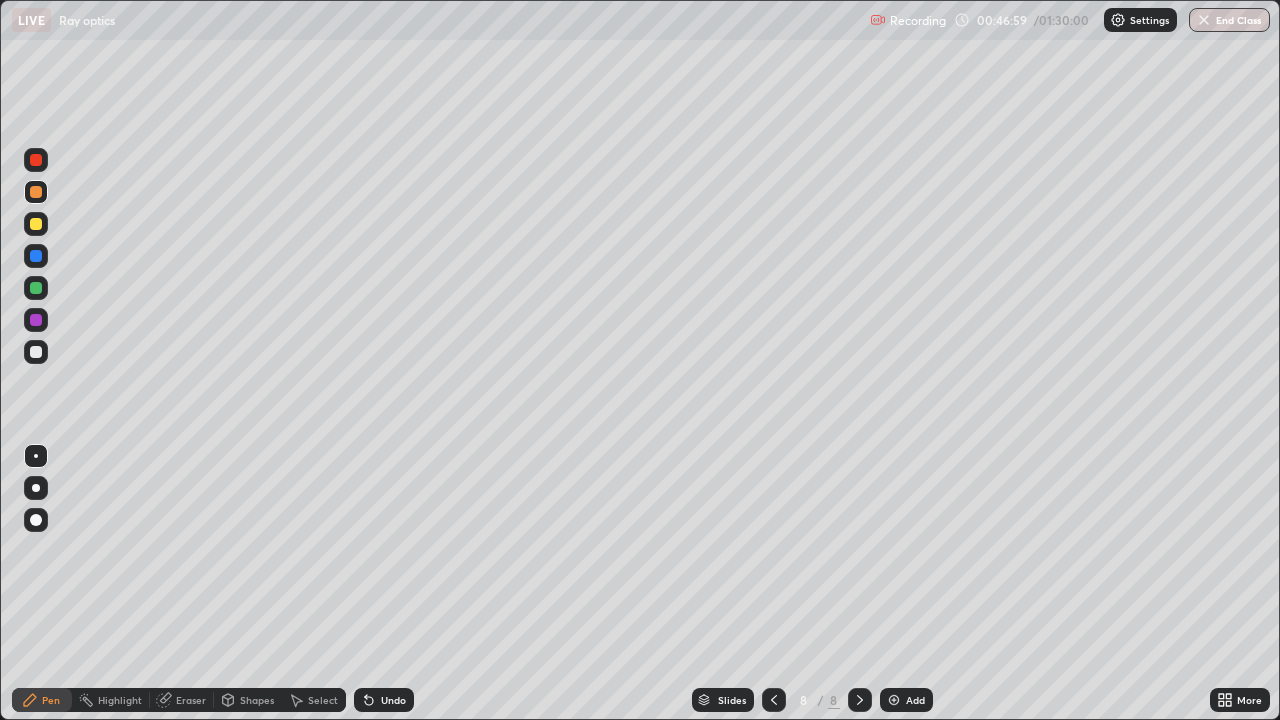click on "Add" at bounding box center (915, 700) 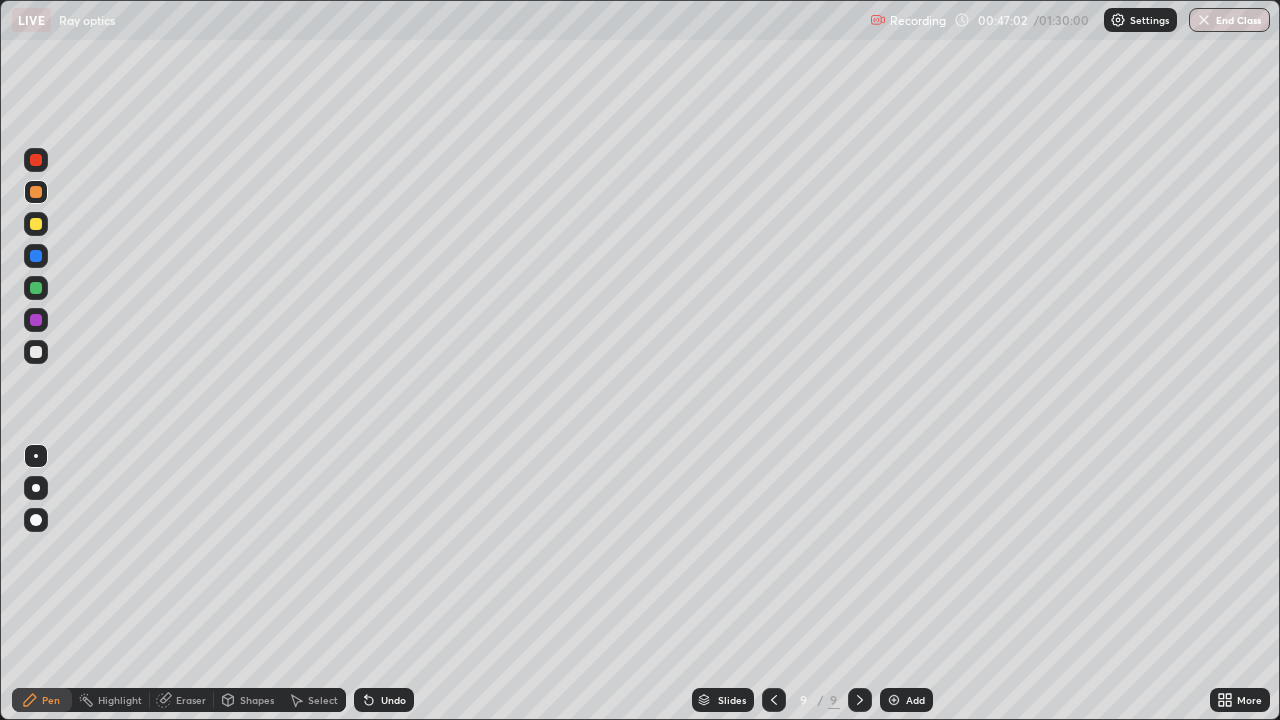 click 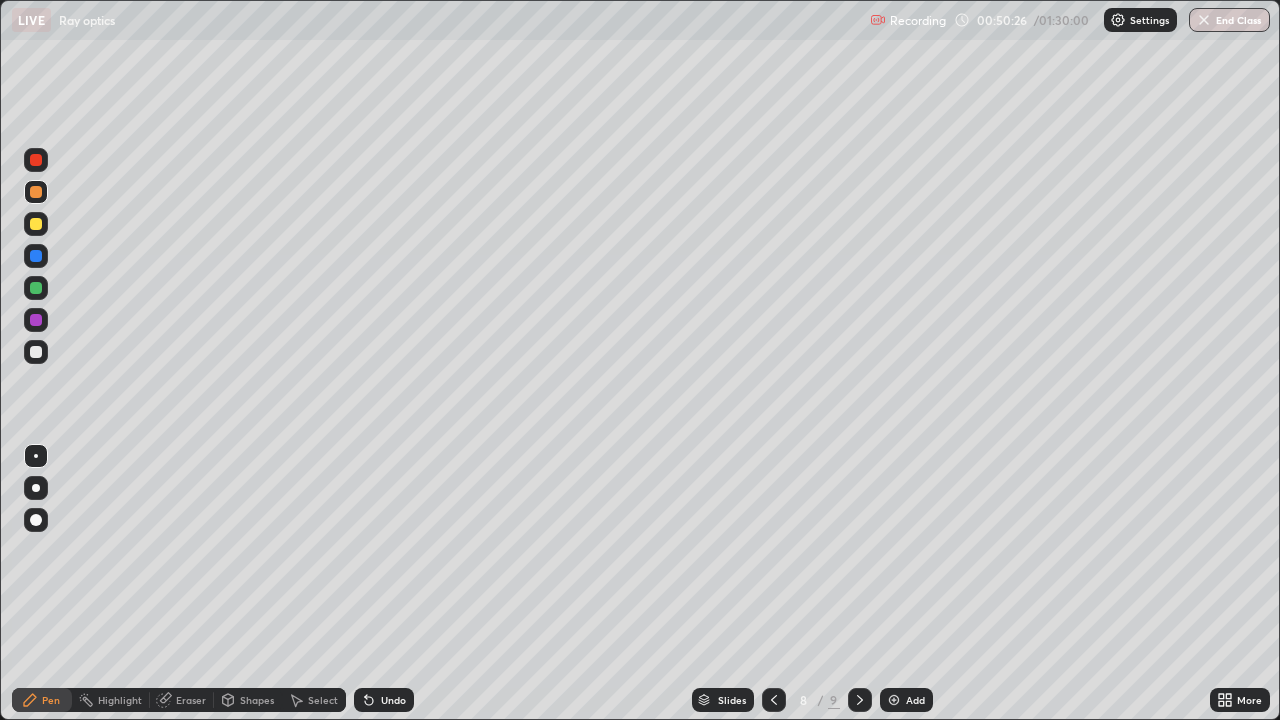 click on "Add" at bounding box center (915, 700) 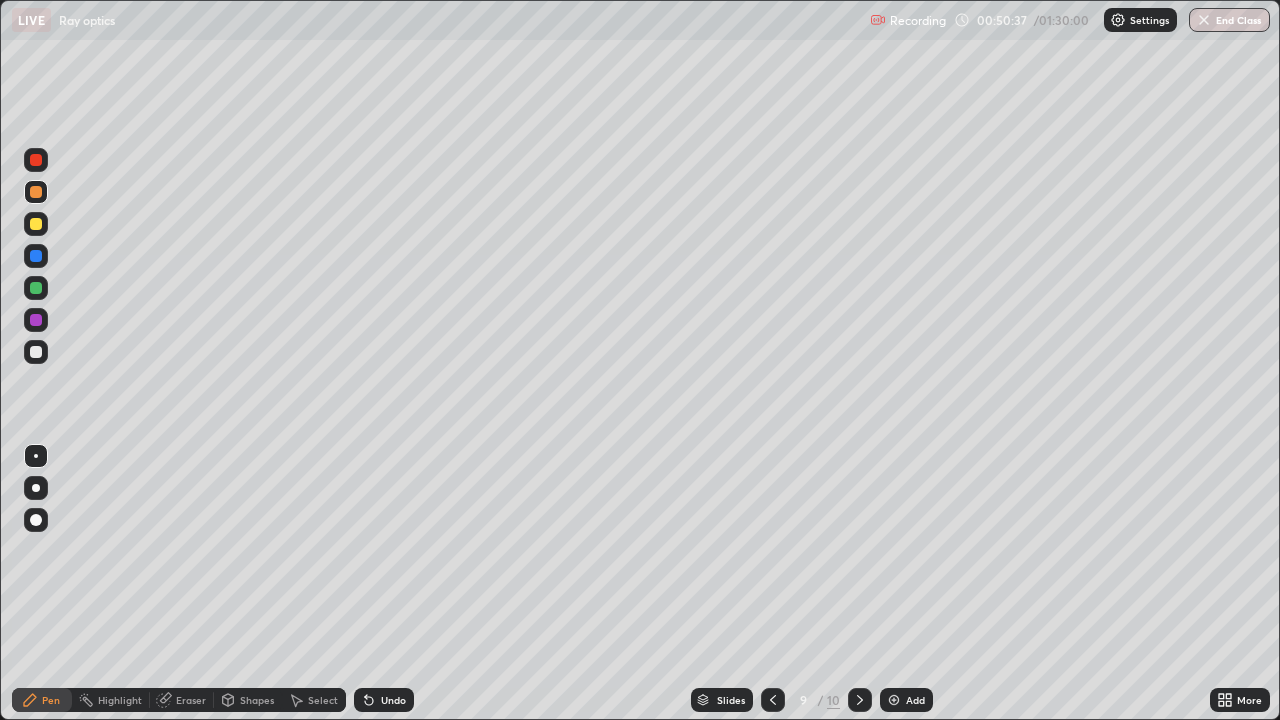 click at bounding box center [36, 352] 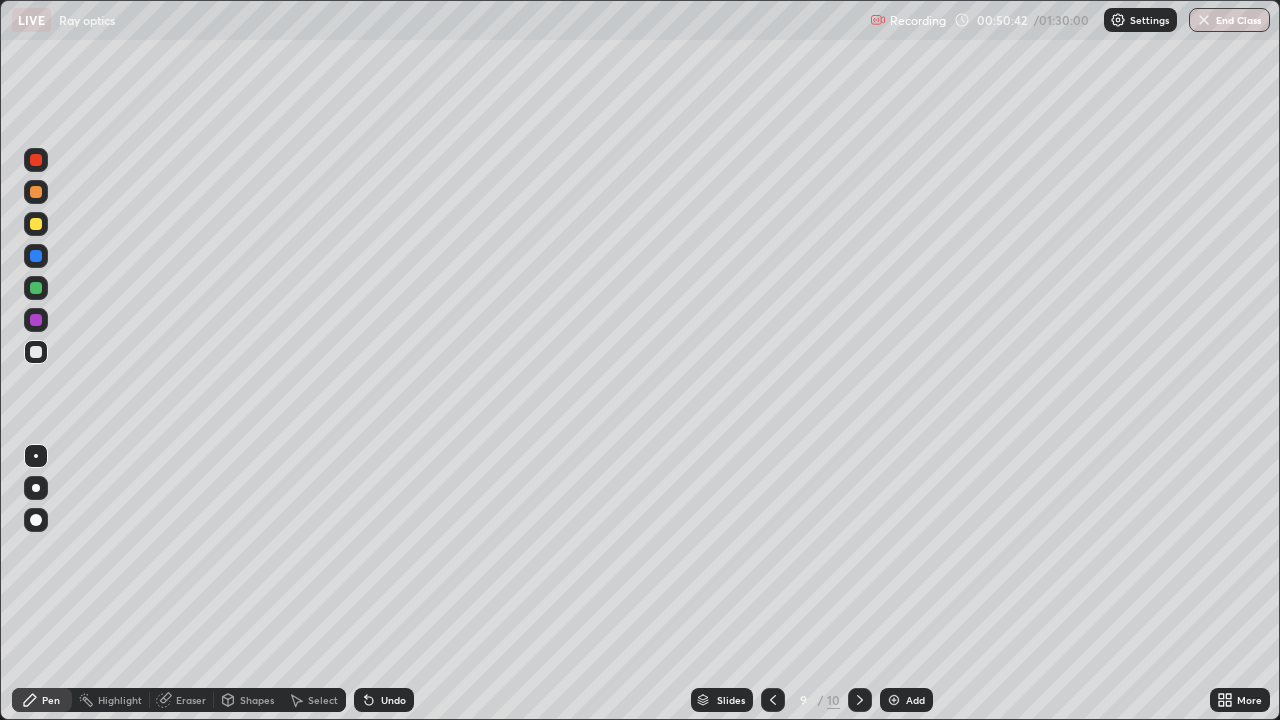 click on "Undo" at bounding box center (393, 700) 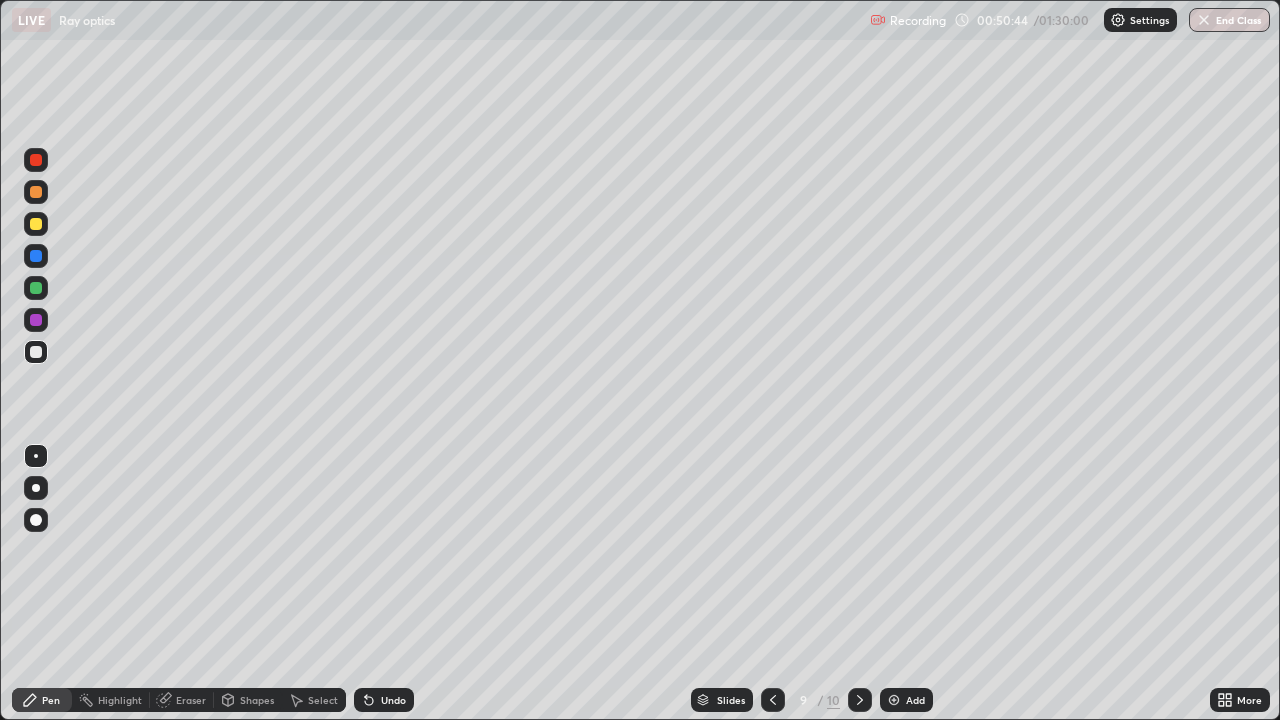 click on "Shapes" at bounding box center (257, 700) 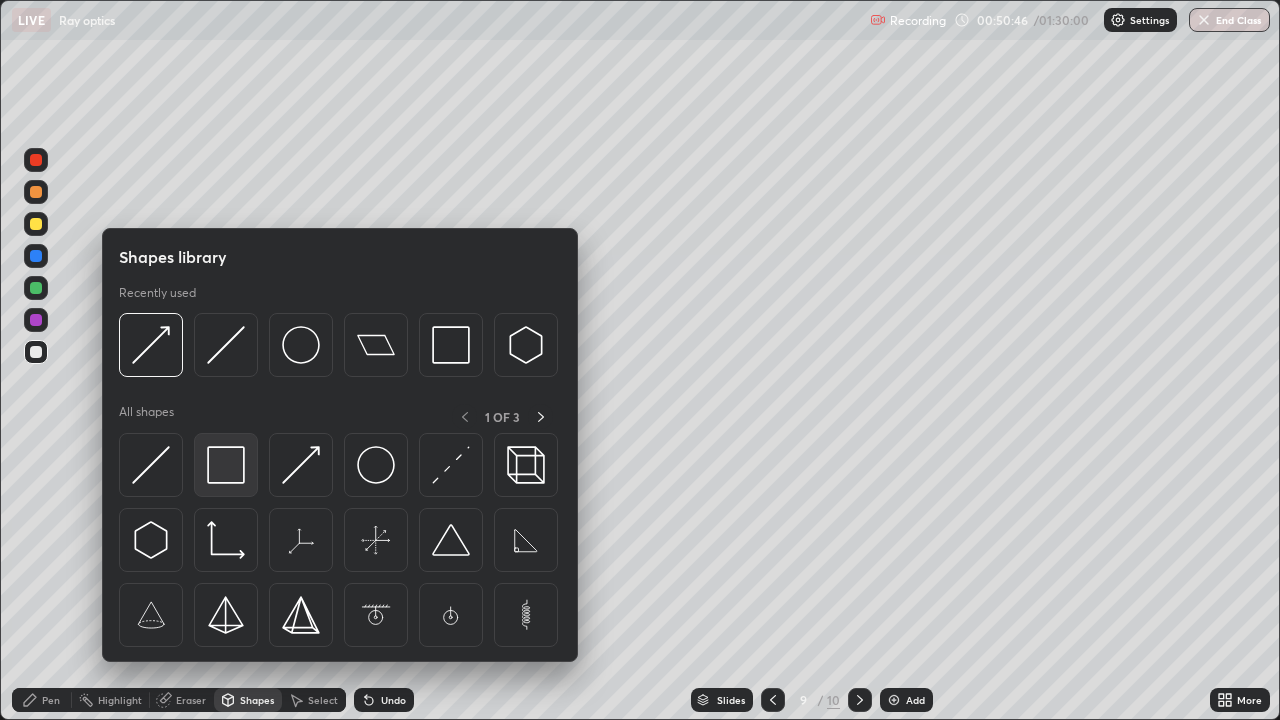 click at bounding box center (226, 465) 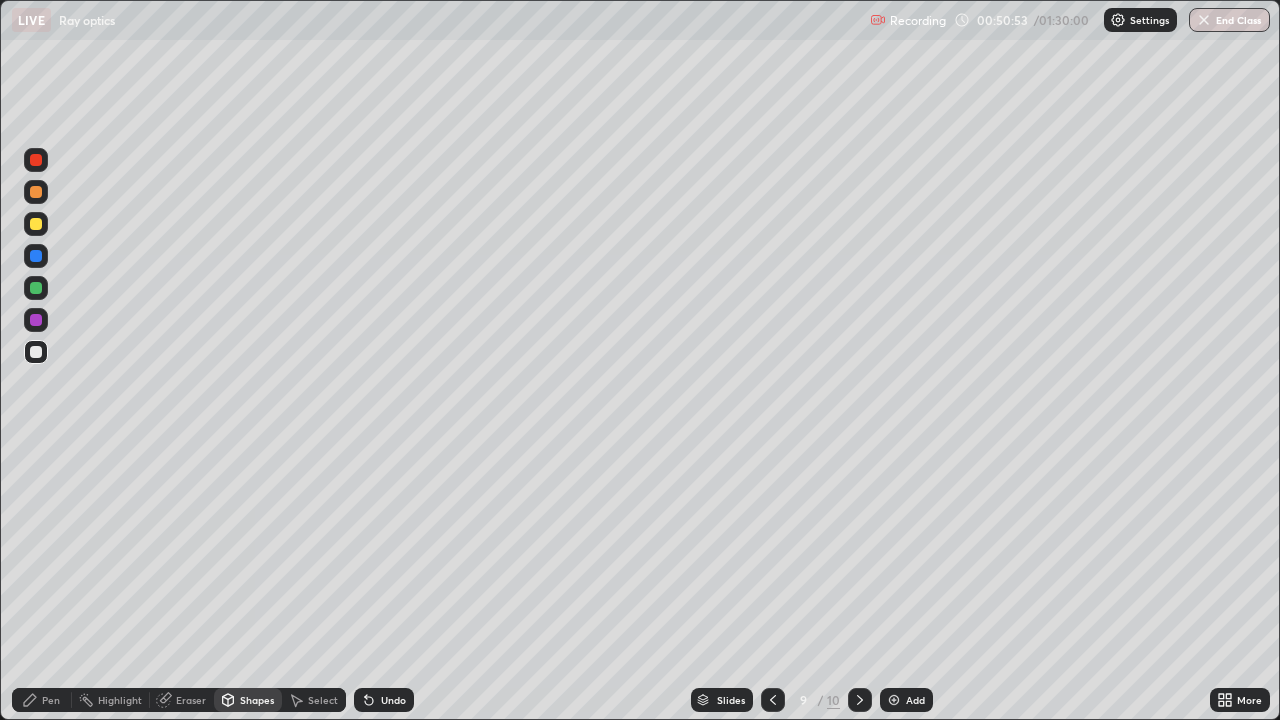 click at bounding box center [36, 224] 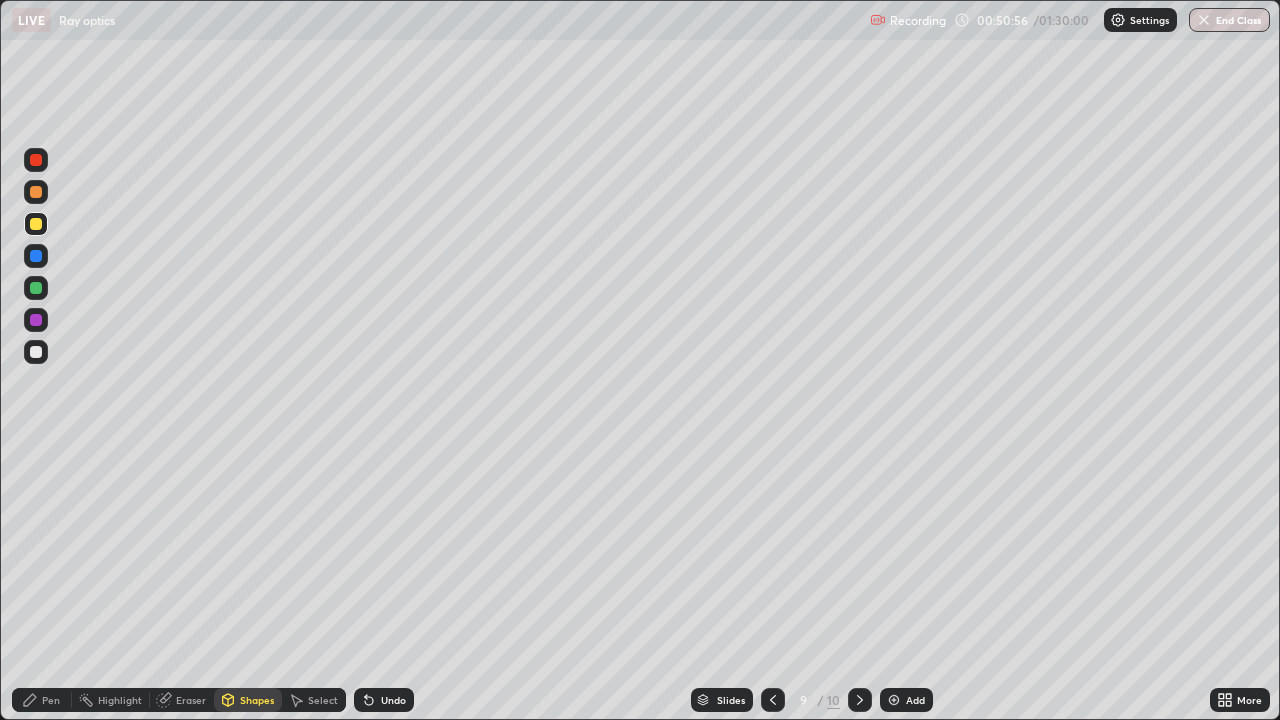 click 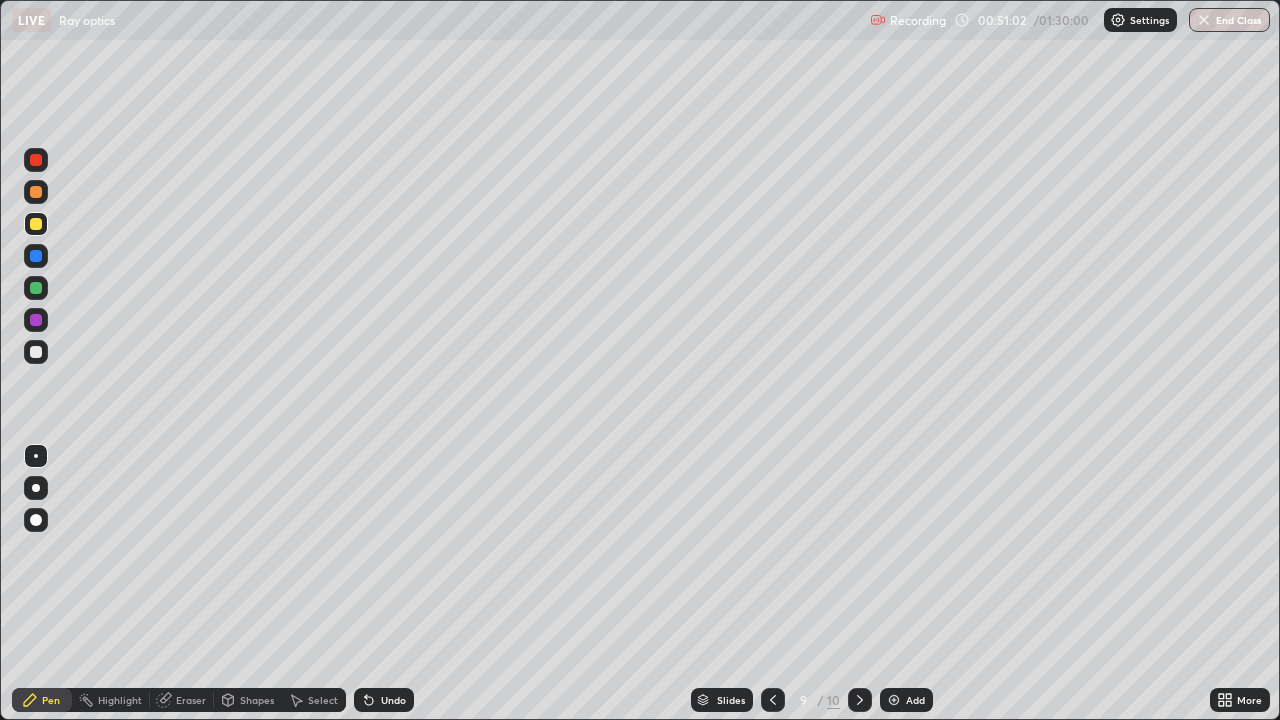 click at bounding box center [36, 352] 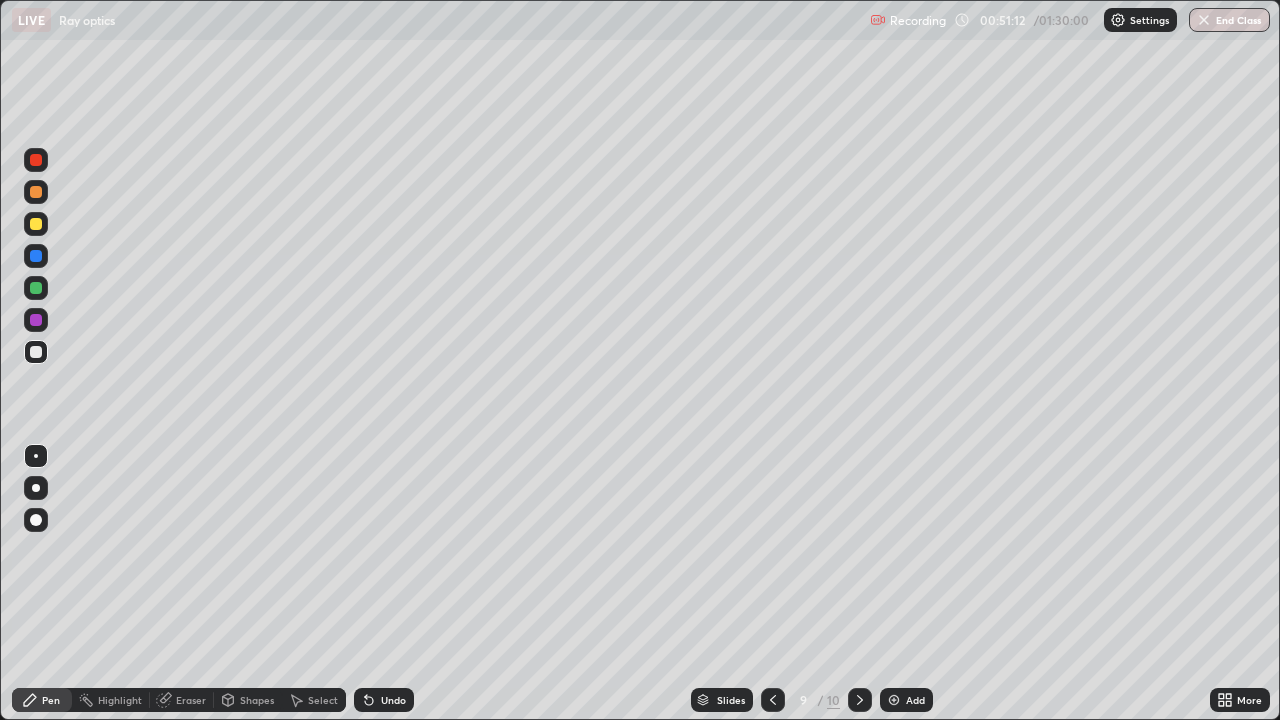 click on "Undo" at bounding box center (393, 700) 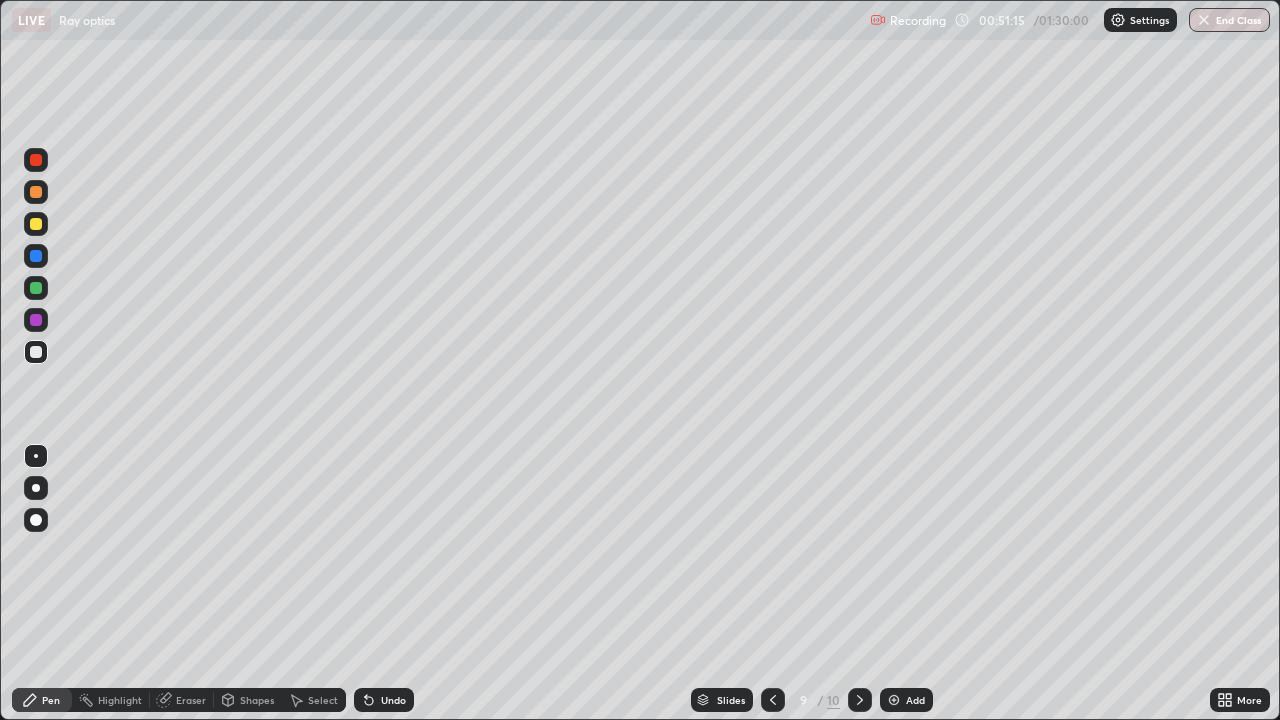click on "Undo" at bounding box center (393, 700) 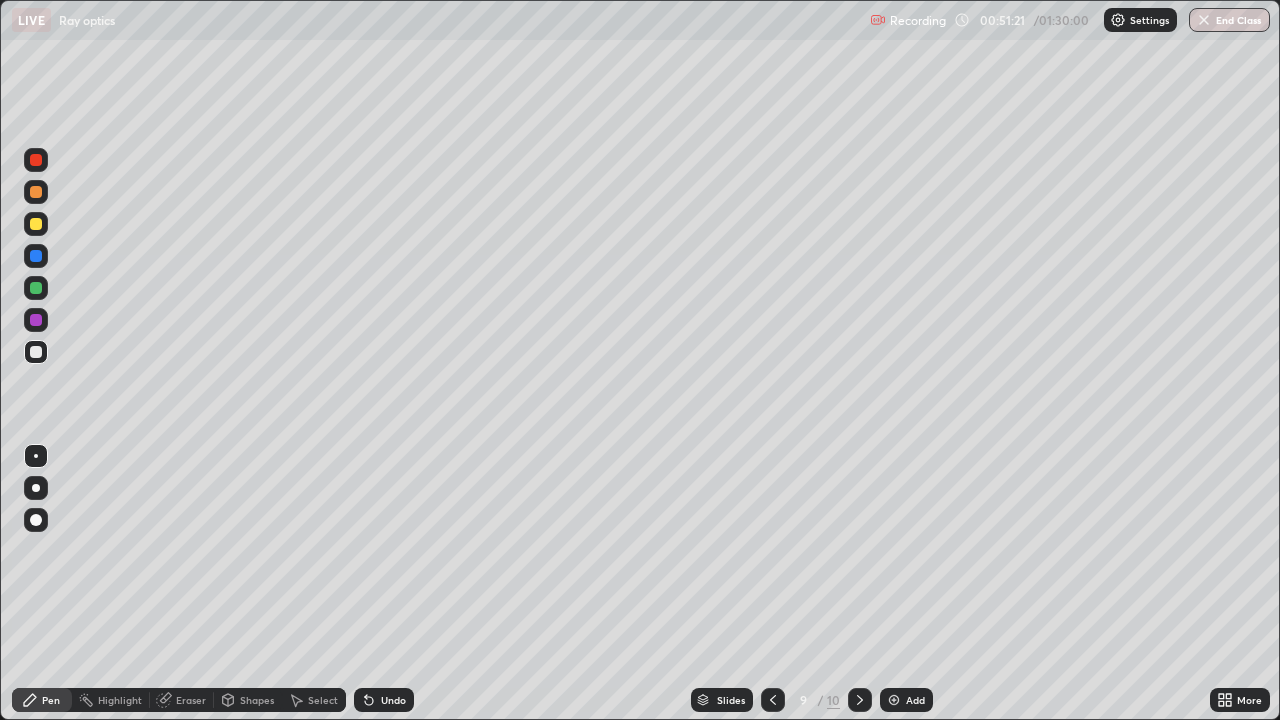 click at bounding box center [36, 288] 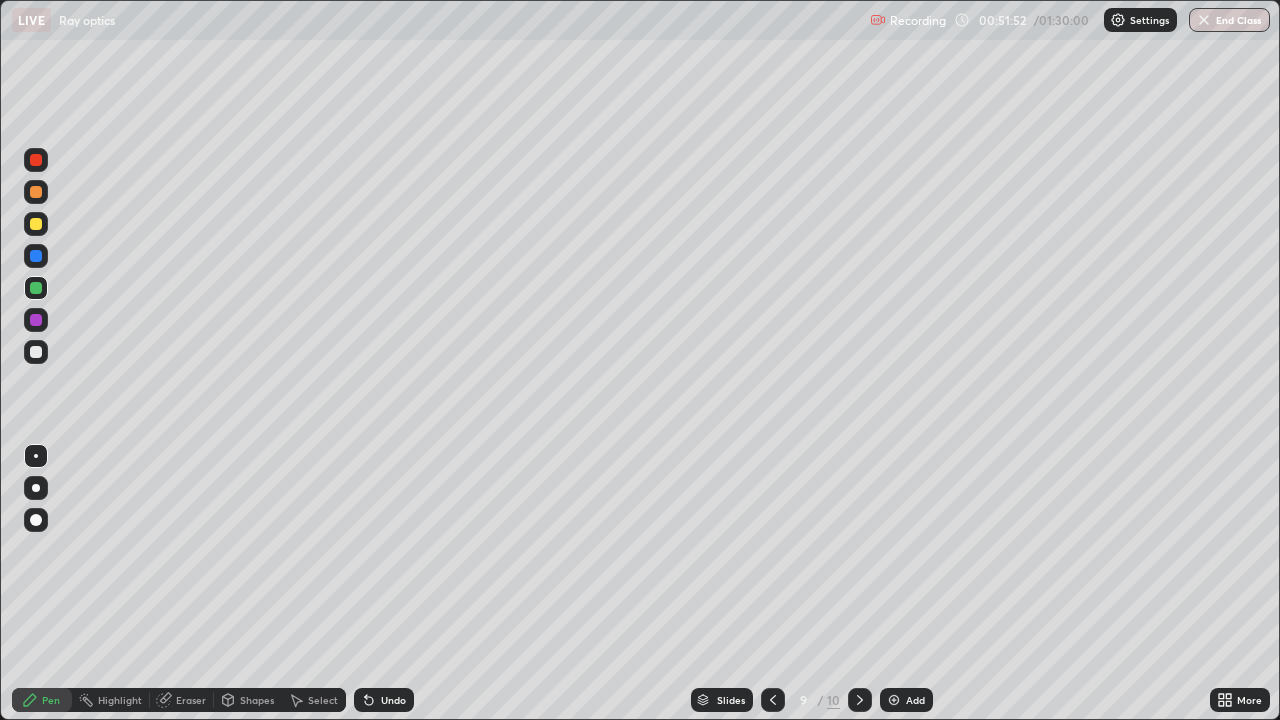 click at bounding box center (36, 224) 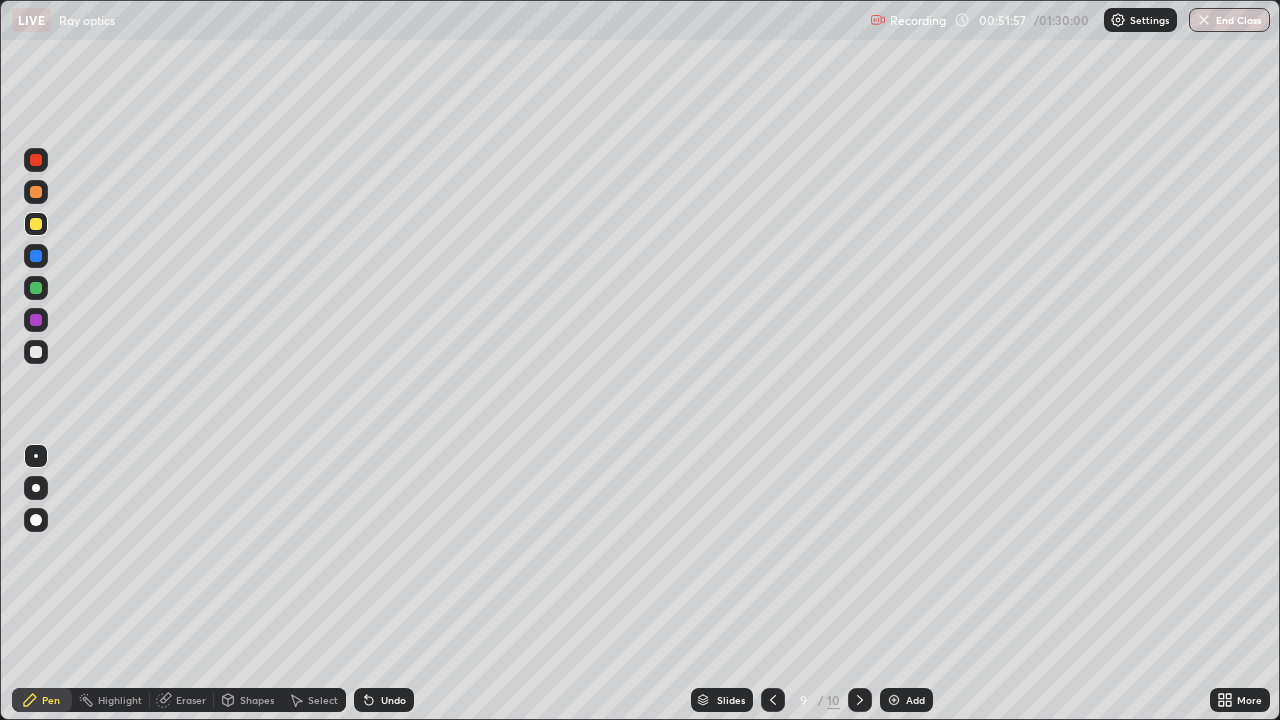 click on "Undo" at bounding box center (393, 700) 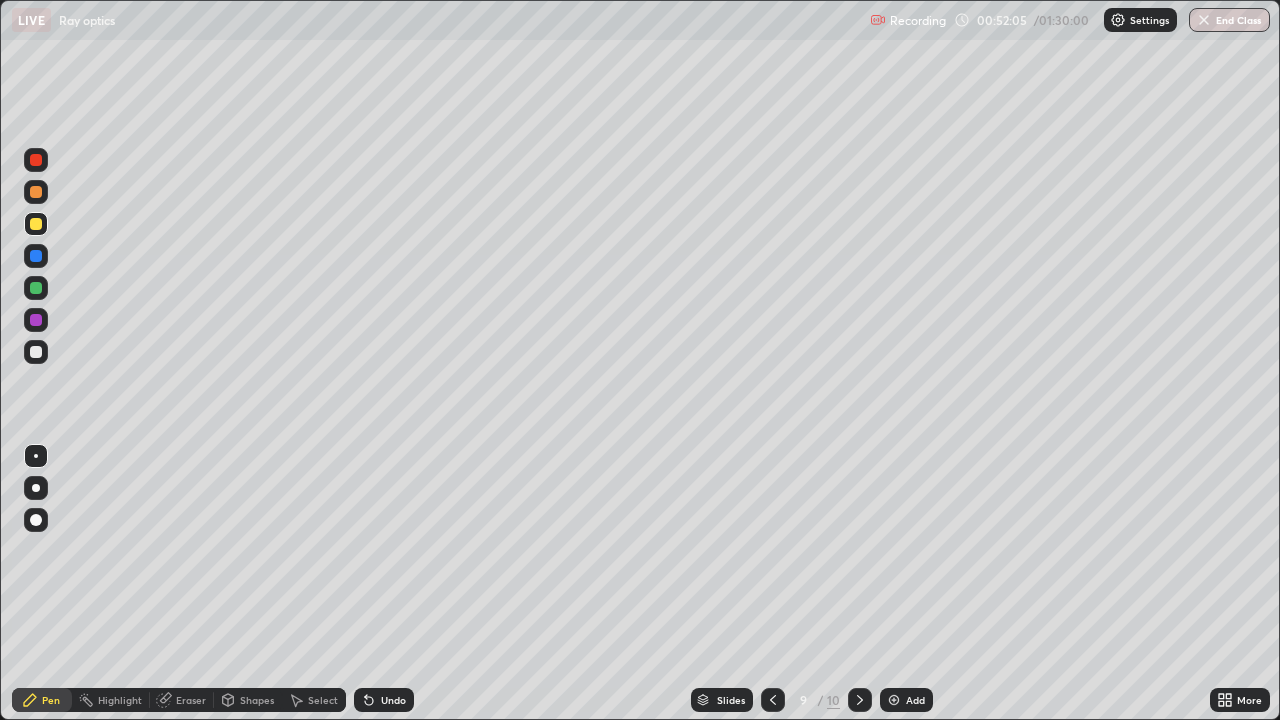 click at bounding box center [36, 352] 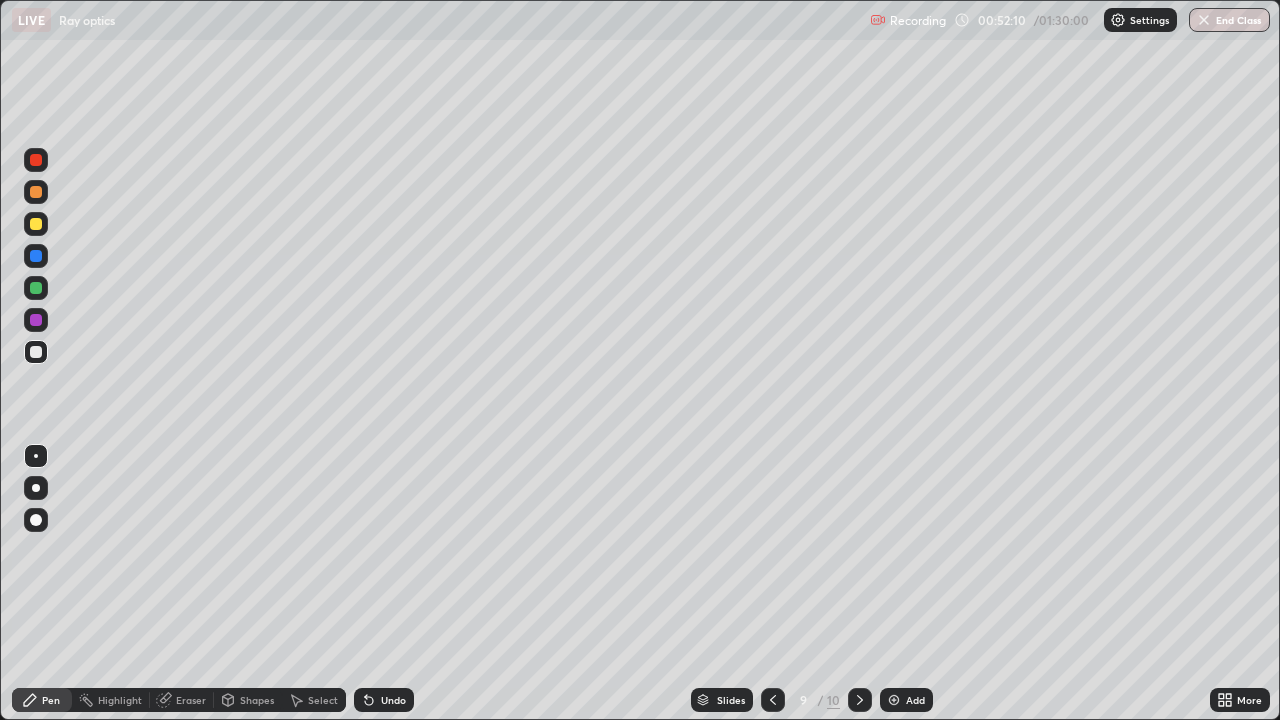 click at bounding box center (36, 288) 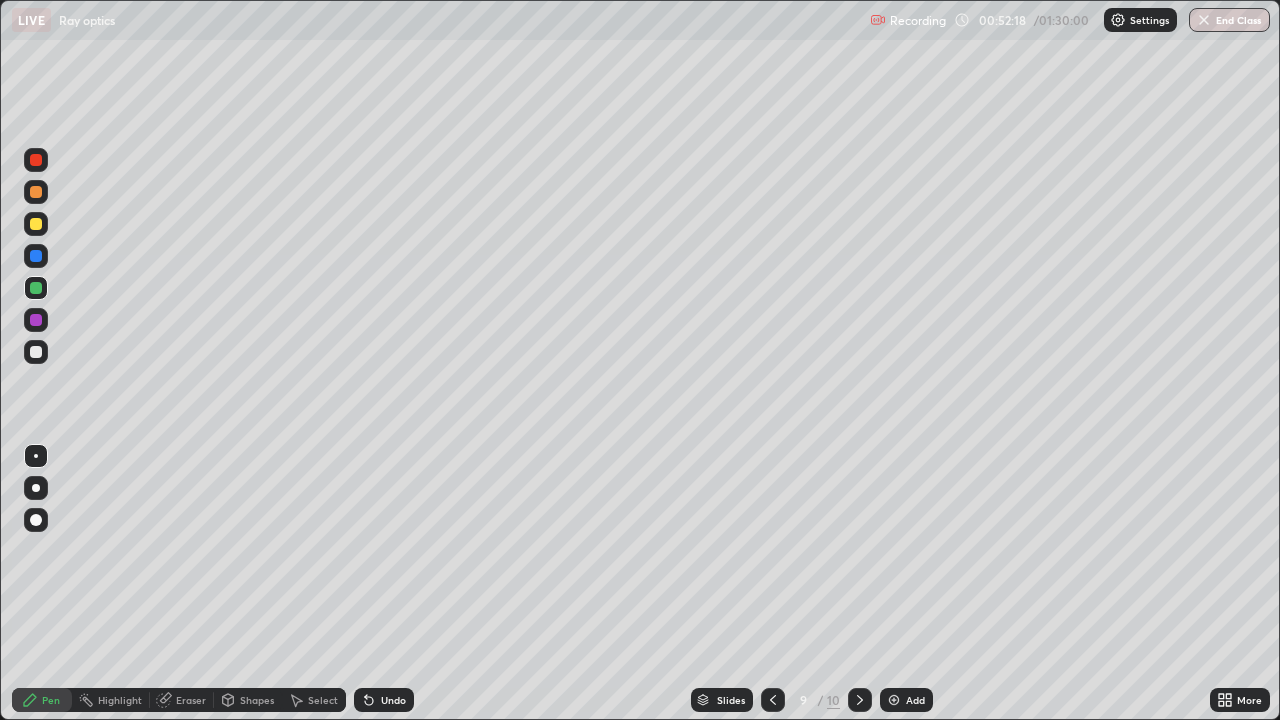 click on "Undo" at bounding box center (393, 700) 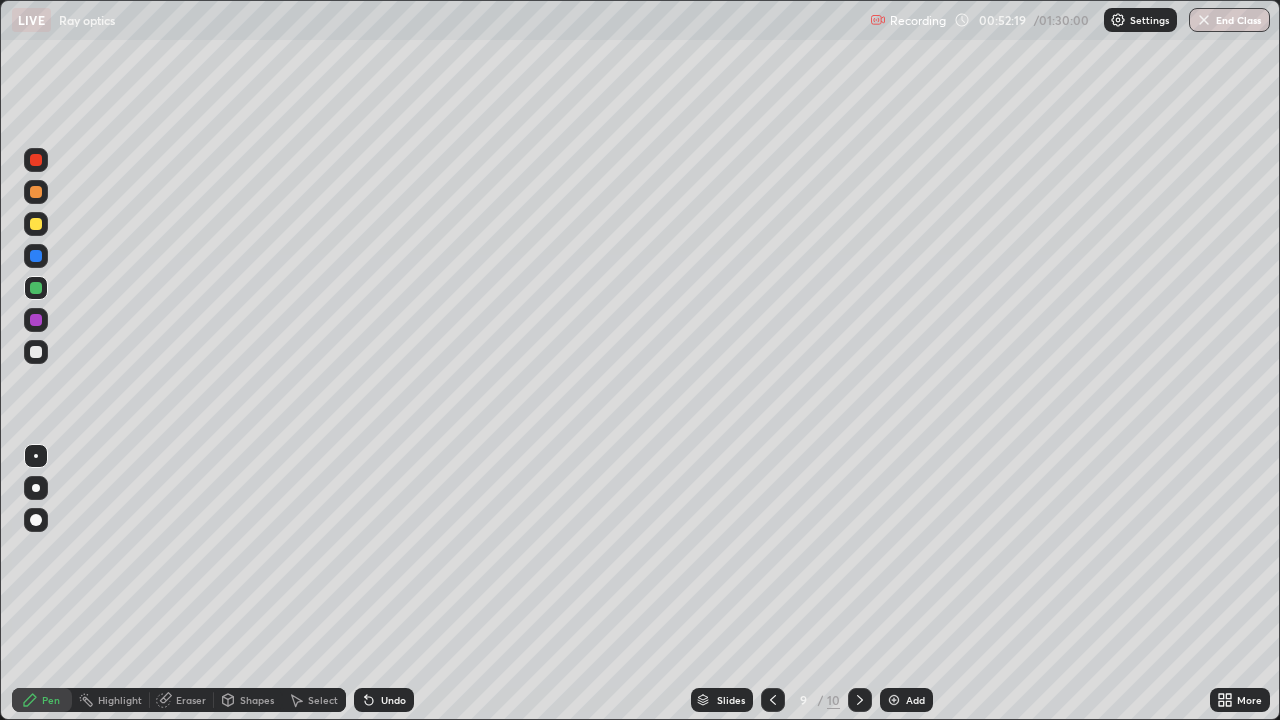 click at bounding box center (36, 160) 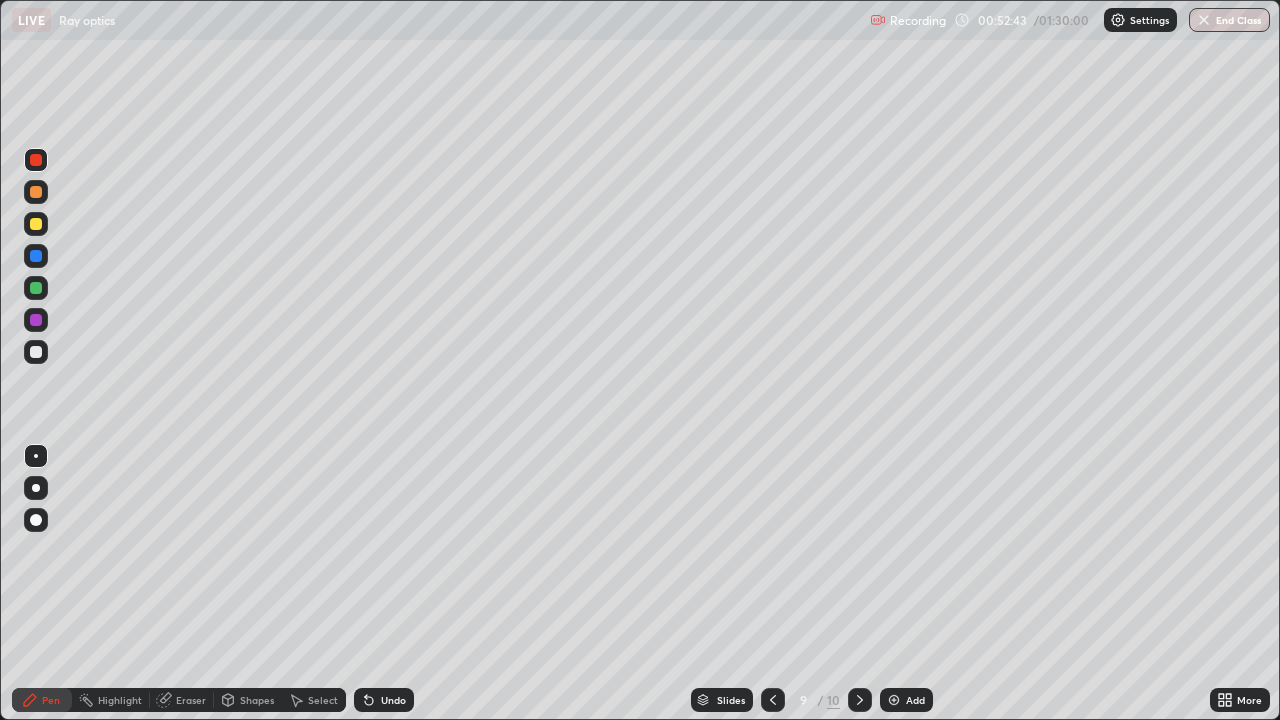 click at bounding box center (36, 352) 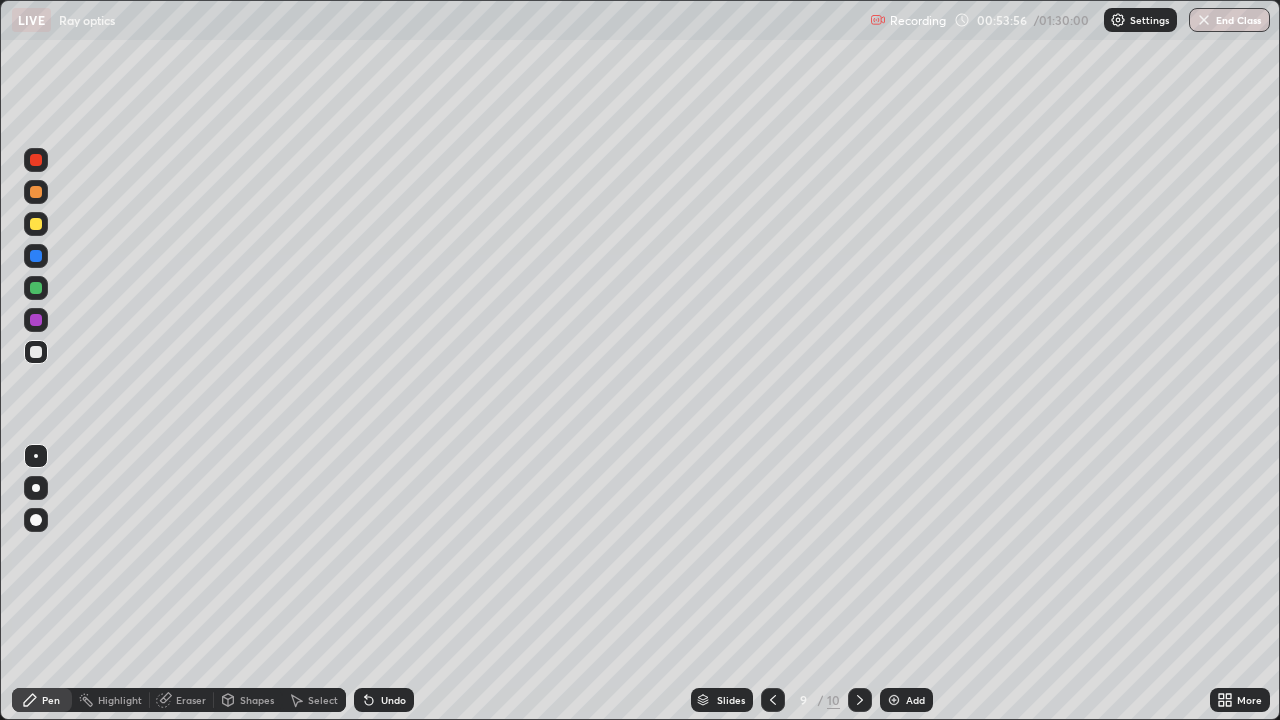 click on "Undo" at bounding box center (384, 700) 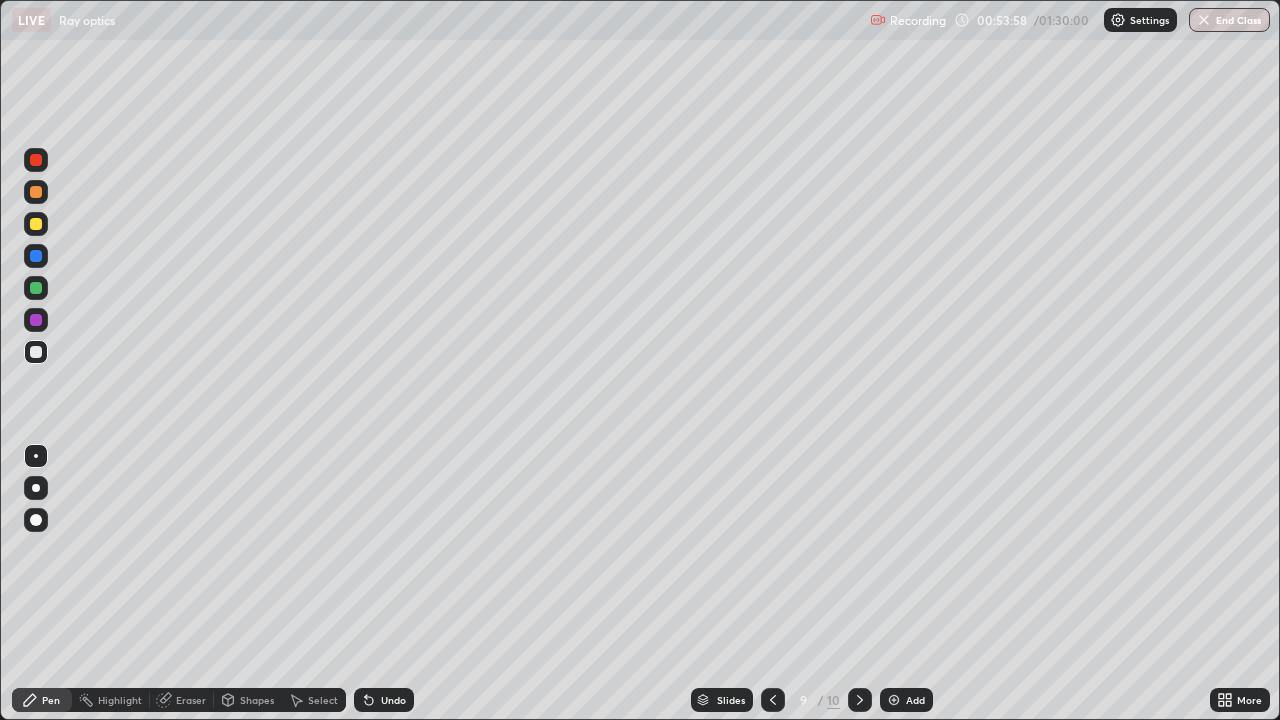 click on "Undo" at bounding box center (393, 700) 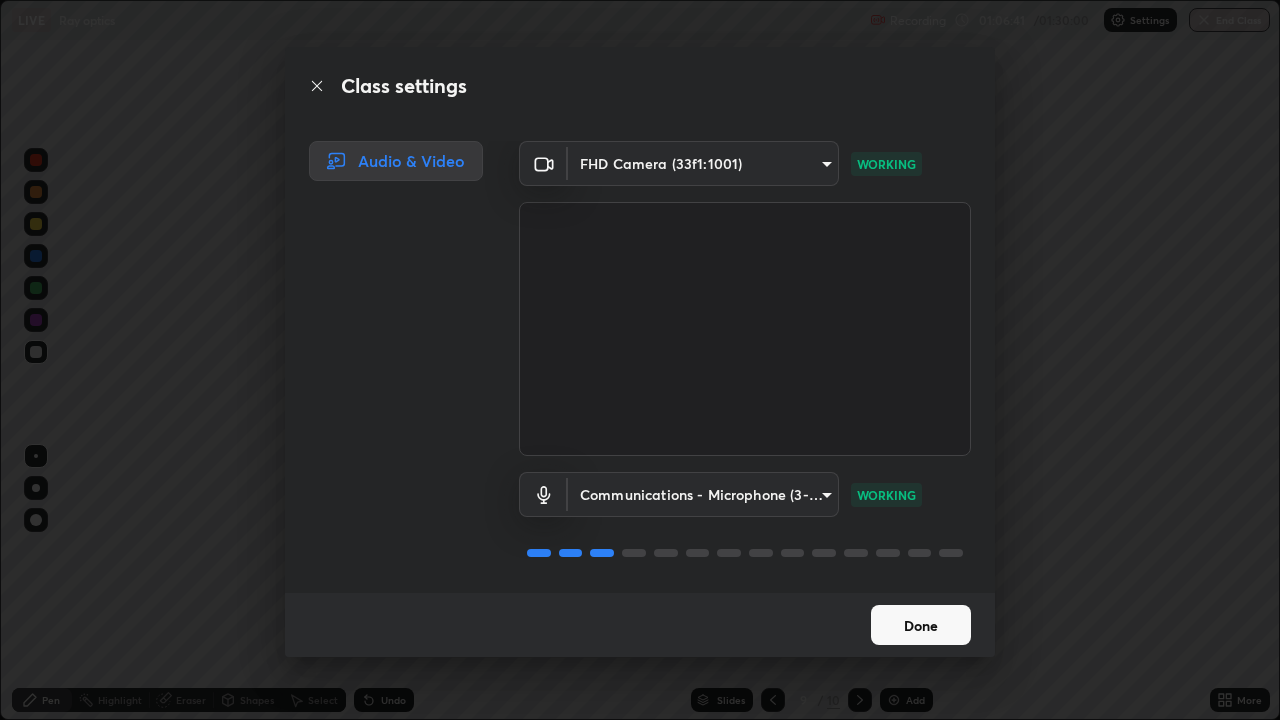 click on "Done" at bounding box center (921, 625) 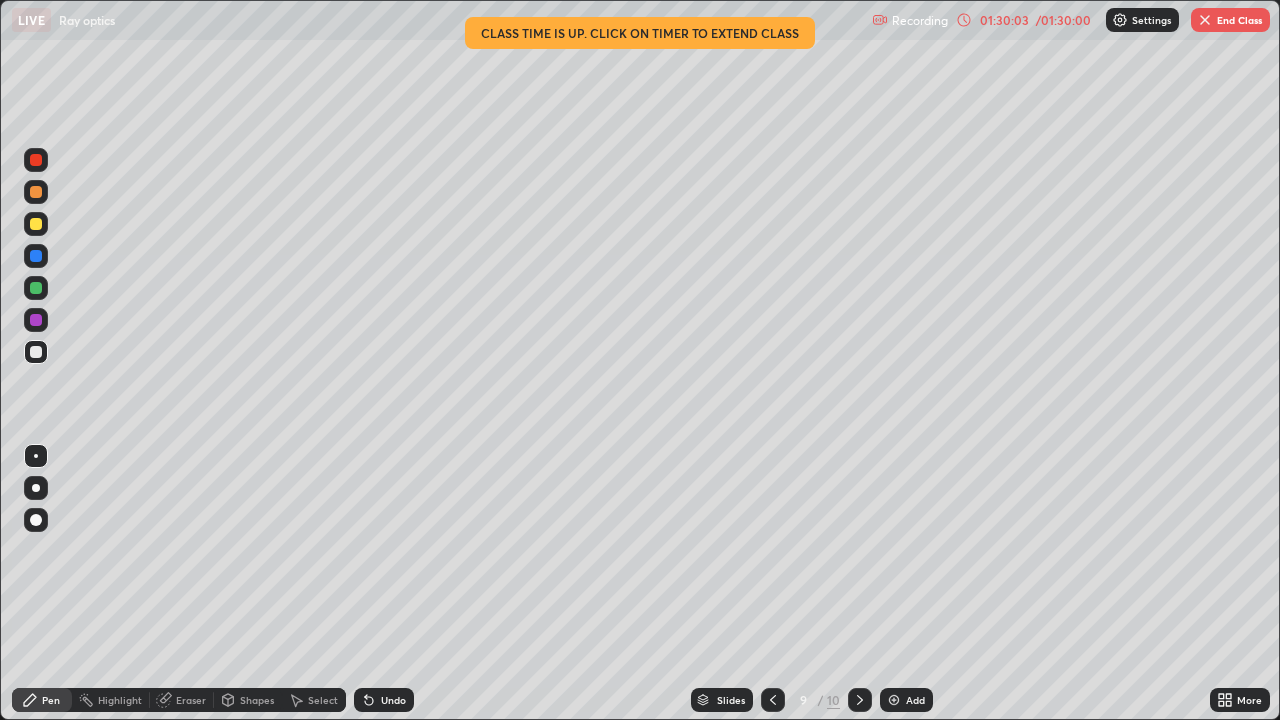 click at bounding box center [1205, 20] 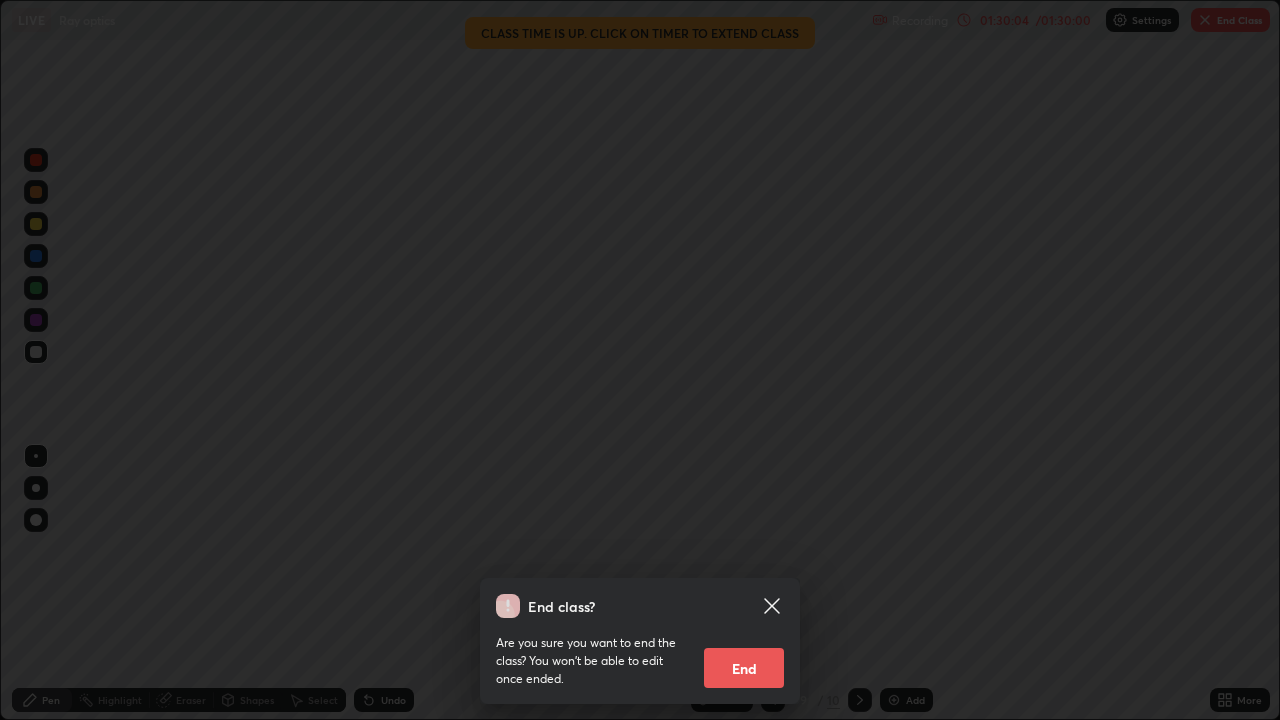 click on "End" at bounding box center [744, 668] 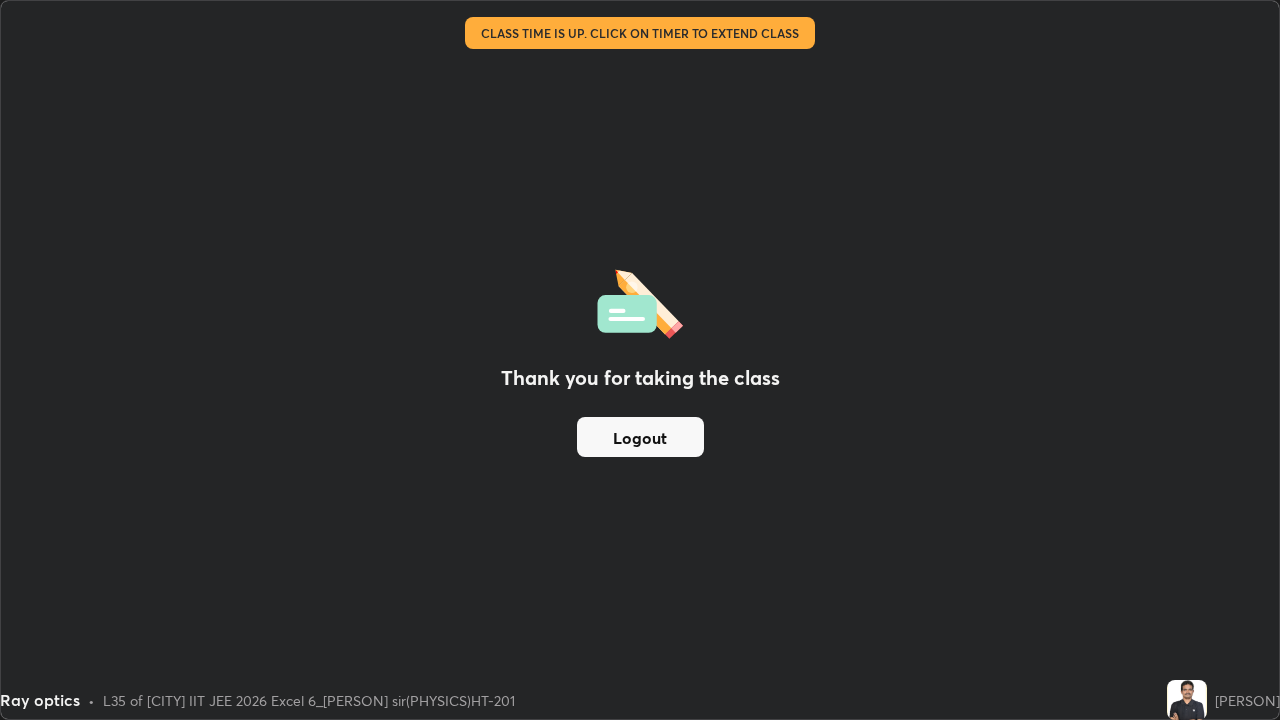 click on "Logout" at bounding box center [640, 437] 